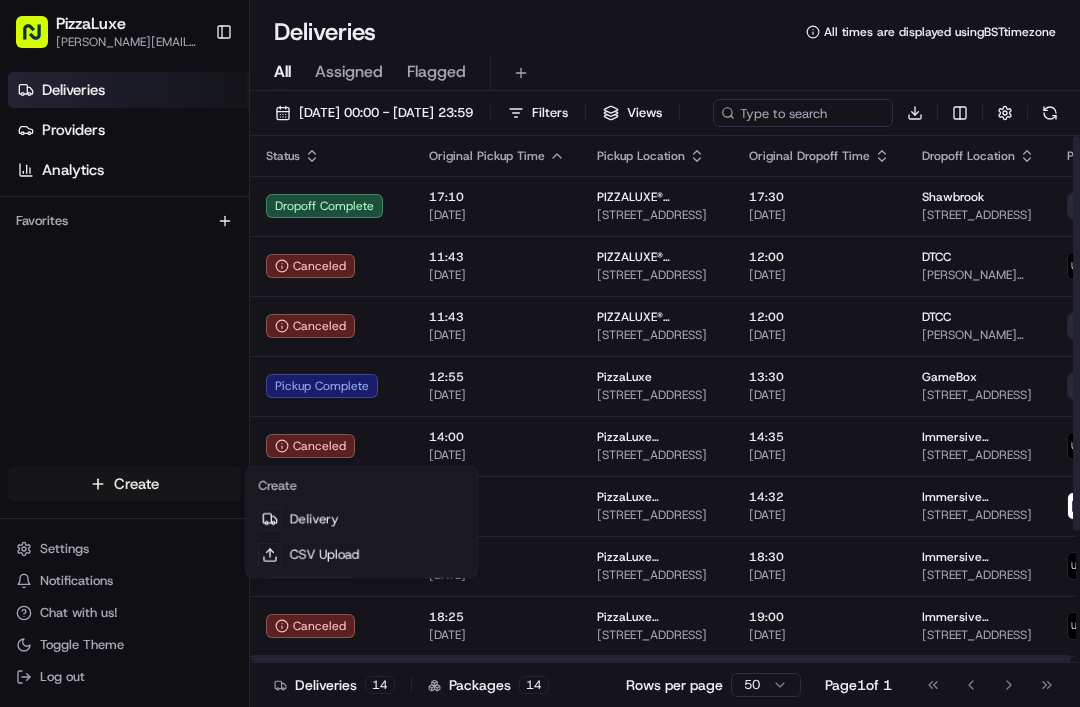 scroll, scrollTop: 0, scrollLeft: 0, axis: both 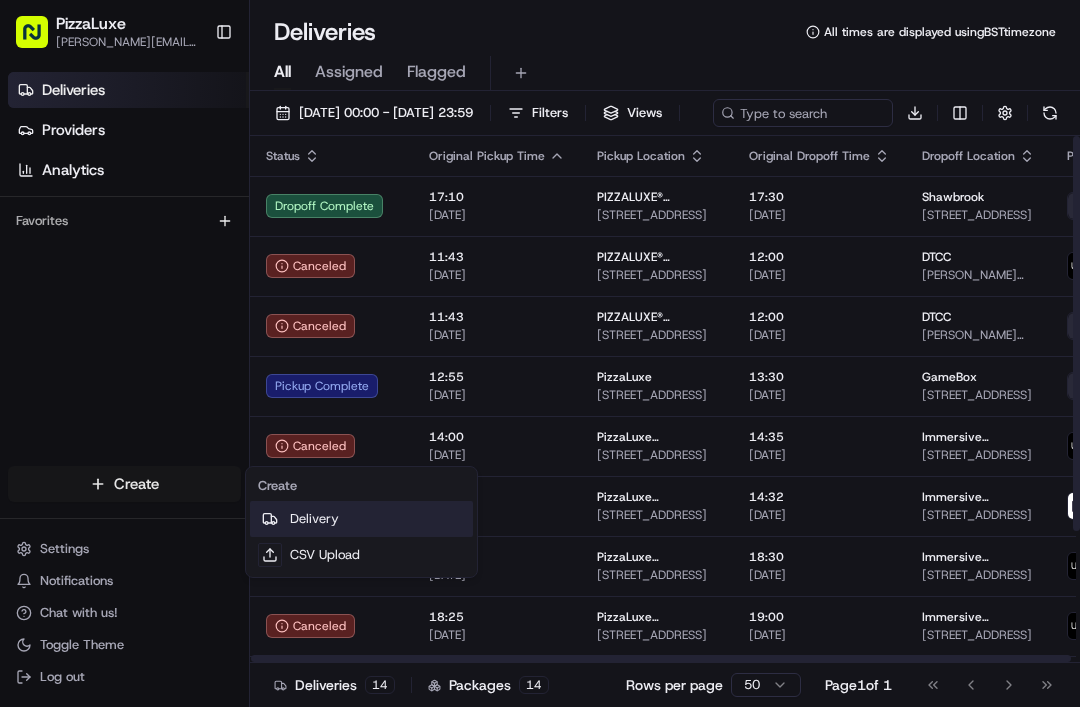 click on "Delivery" at bounding box center (361, 519) 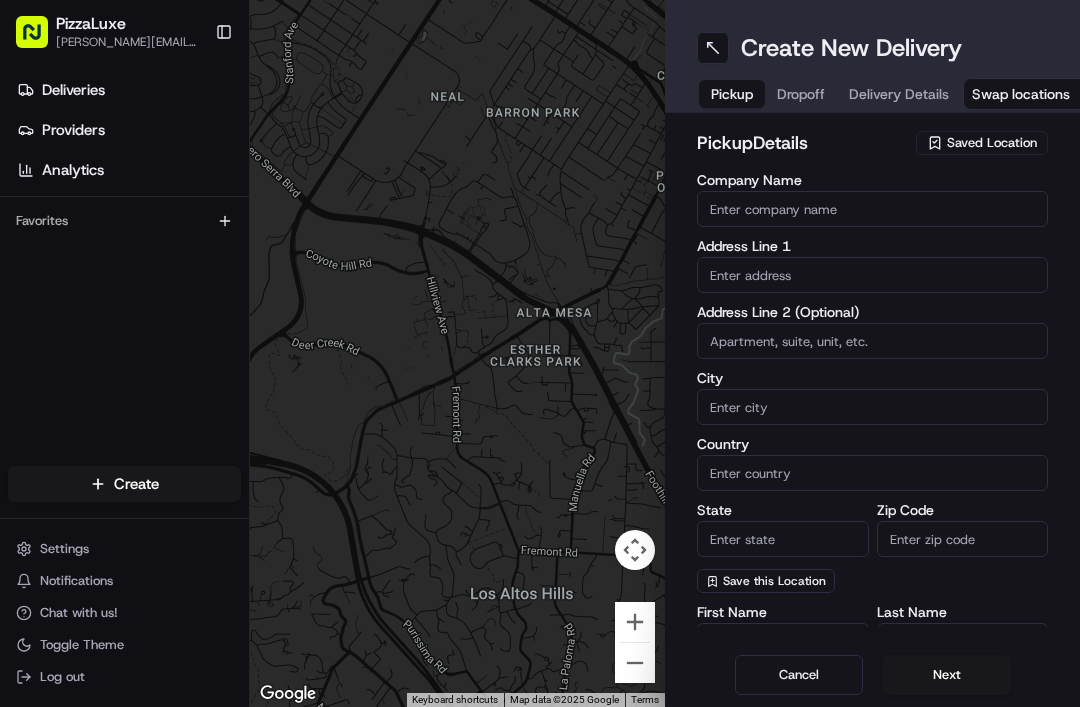click on "Saved Location" at bounding box center (992, 143) 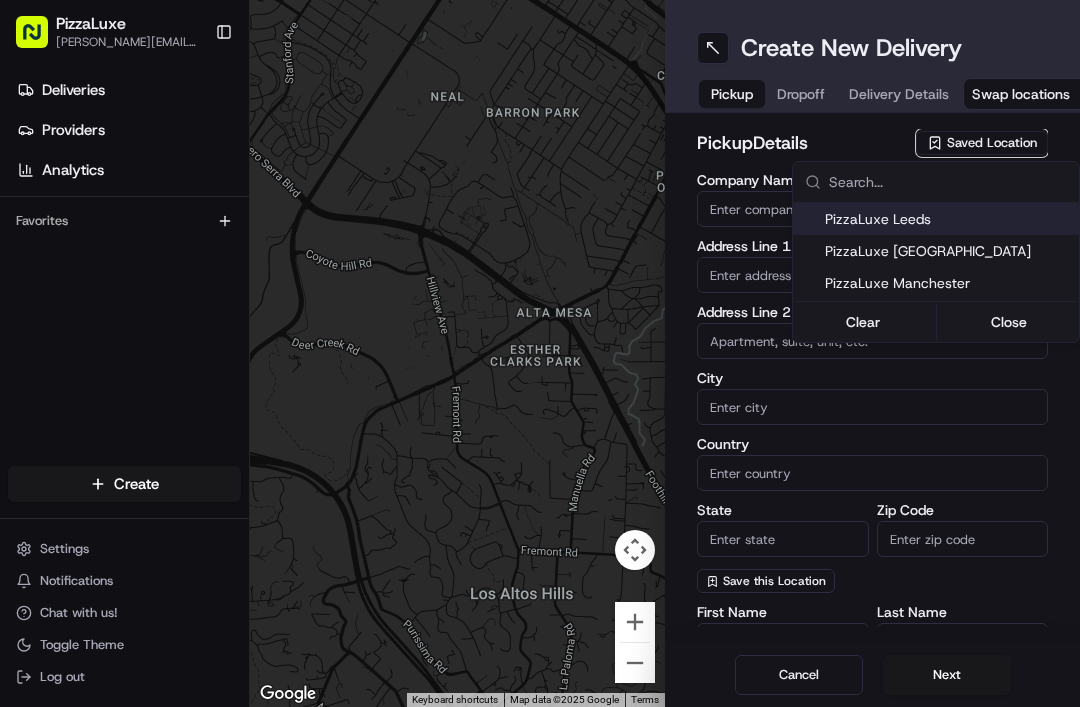 click on "PizzaLuxe London" at bounding box center (948, 251) 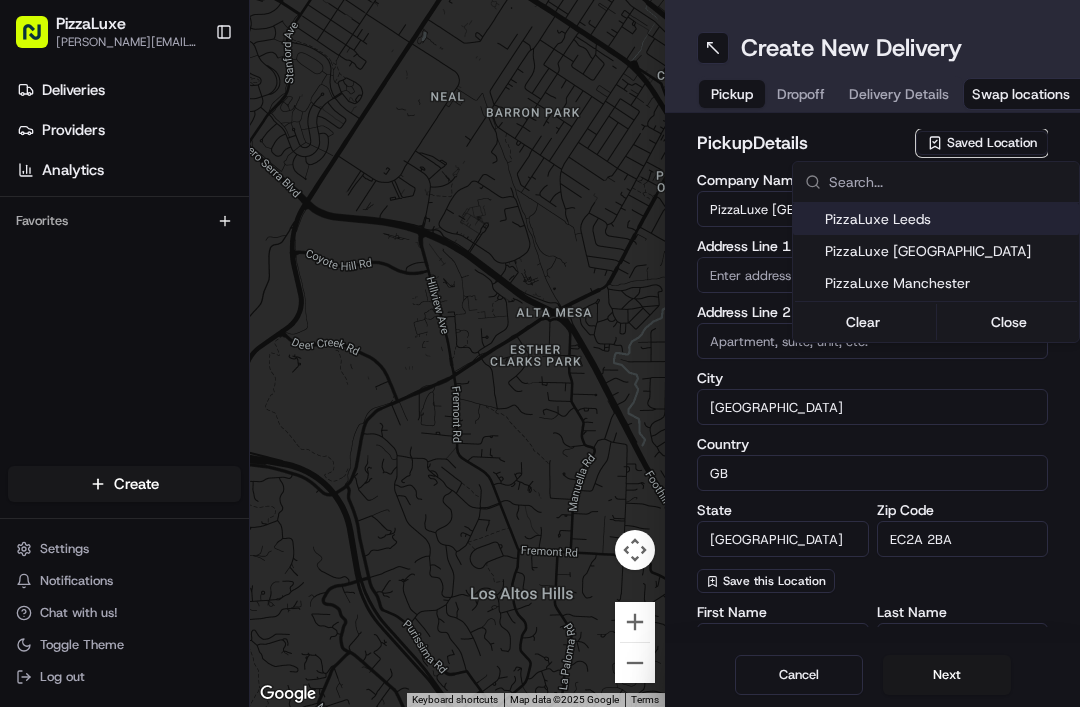 type on "2 Principal Pl" 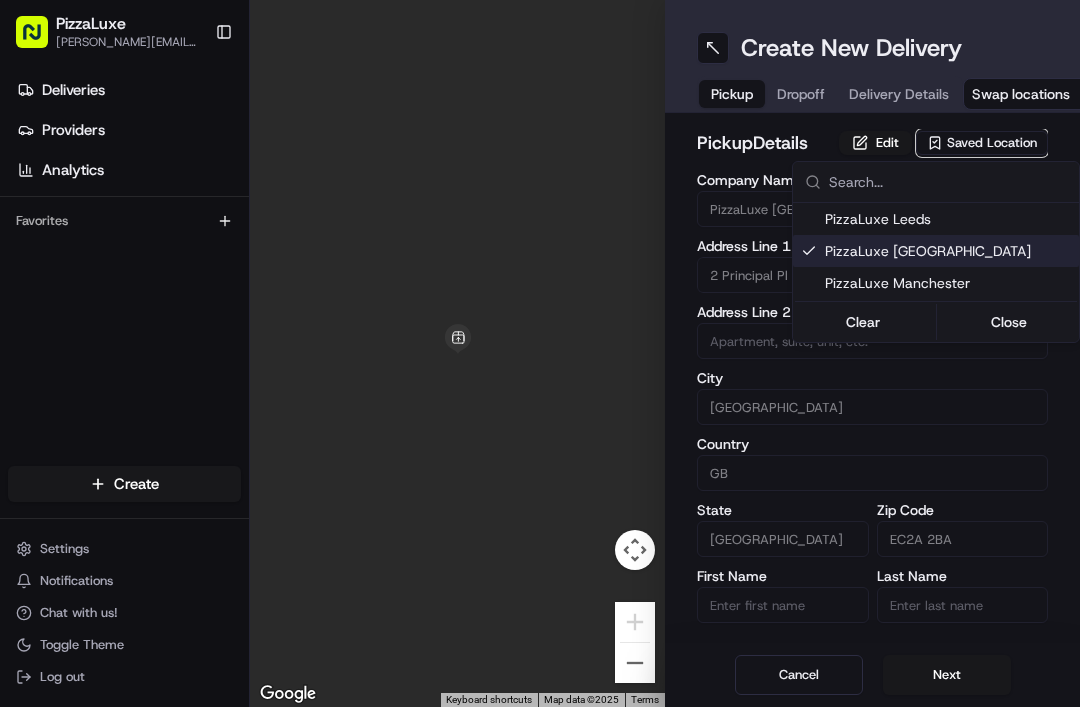 click on "Close" at bounding box center (1009, 322) 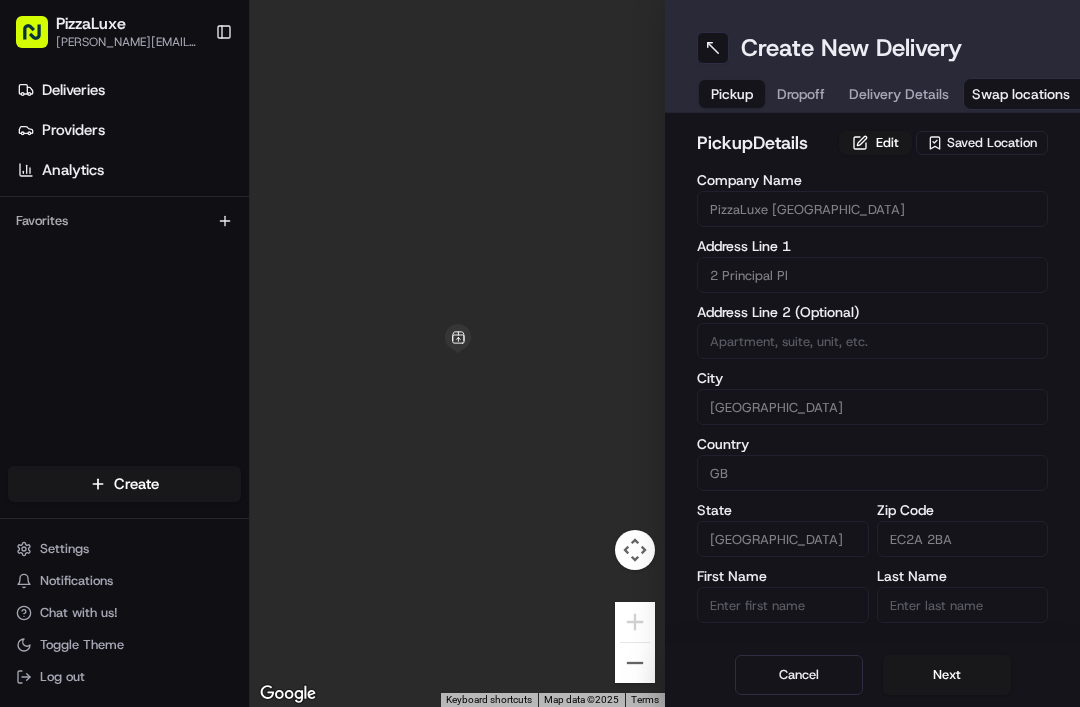 scroll, scrollTop: 0, scrollLeft: 0, axis: both 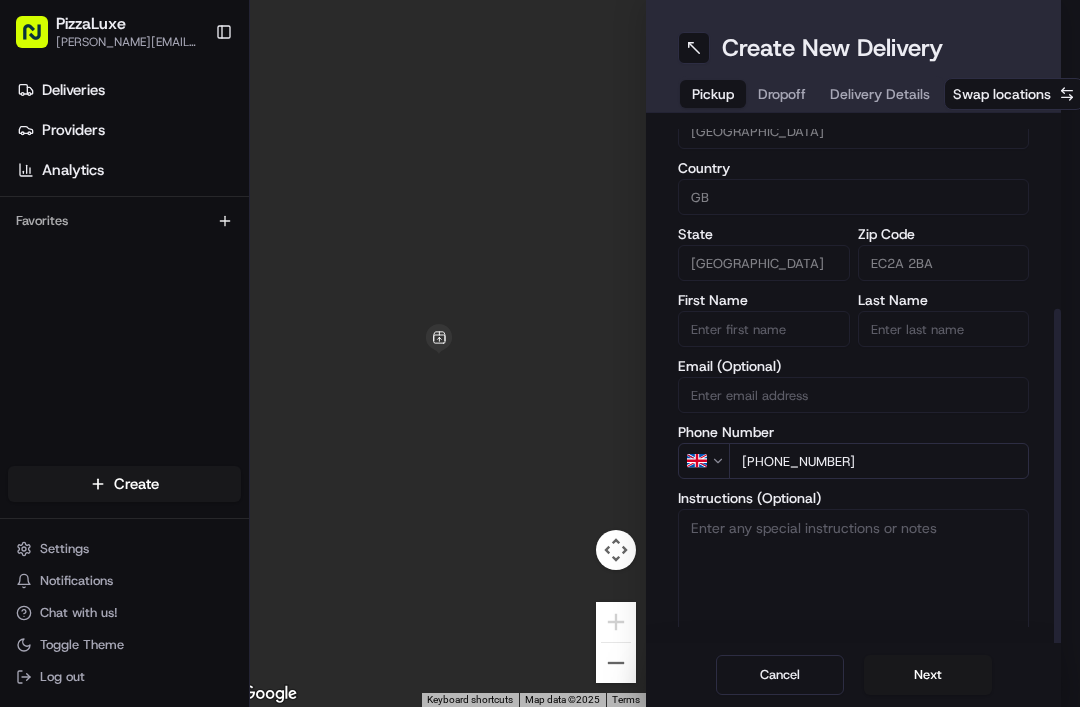 click on "Next" at bounding box center [928, 675] 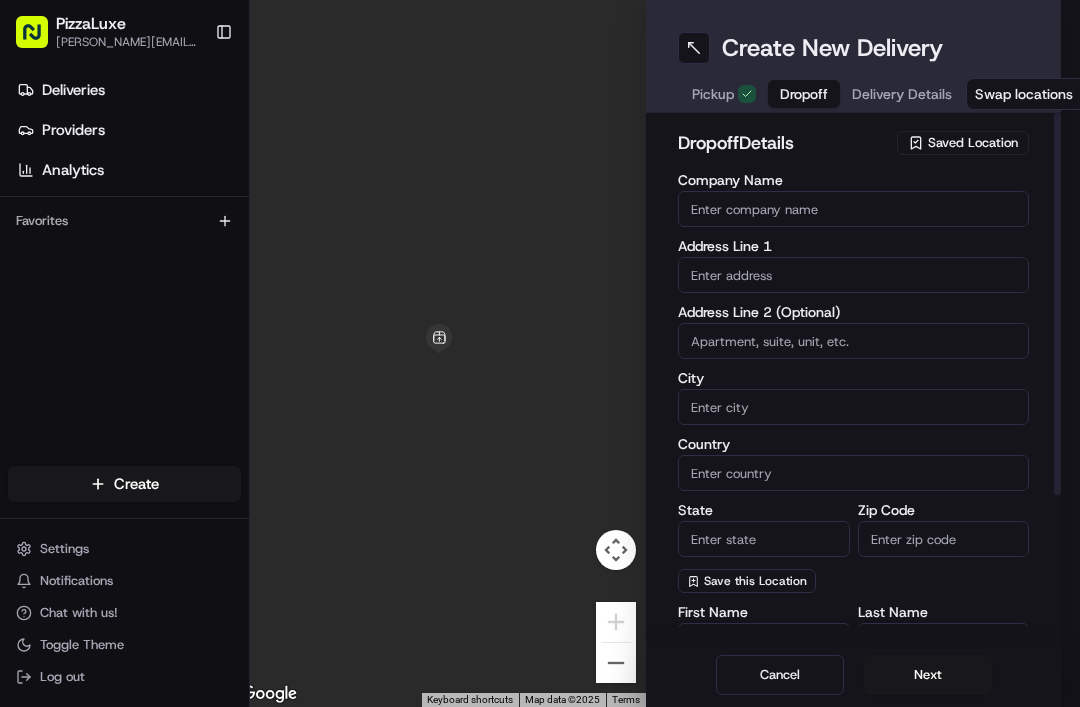 scroll, scrollTop: 0, scrollLeft: 0, axis: both 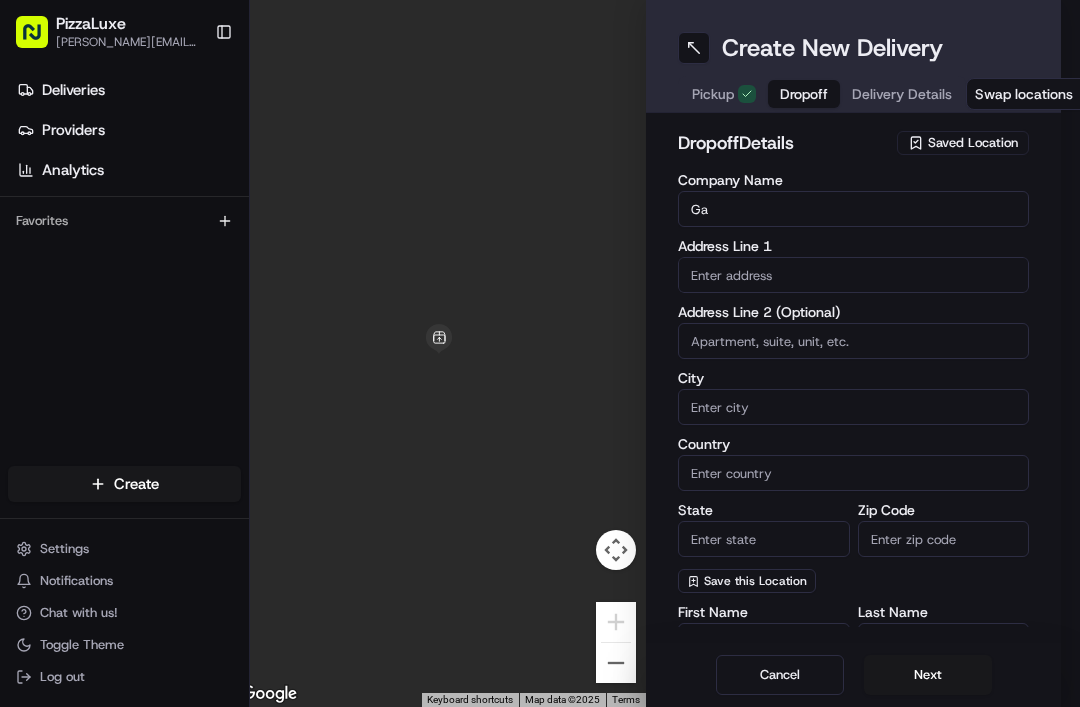 type on "G" 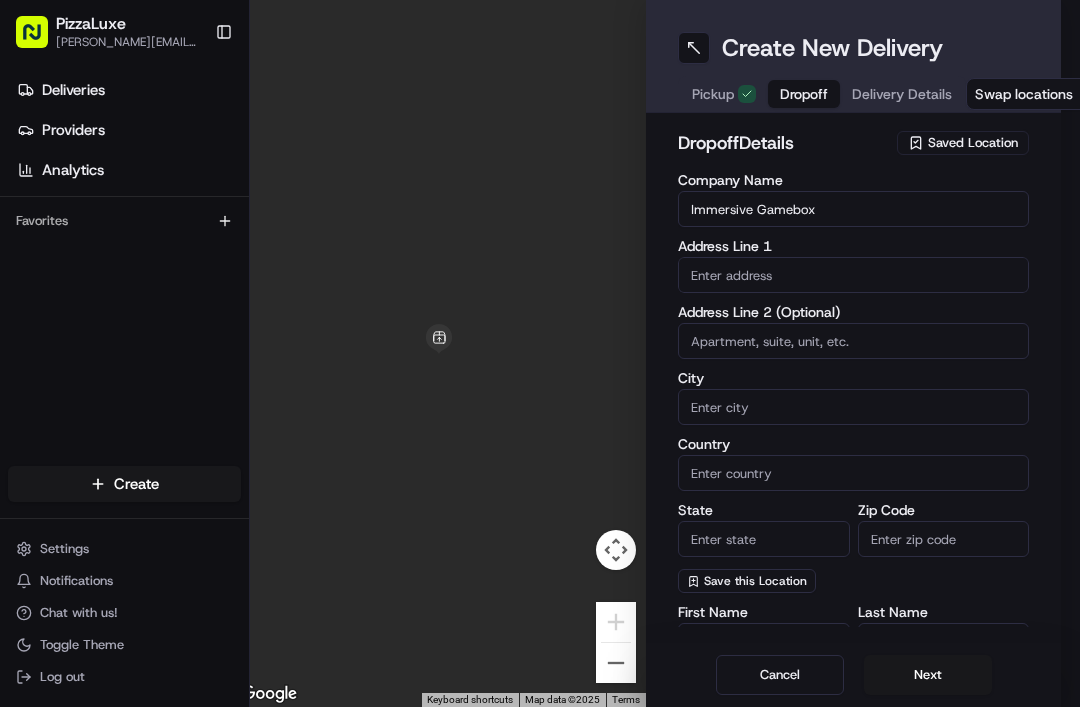 type on "Immersive Gamebox" 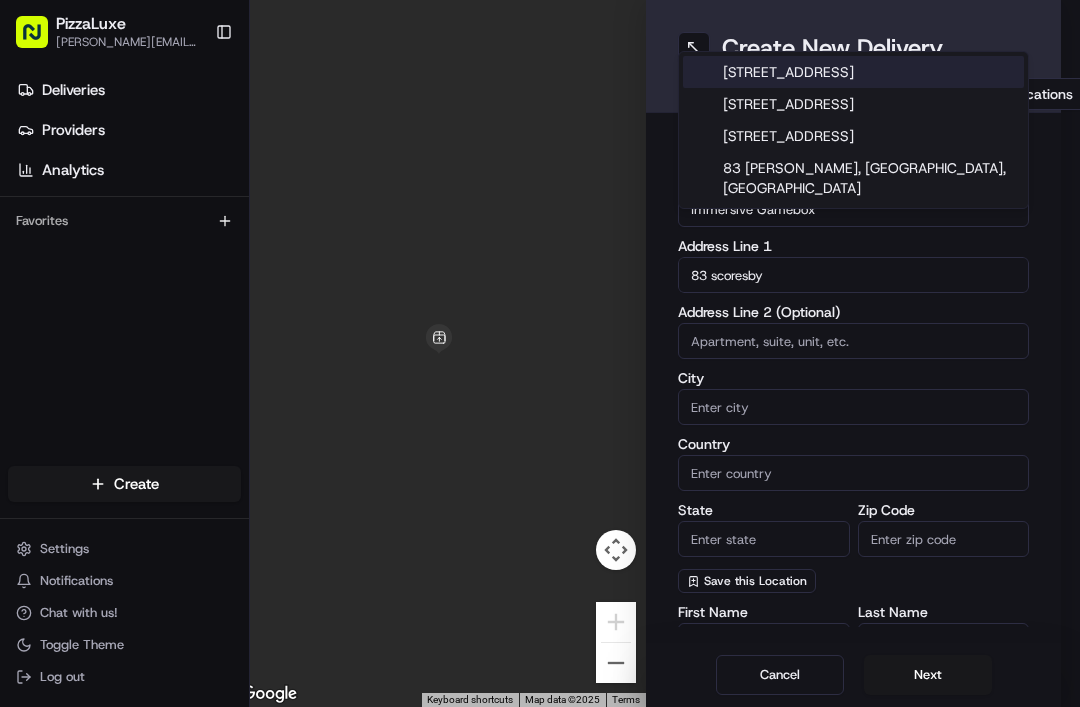 click on "83 Scoresby Street, London, UK" at bounding box center [853, 72] 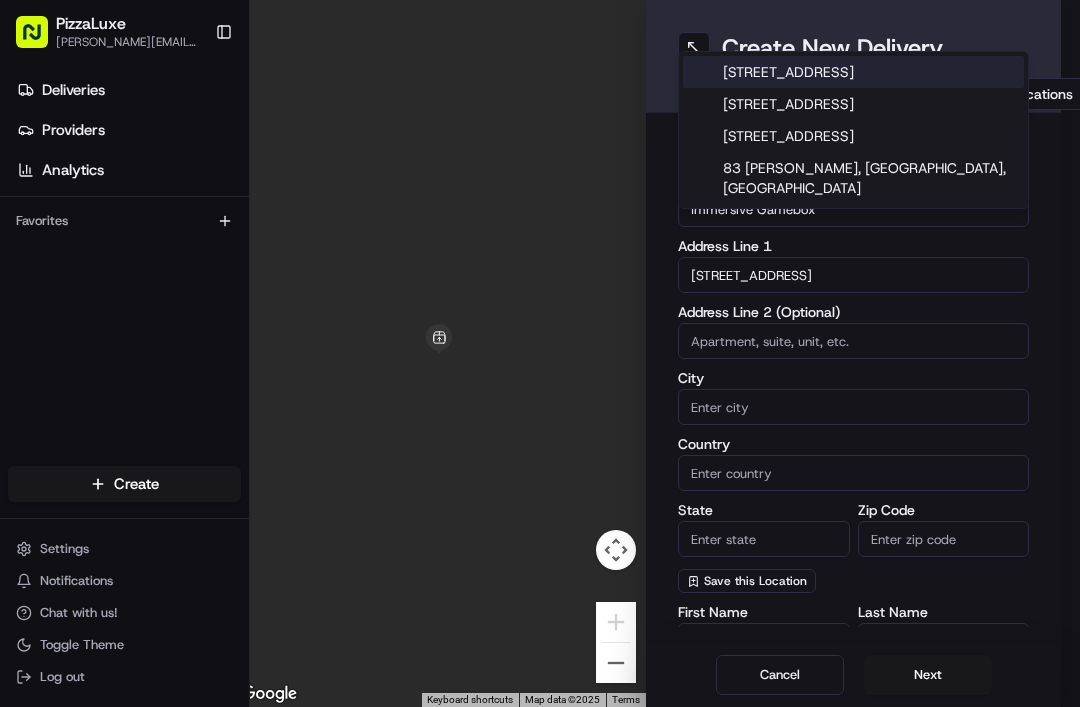 type on "83 Scoresby St, London SE1 0XN, UK" 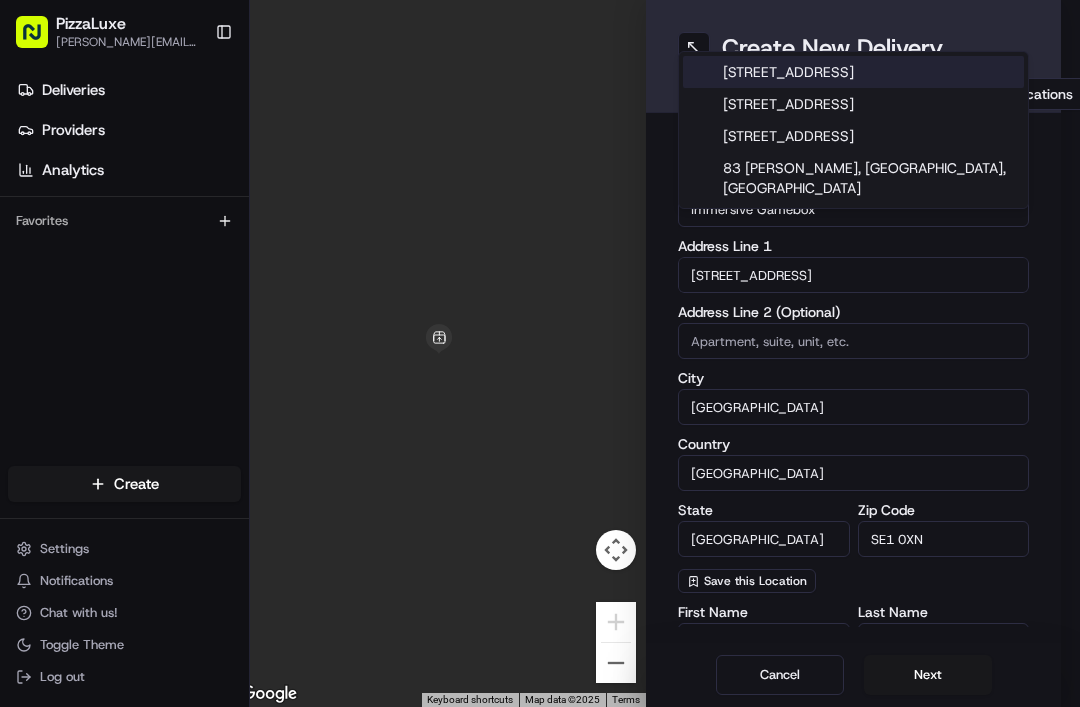 type on "83 Scoresby Street" 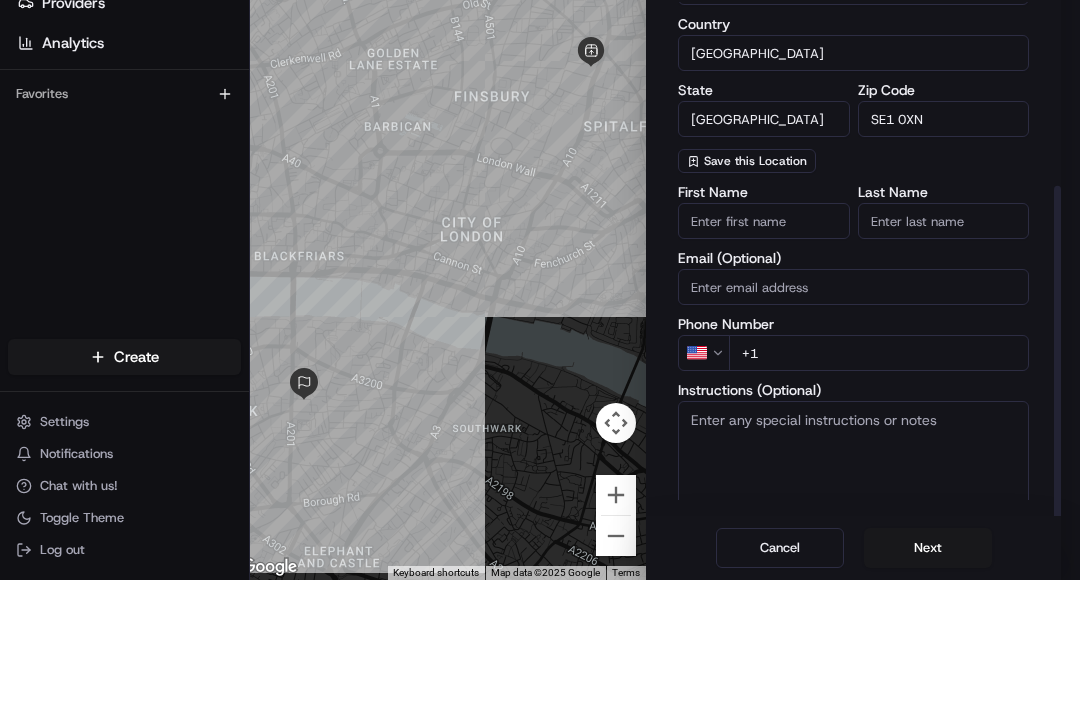 scroll, scrollTop: 295, scrollLeft: 0, axis: vertical 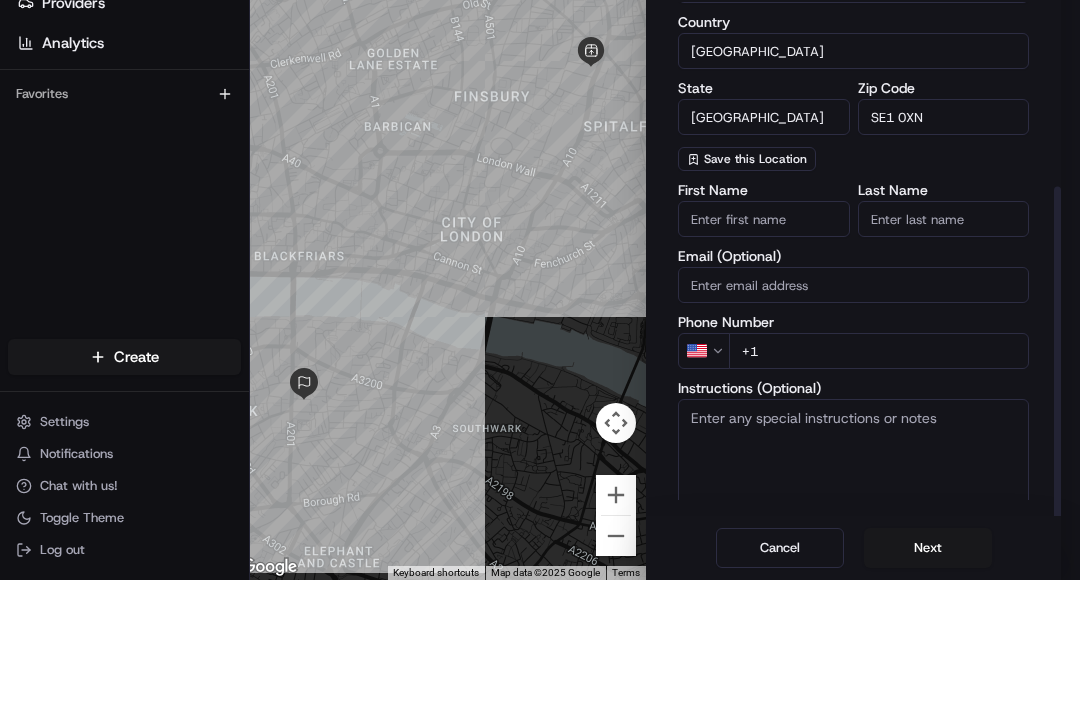 type on "Arch 3" 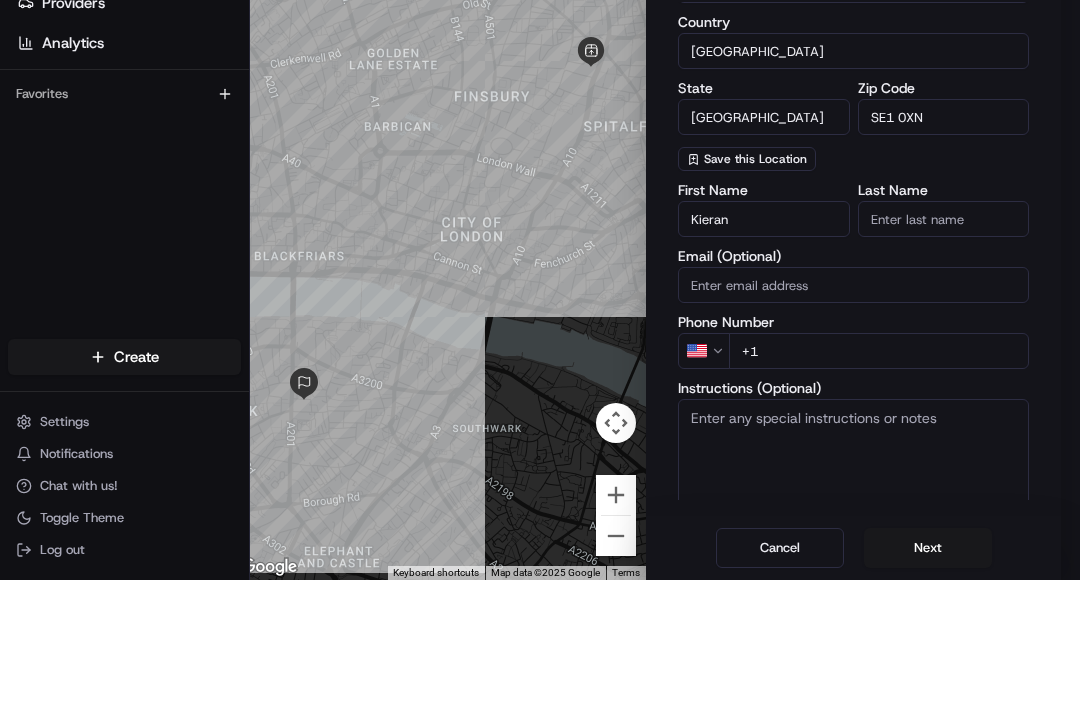 type on "Kieran" 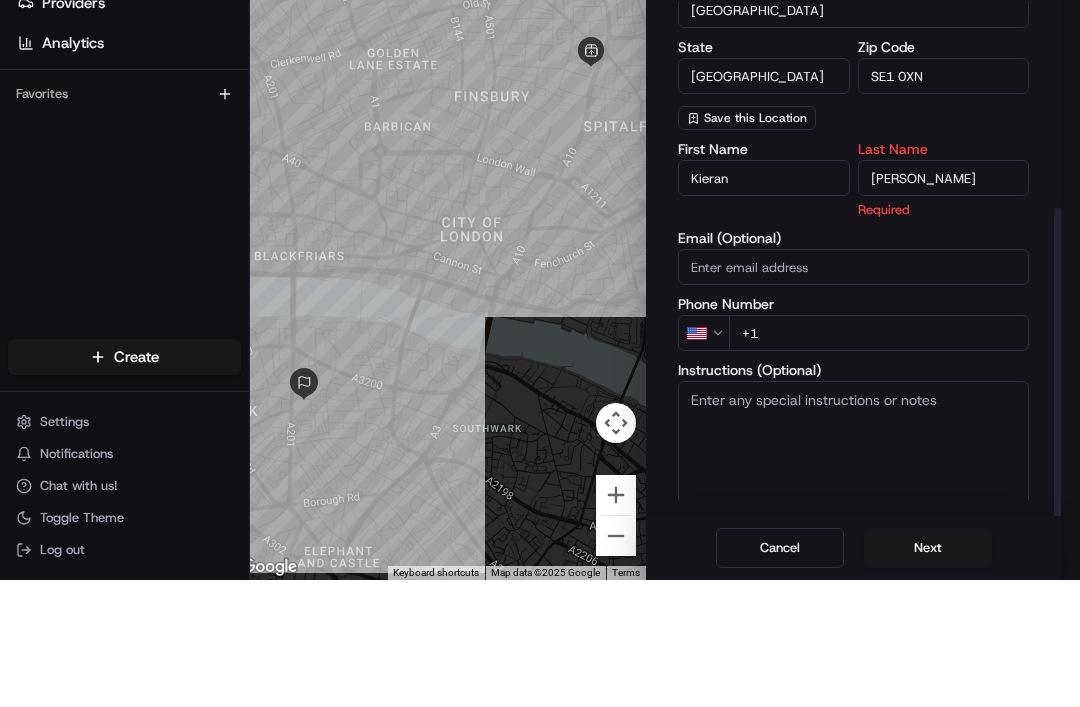 scroll, scrollTop: 335, scrollLeft: 0, axis: vertical 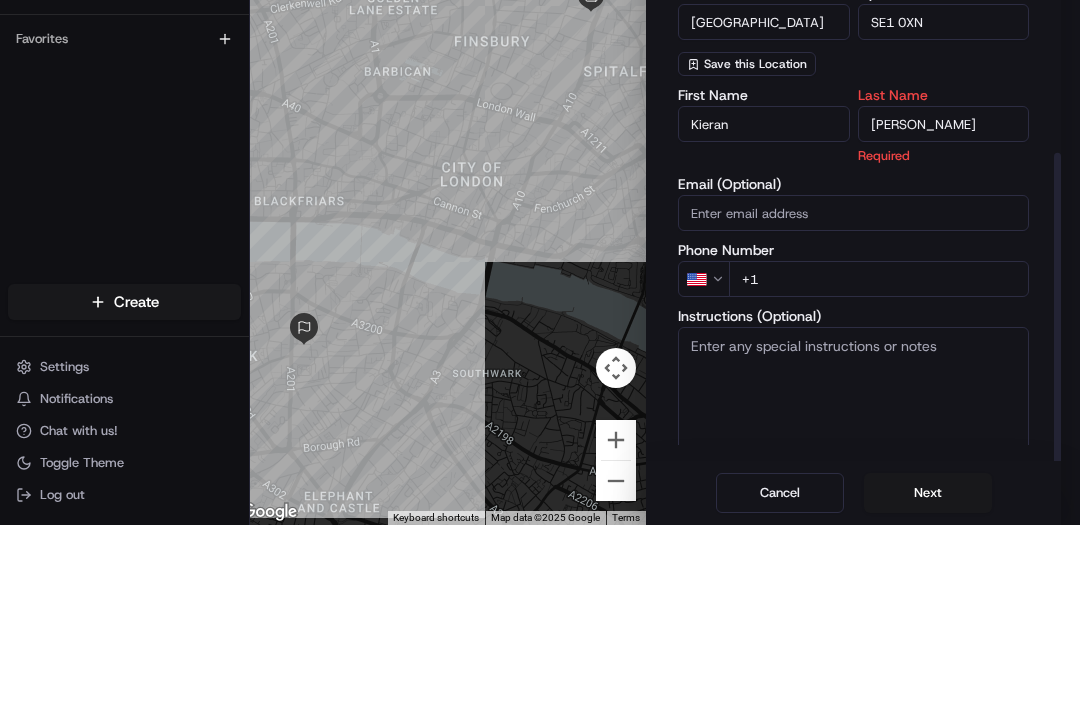 type on "Brocklehurst" 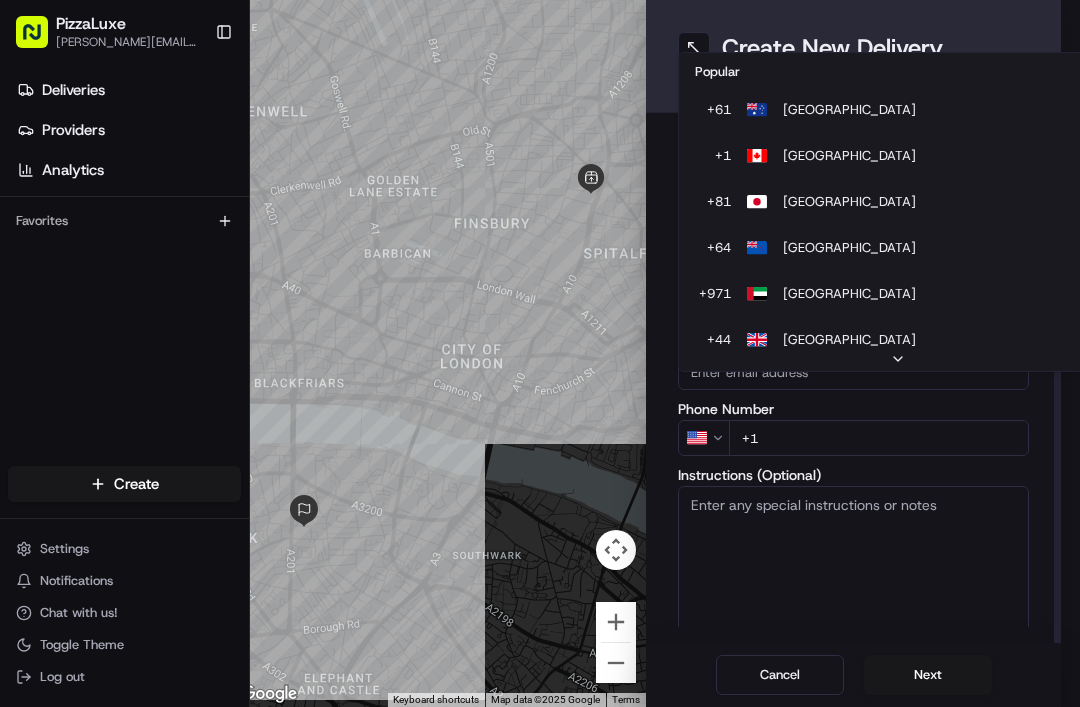 scroll, scrollTop: 312, scrollLeft: 0, axis: vertical 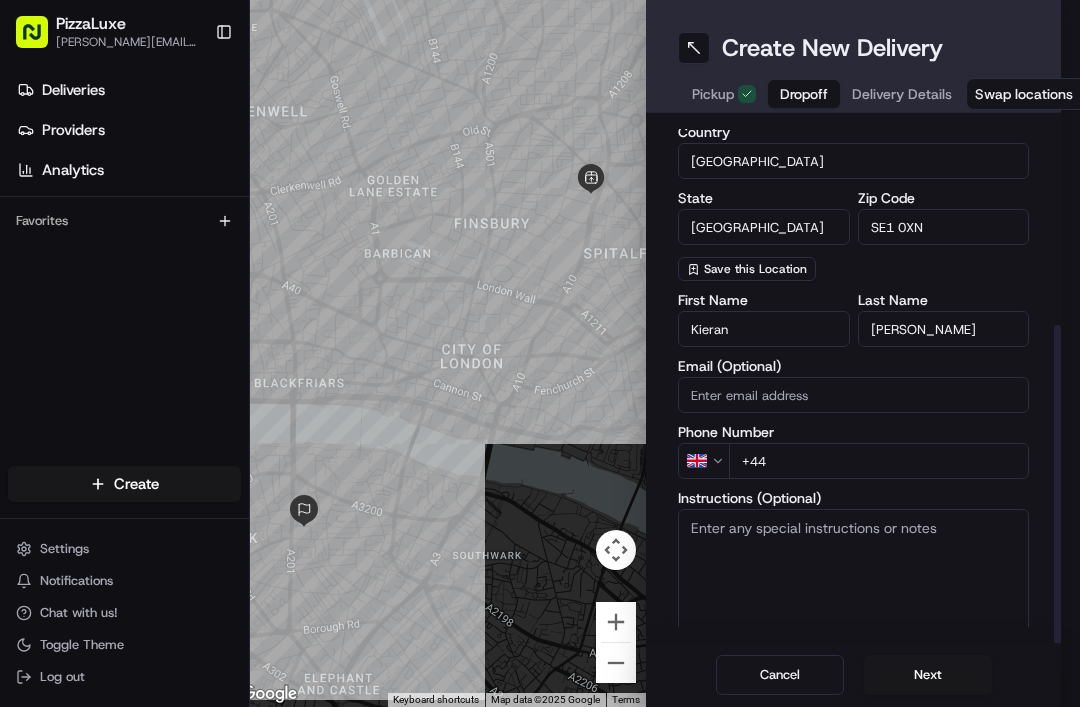 click on "+44" at bounding box center [879, 461] 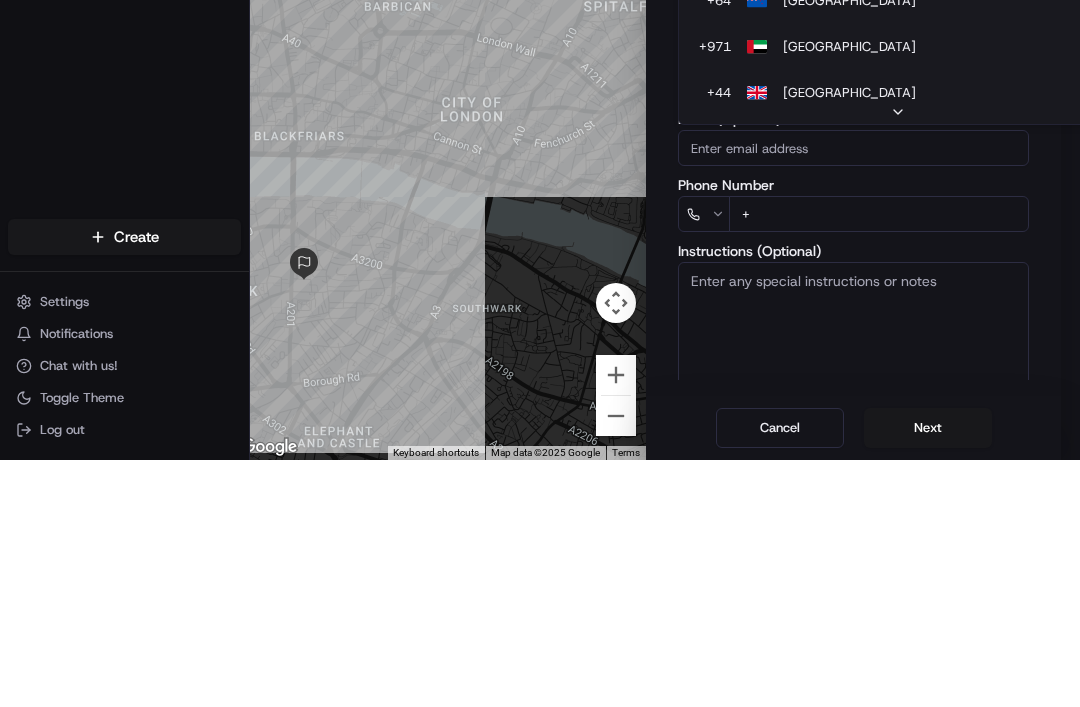 click on "PizzaLuxe molly@pizzaluxe.com Toggle Sidebar Deliveries Providers Analytics Favorites Main Menu Members & Organization Organization Users Roles Preferences Customization Tracking Orchestration Automations Dispatch Strategy Locations Pickup Locations Dropoff Locations Billing Billing Refund Requests Integrations Notification Triggers Webhooks API Keys Request Logs Create Settings Notifications Chat with us! Toggle Theme Log out To navigate the map with touch gestures double-tap and hold your finger on the map, then drag the map. ← Move left → Move right ↑ Move up ↓ Move down + Zoom in - Zoom out Home Jump left by 75% End Jump right by 75% Page Up Jump up by 75% Page Down Jump down by 75% Keyboard shortcuts Map Data Map data ©2025 Google Map data ©2025 Google 200 m  Click to toggle between metric and imperial units Terms Report a map error Create New Delivery Pickup Dropoff Delivery Details Swap locations dropoff  Details Saved Location Company Name Immersive Gamebox Address Line 1 +" at bounding box center [540, 353] 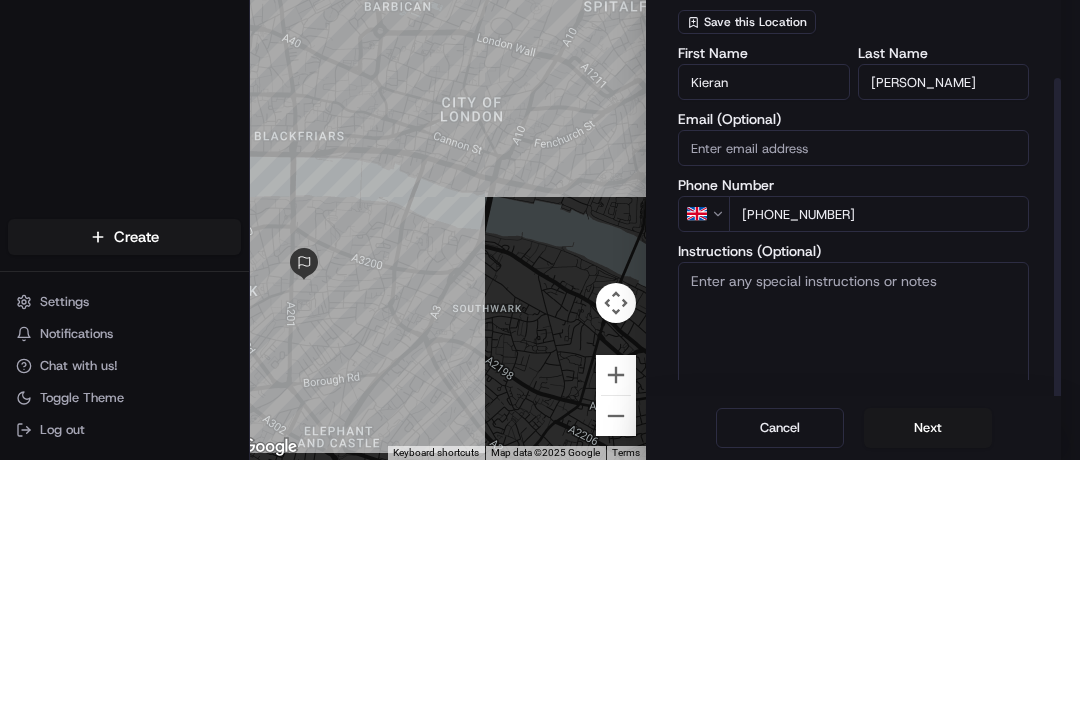 type on "+44 7730 196943" 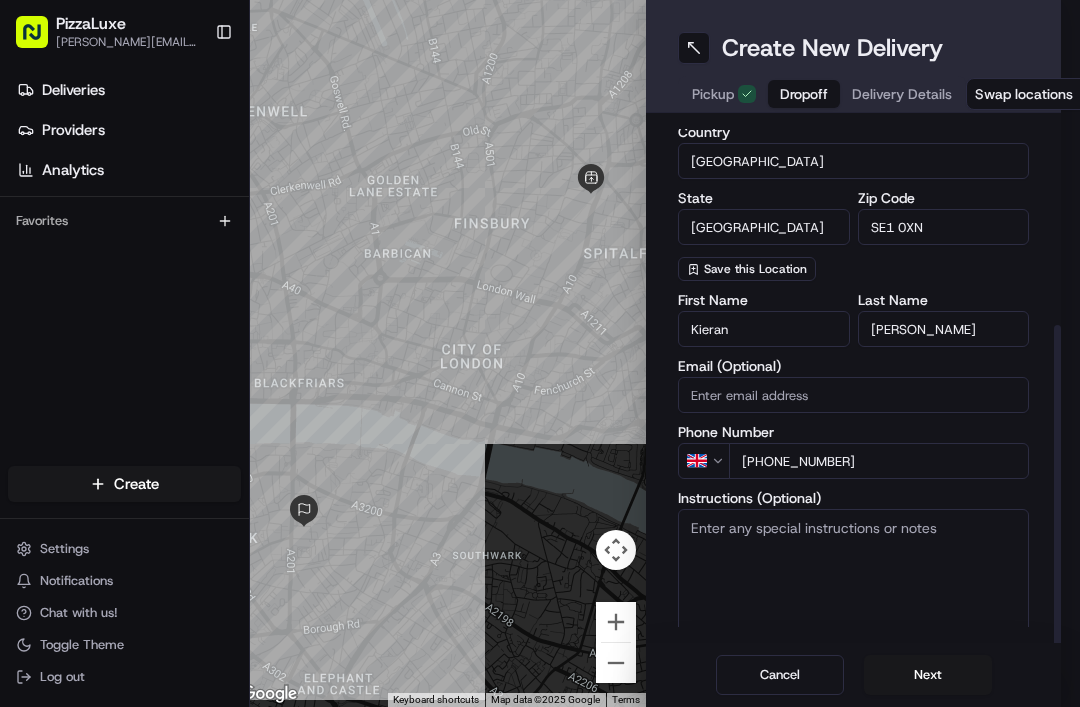 scroll, scrollTop: 64, scrollLeft: 15, axis: both 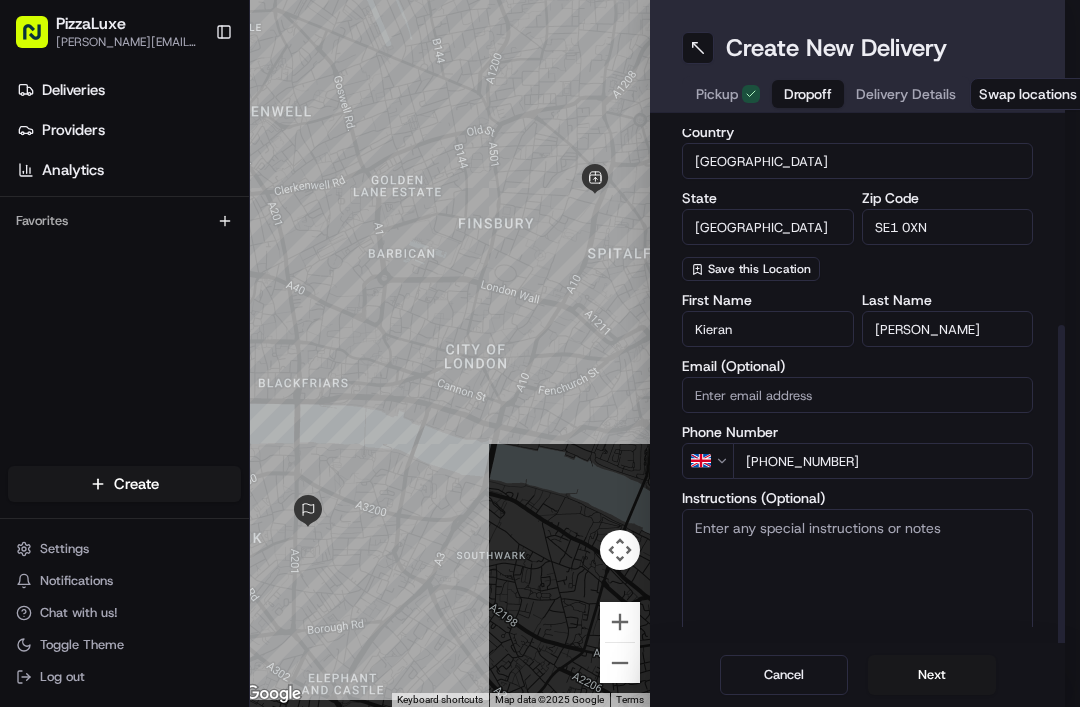 click on "Next" at bounding box center [932, 675] 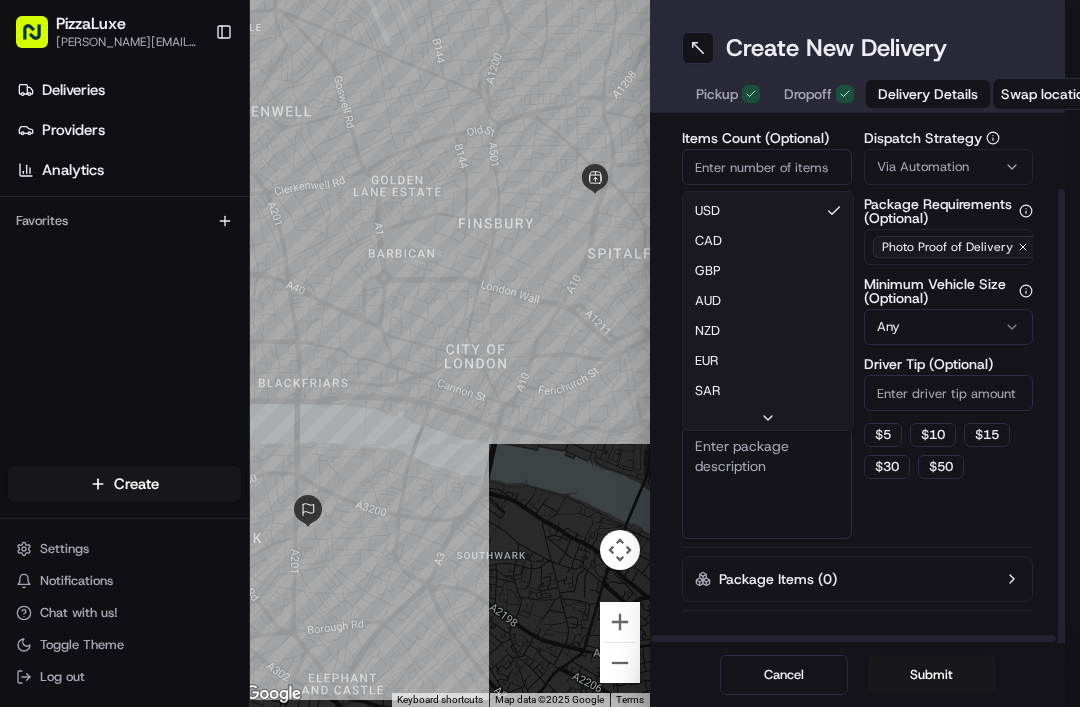 click on "PizzaLuxe molly@pizzaluxe.com Toggle Sidebar Deliveries Providers Analytics Favorites Main Menu Members & Organization Organization Users Roles Preferences Customization Tracking Orchestration Automations Dispatch Strategy Locations Pickup Locations Dropoff Locations Billing Billing Refund Requests Integrations Notification Triggers Webhooks API Keys Request Logs Create Settings Notifications Chat with us! Toggle Theme Log out To navigate the map with touch gestures double-tap and hold your finger on the map, then drag the map. ← Move left → Move right ↑ Move up ↓ Move down + Zoom in - Zoom out Home Jump left by 75% End Jump right by 75% Page Up Jump up by 75% Page Down Jump down by 75% Keyboard shortcuts Map Data Map data ©2025 Google Map data ©2025 Google 200 m  Click to toggle between metric and imperial units Terms Report a map error Create New Delivery Pickup Dropoff Delivery Details Swap locations Delivery Details now scheduled Items Count (Optional) Currency USD USD CAD GBP $" at bounding box center [540, 353] 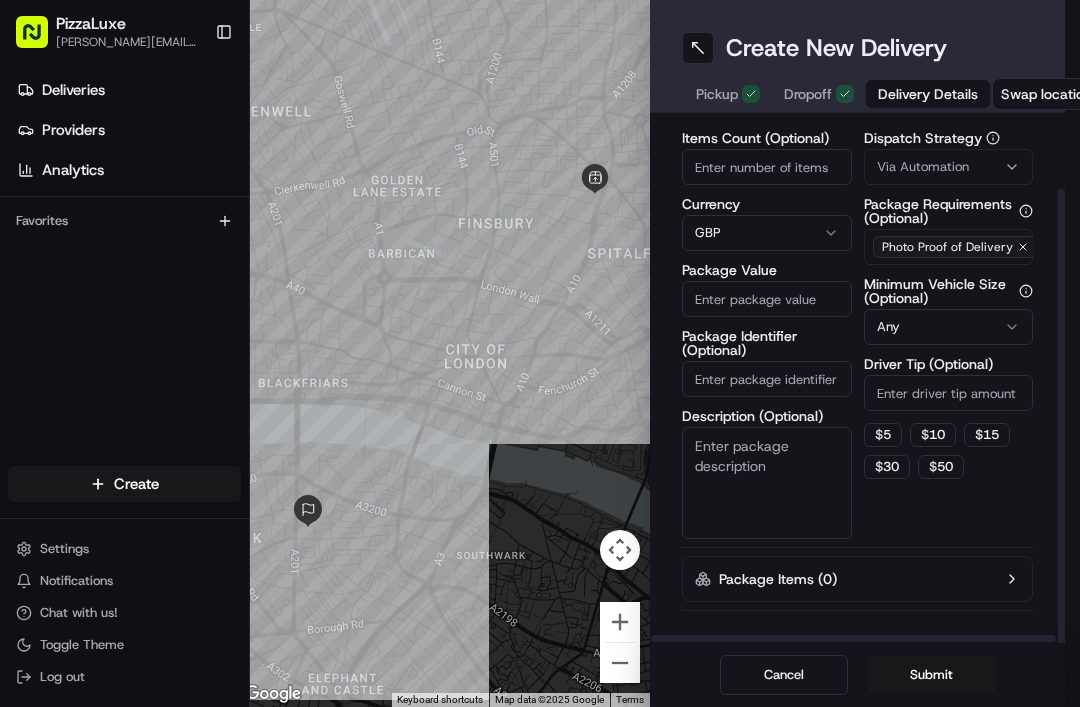 click on "Items Count (Optional)" at bounding box center (767, 167) 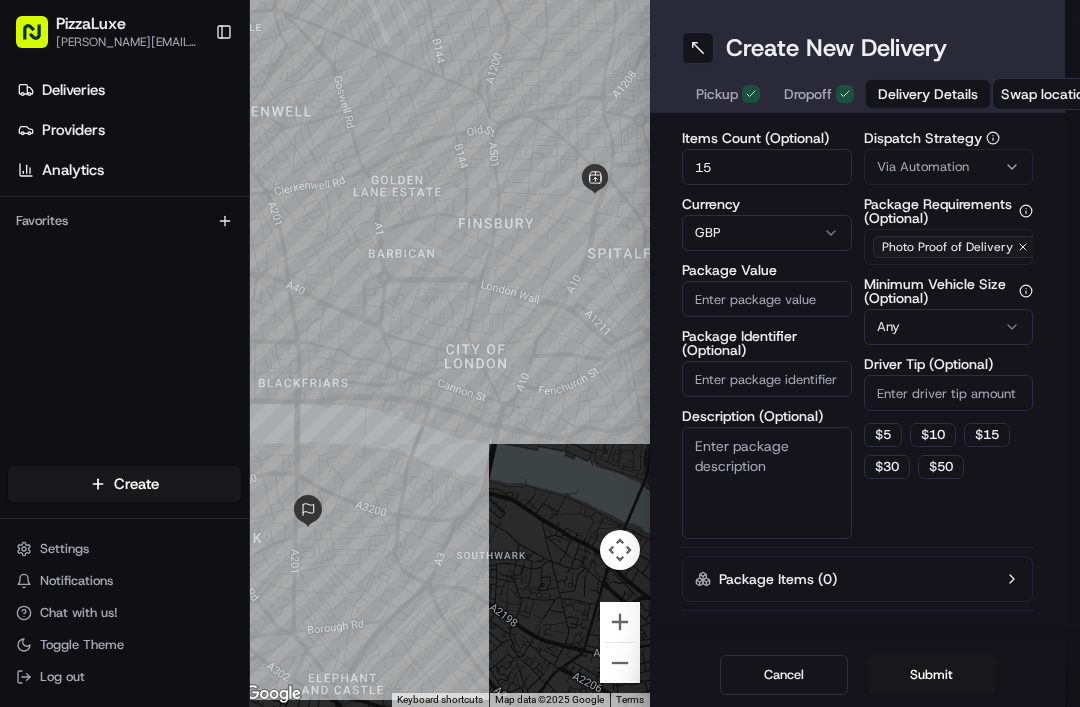 type on "15" 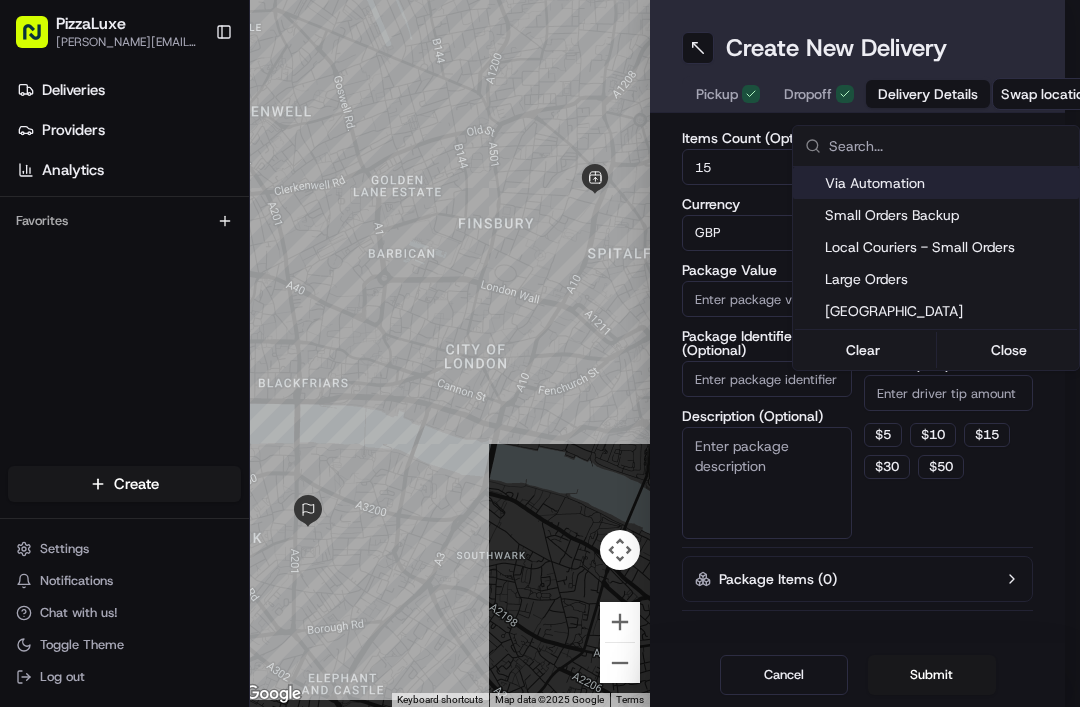 click on "Large Orders" at bounding box center (948, 279) 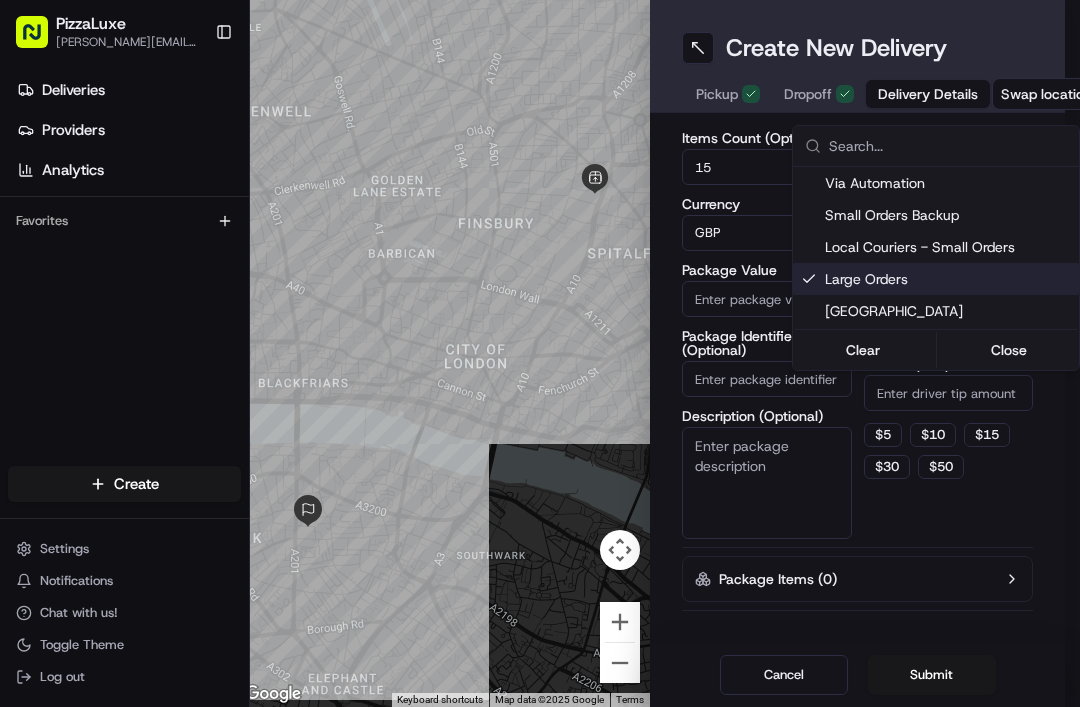 click on "Close" at bounding box center (1009, 350) 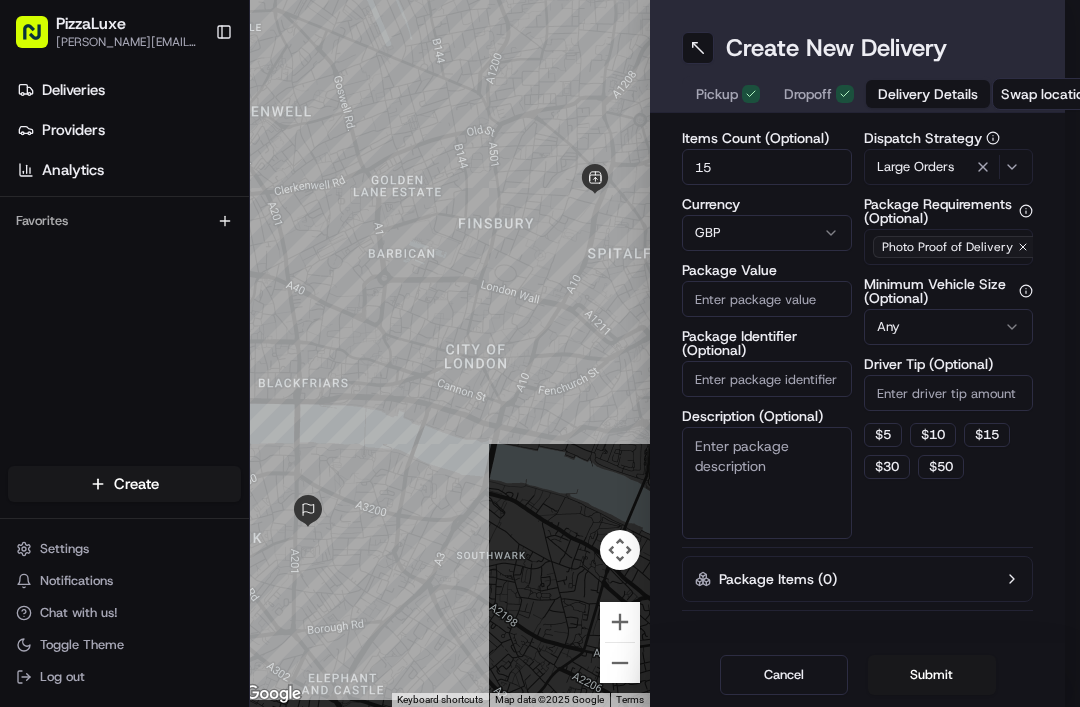 click on "Package Value" at bounding box center (767, 299) 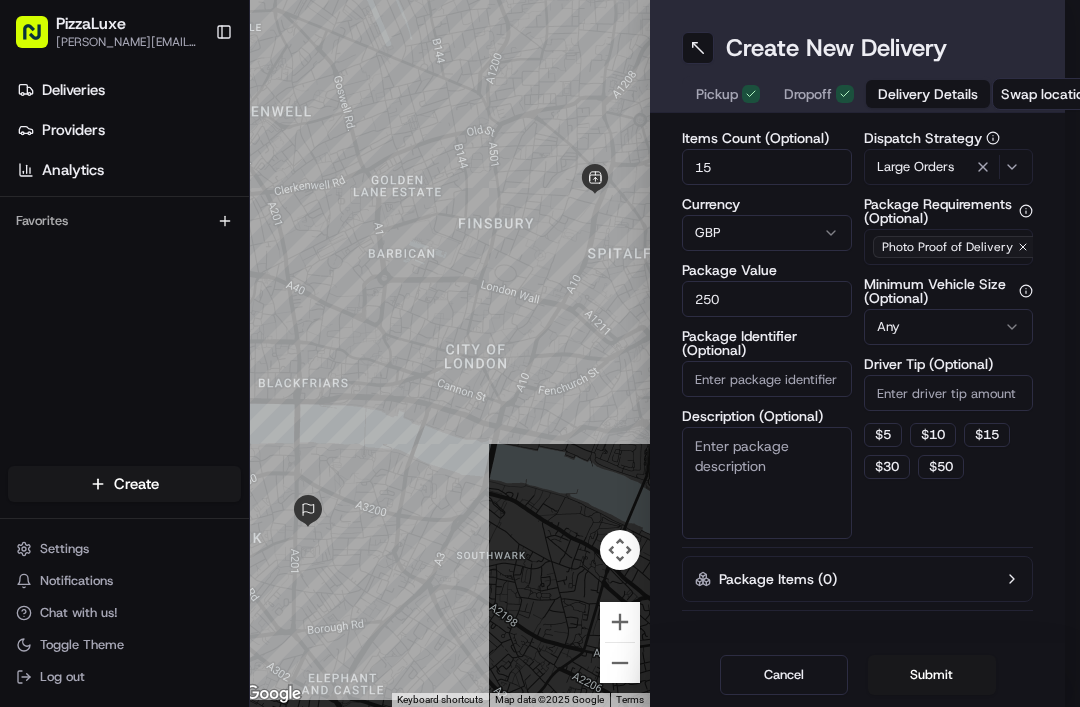 type on "250" 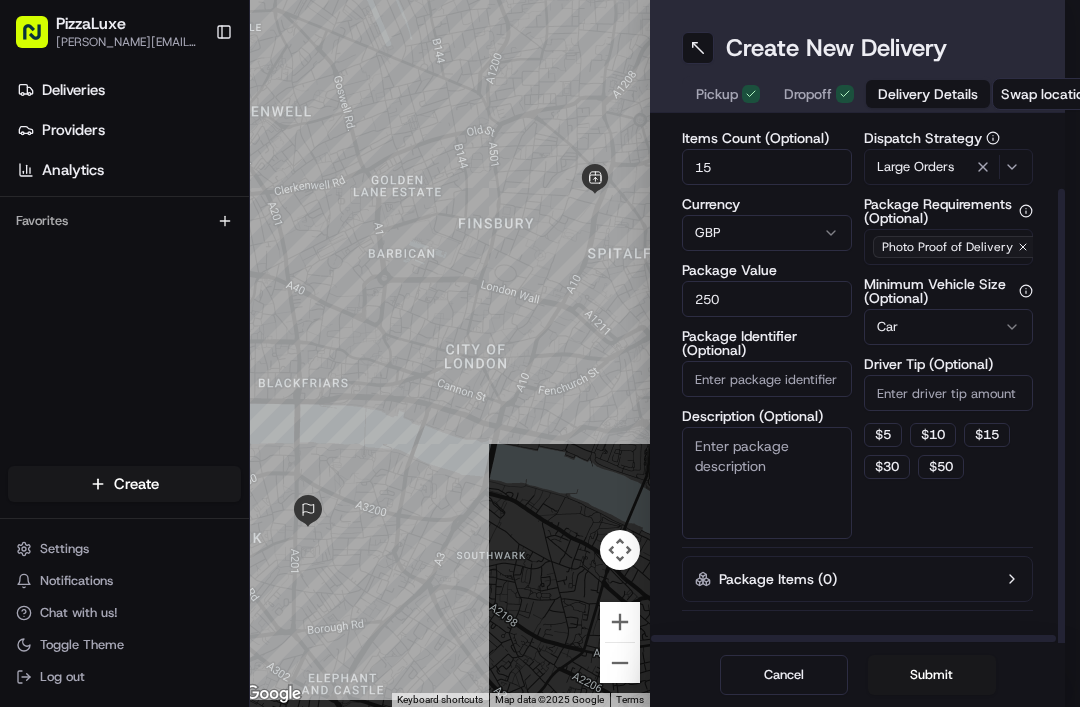 click on "Description (Optional)" at bounding box center (767, 483) 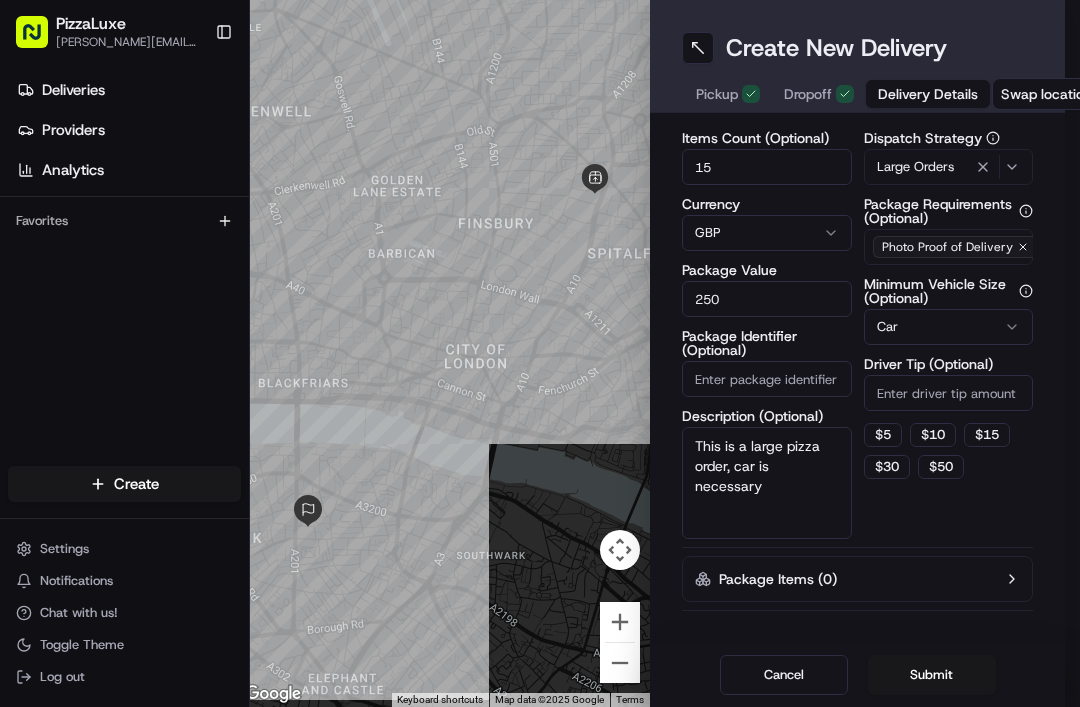 type on "This is a large pizza order, car is necessary" 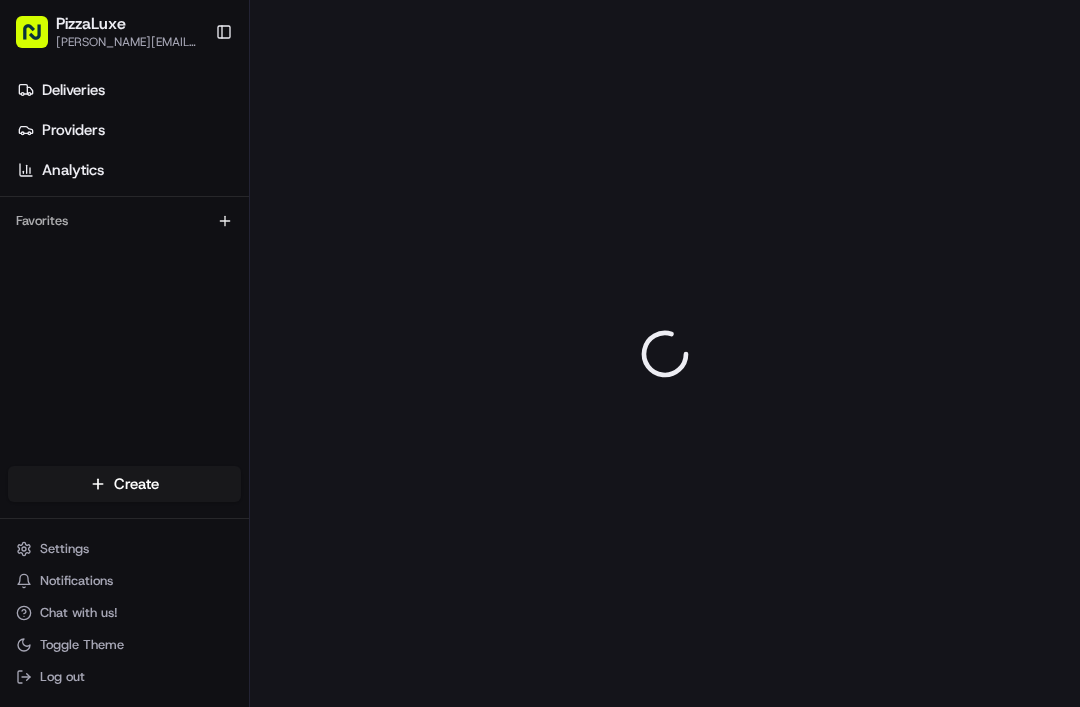 scroll, scrollTop: 0, scrollLeft: 0, axis: both 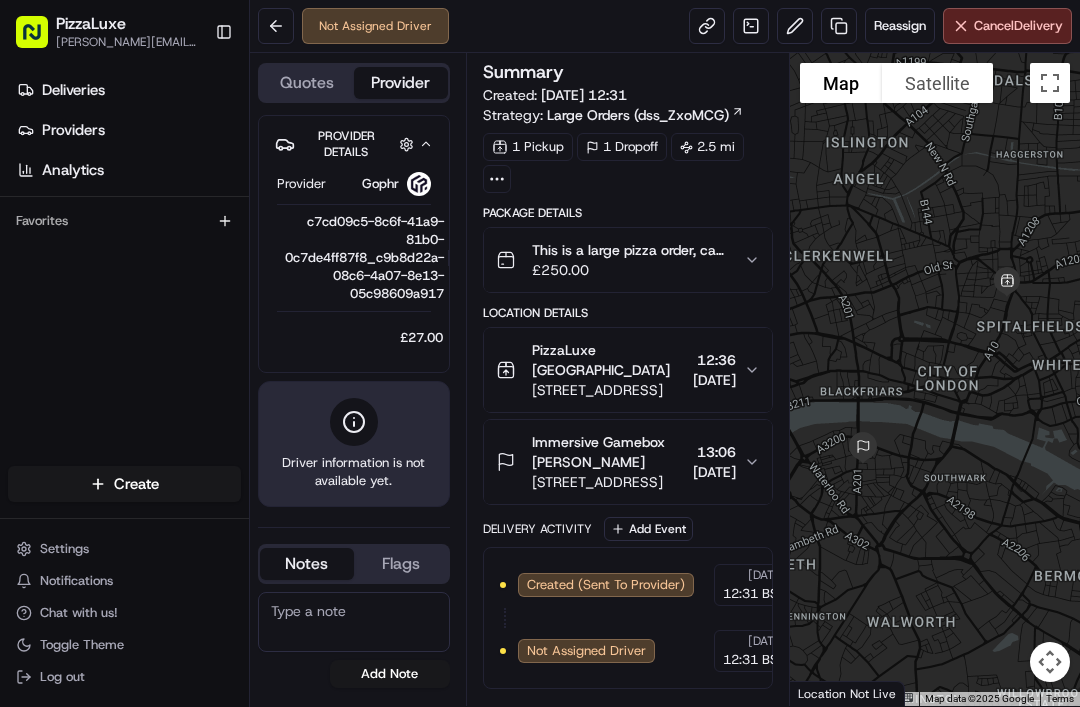 click at bounding box center [795, 26] 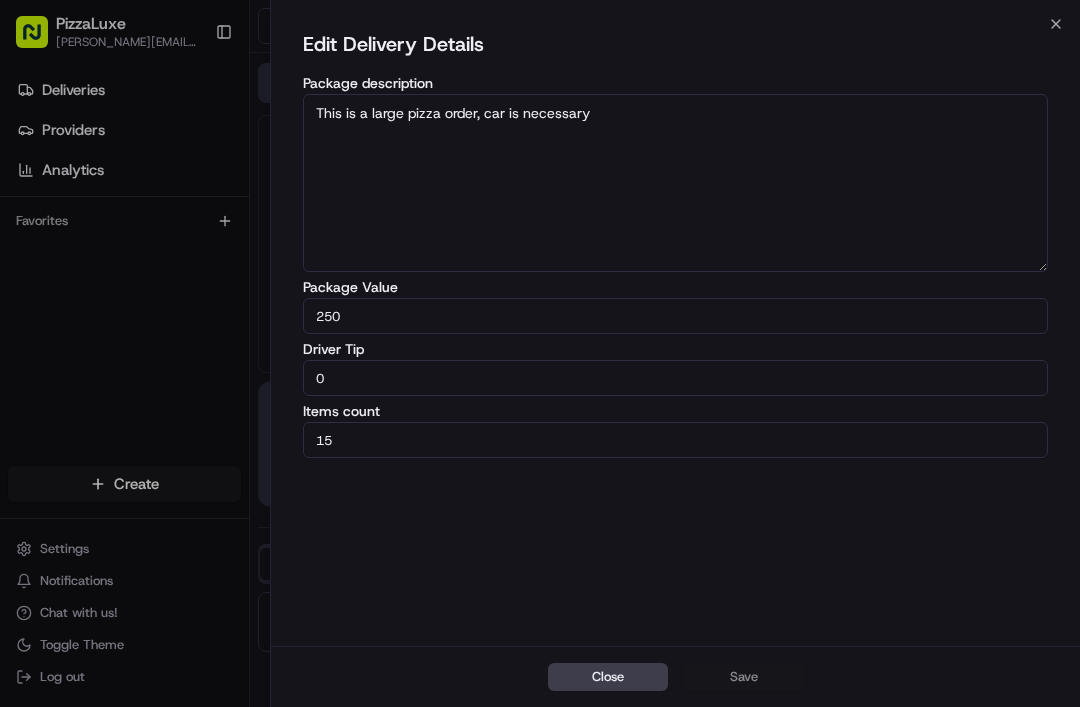 click 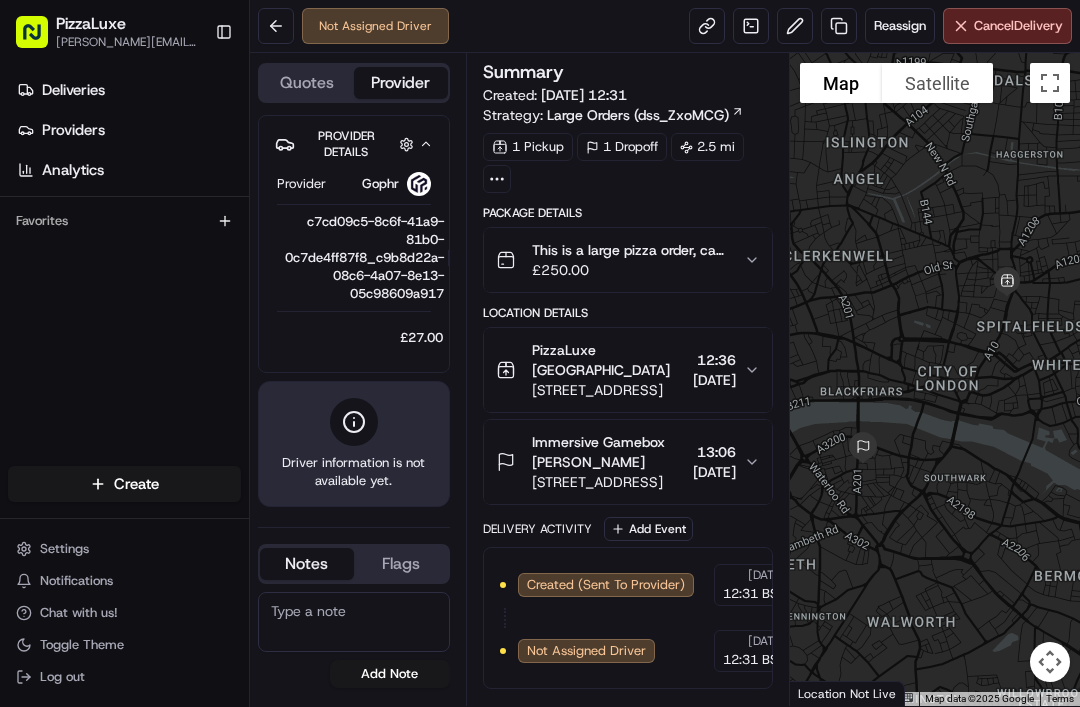 click at bounding box center (406, 144) 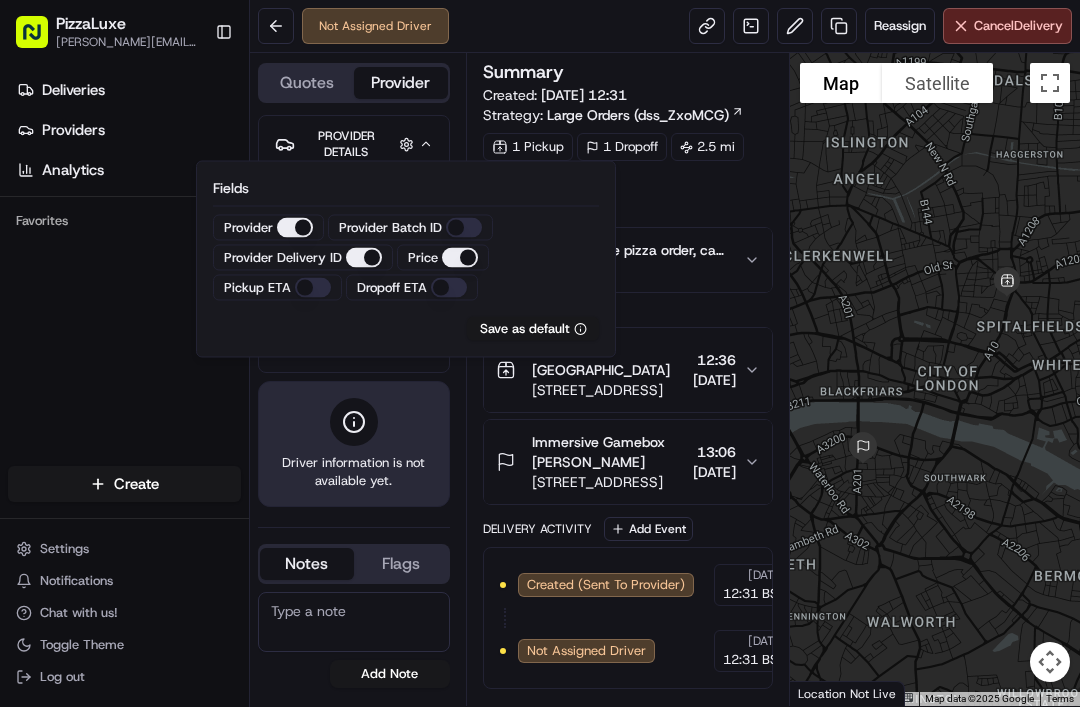 click on "This is a large pizza order, car is necessary £ 250.00" at bounding box center (628, 260) 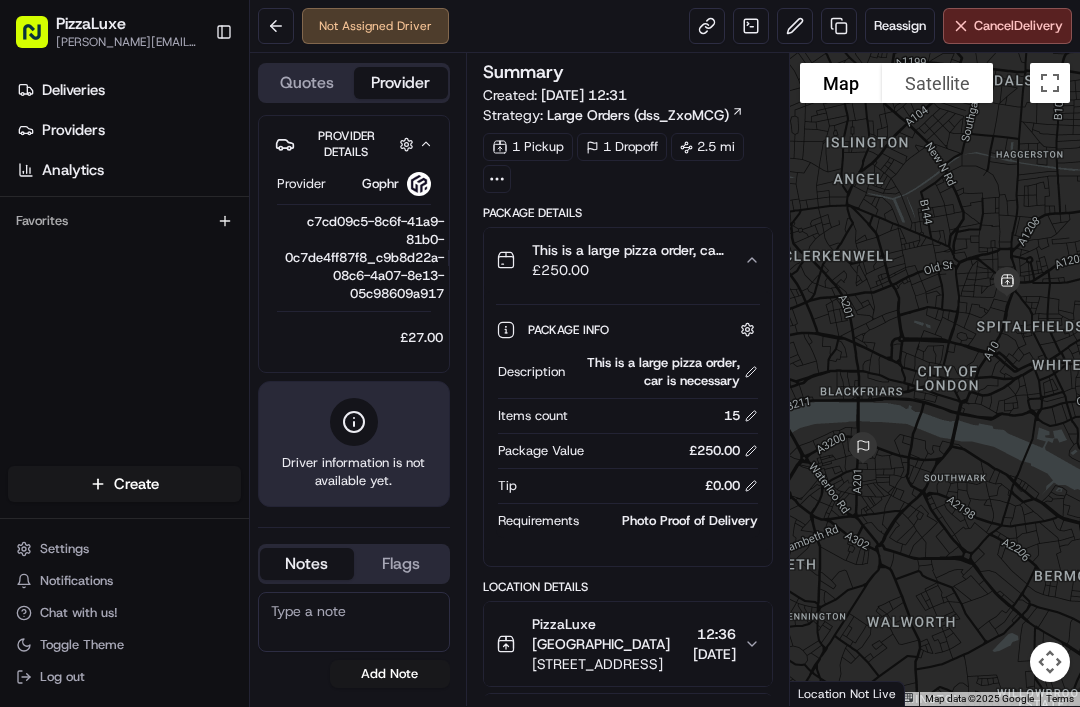 click on "Chat with us!" at bounding box center (79, 613) 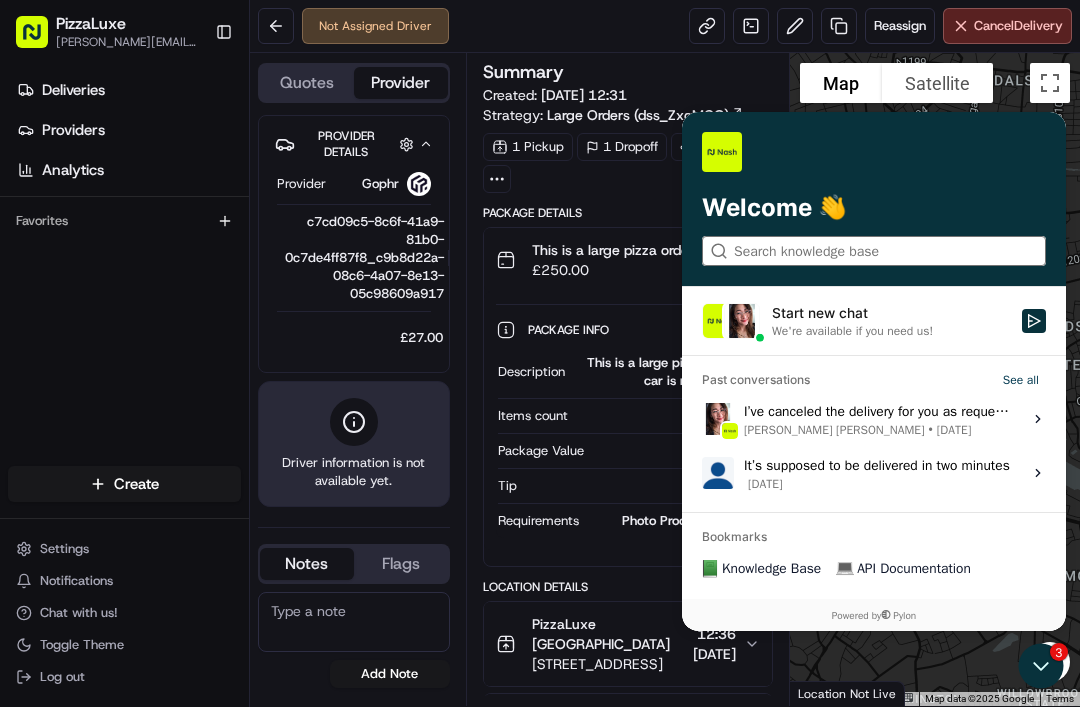 click at bounding box center [873, 251] 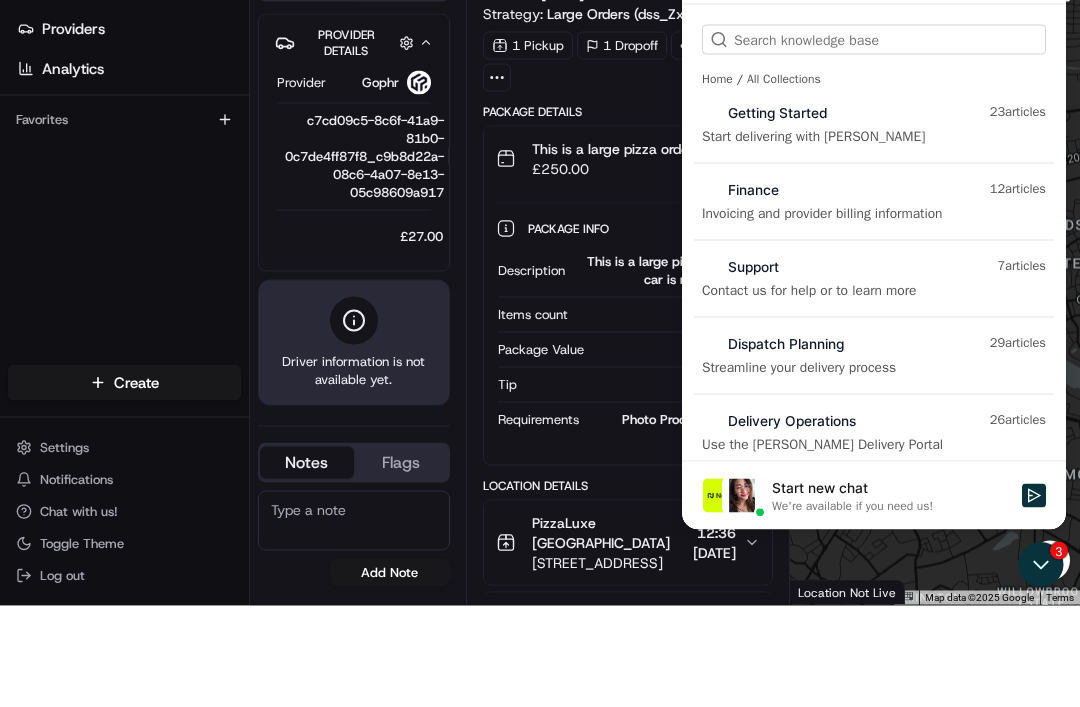 scroll, scrollTop: 0, scrollLeft: 0, axis: both 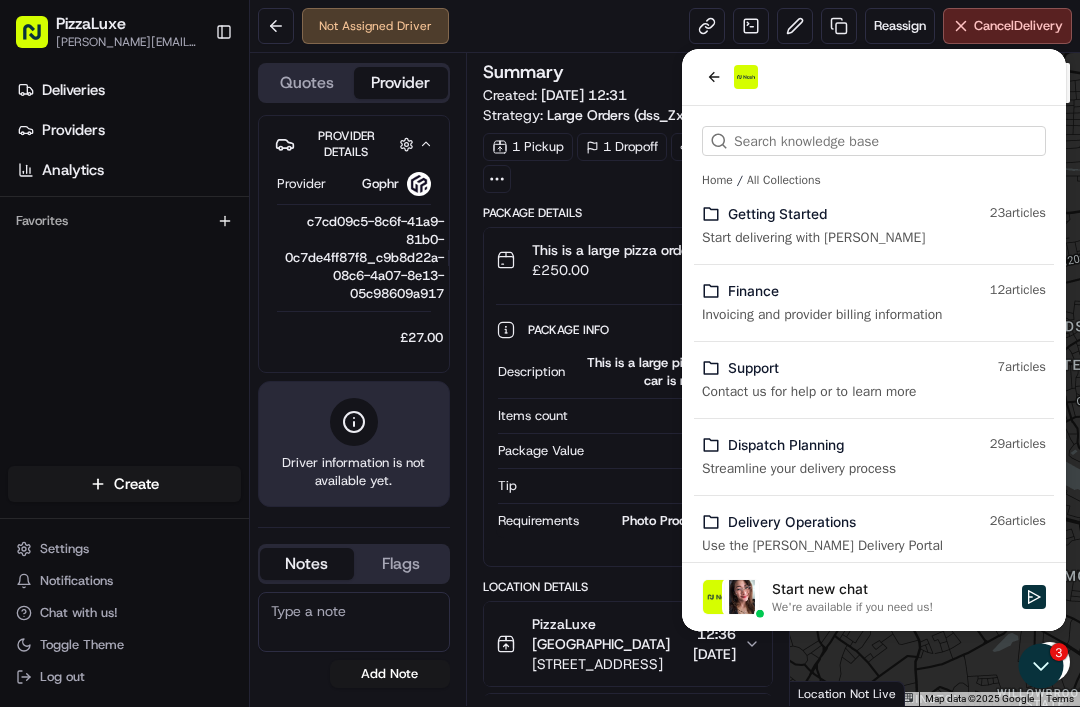 click at bounding box center [714, 77] 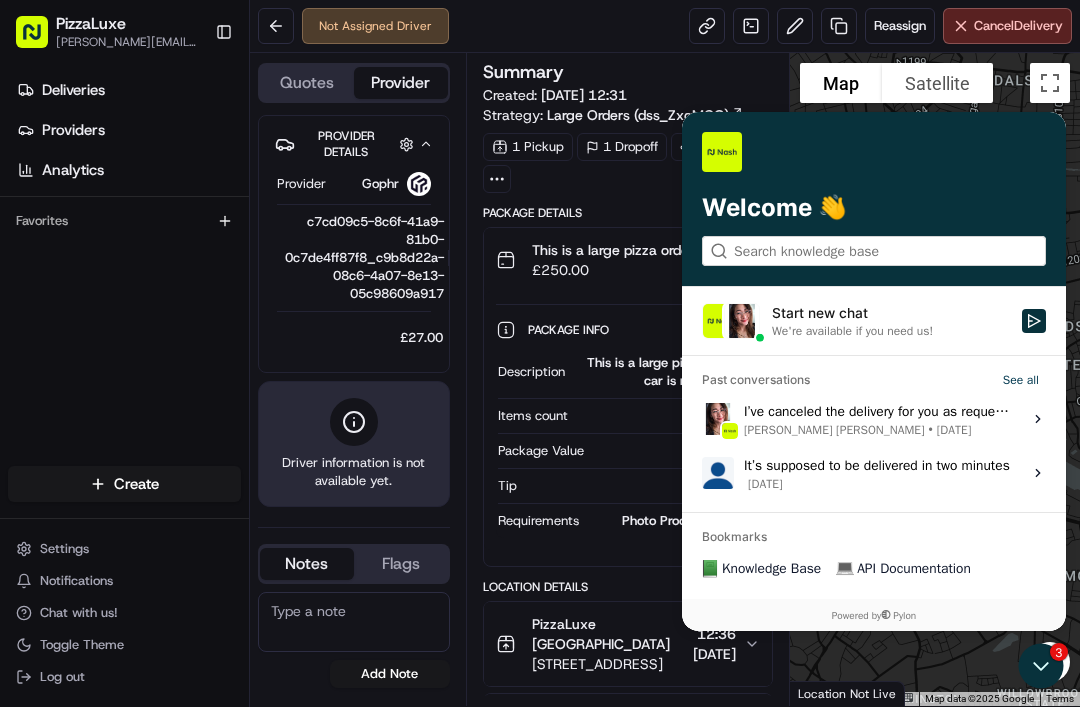 click on "Start new chat" at bounding box center [891, 313] 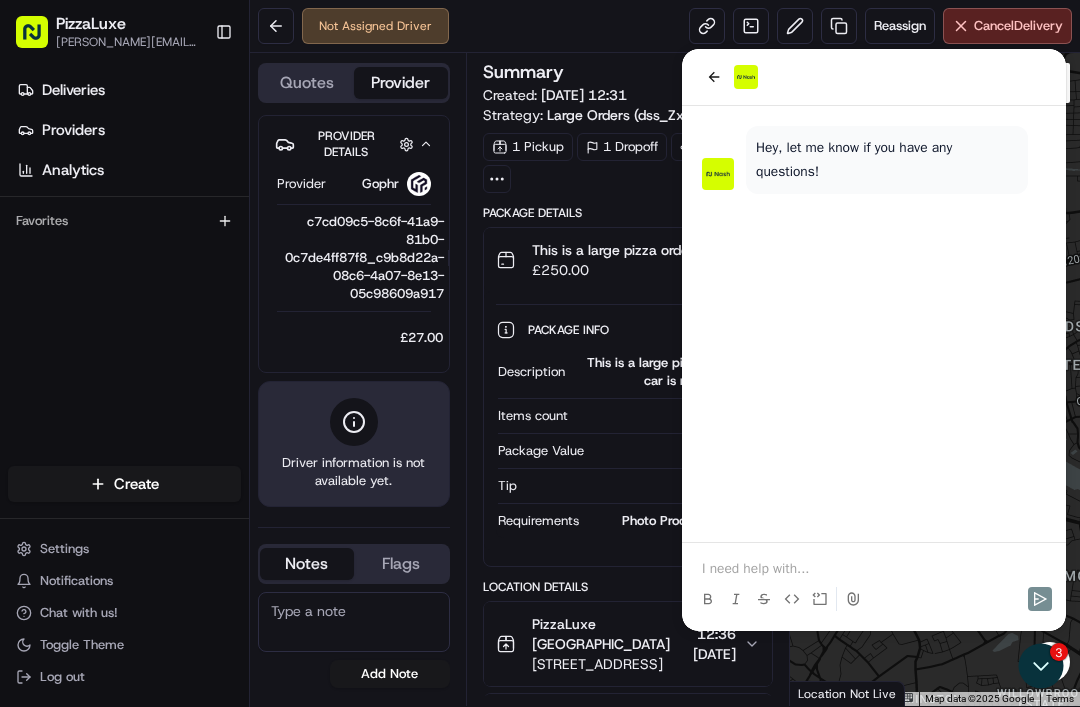 scroll, scrollTop: 0, scrollLeft: 0, axis: both 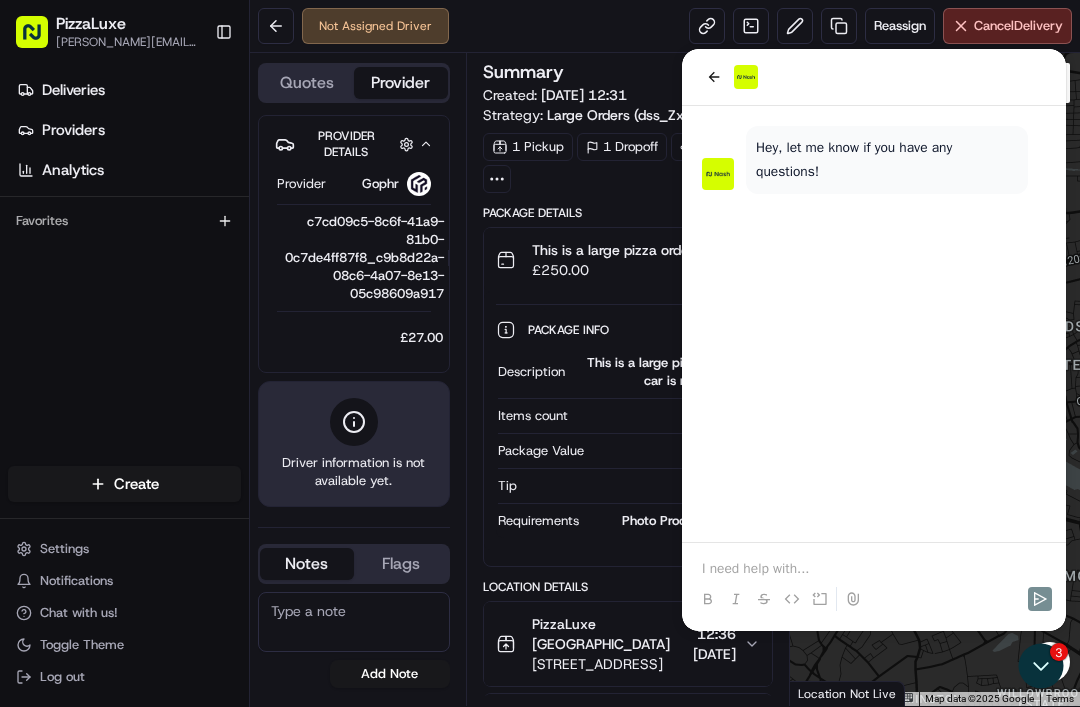 click at bounding box center (874, 569) 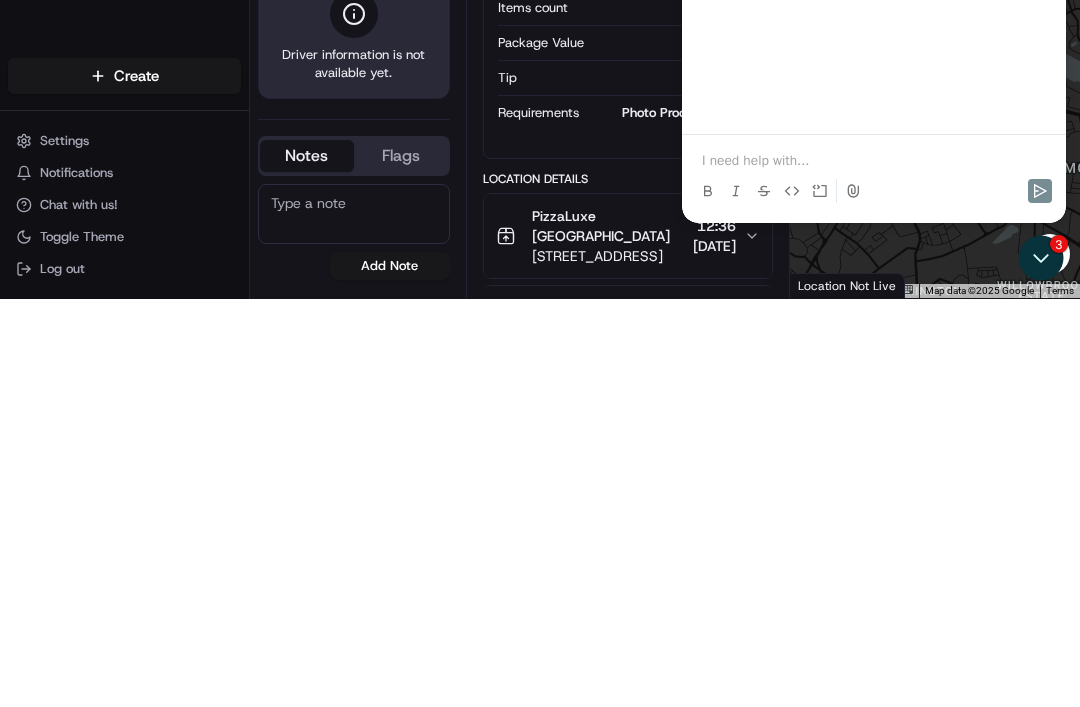 type 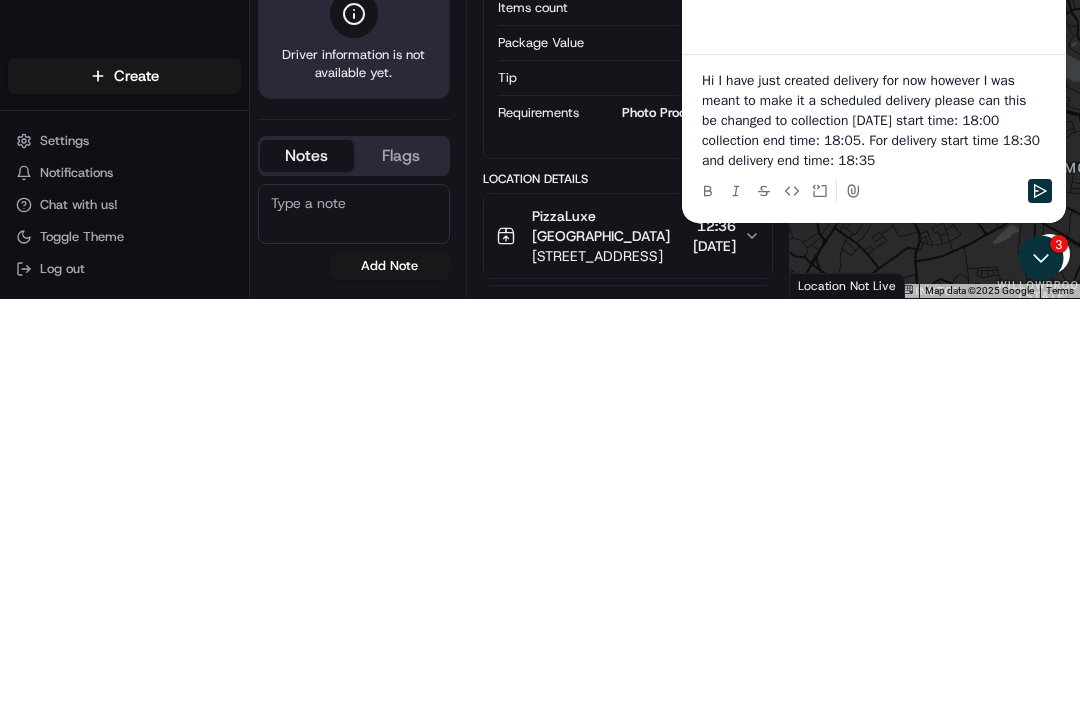 click 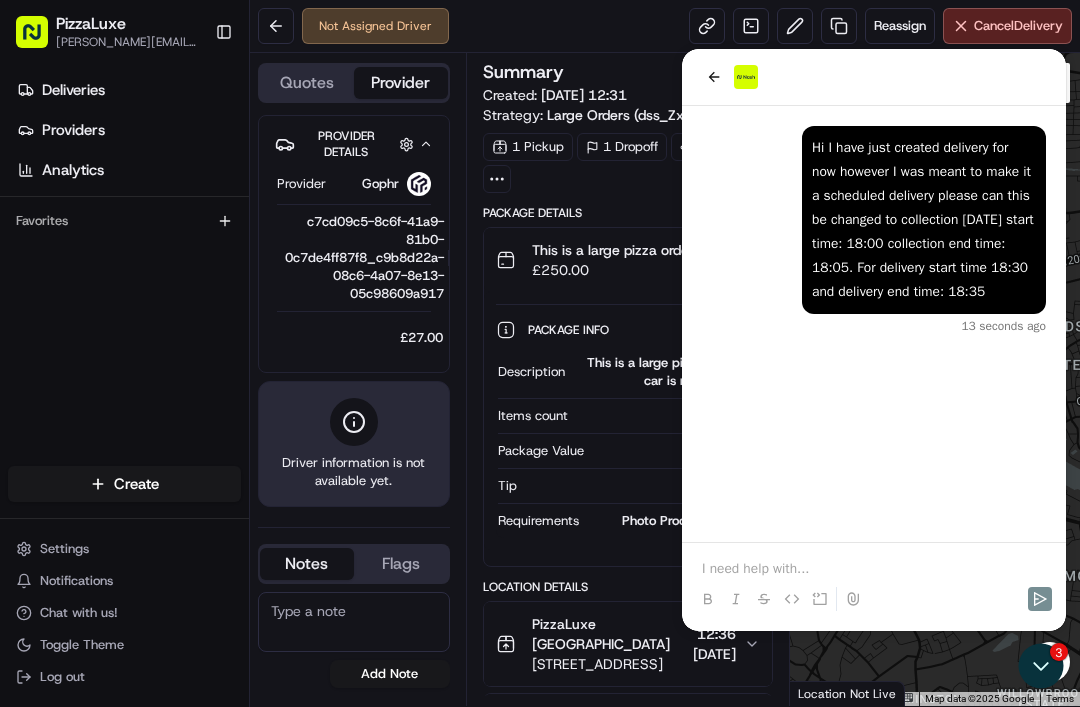 click at bounding box center [714, 77] 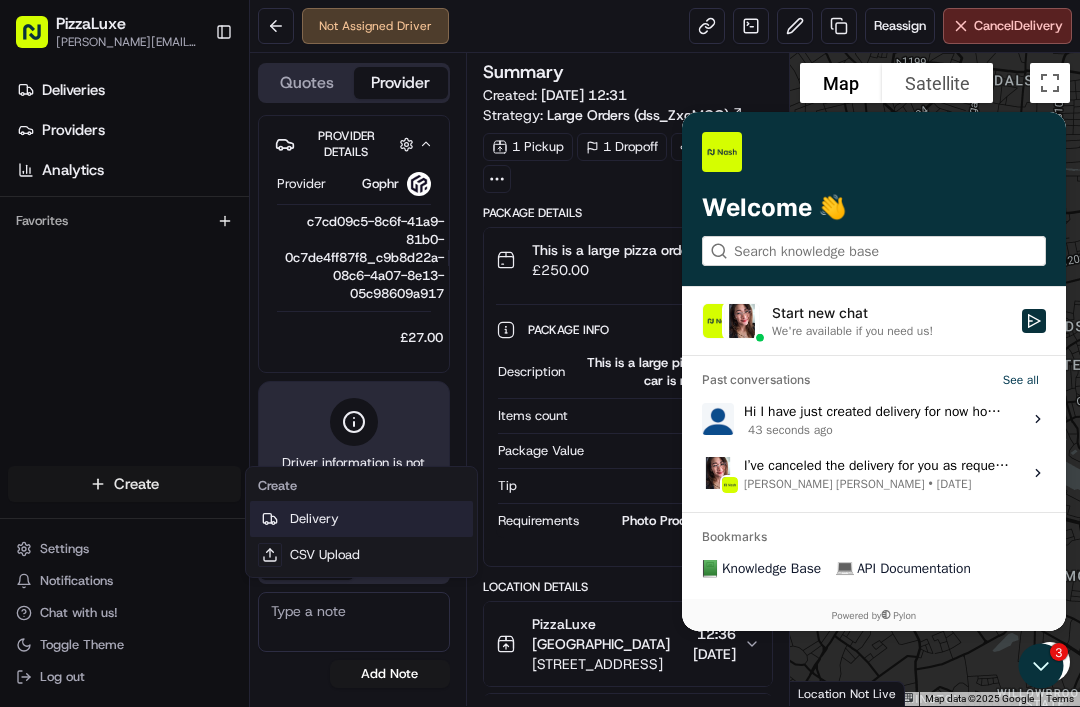 click on "Delivery" at bounding box center [361, 519] 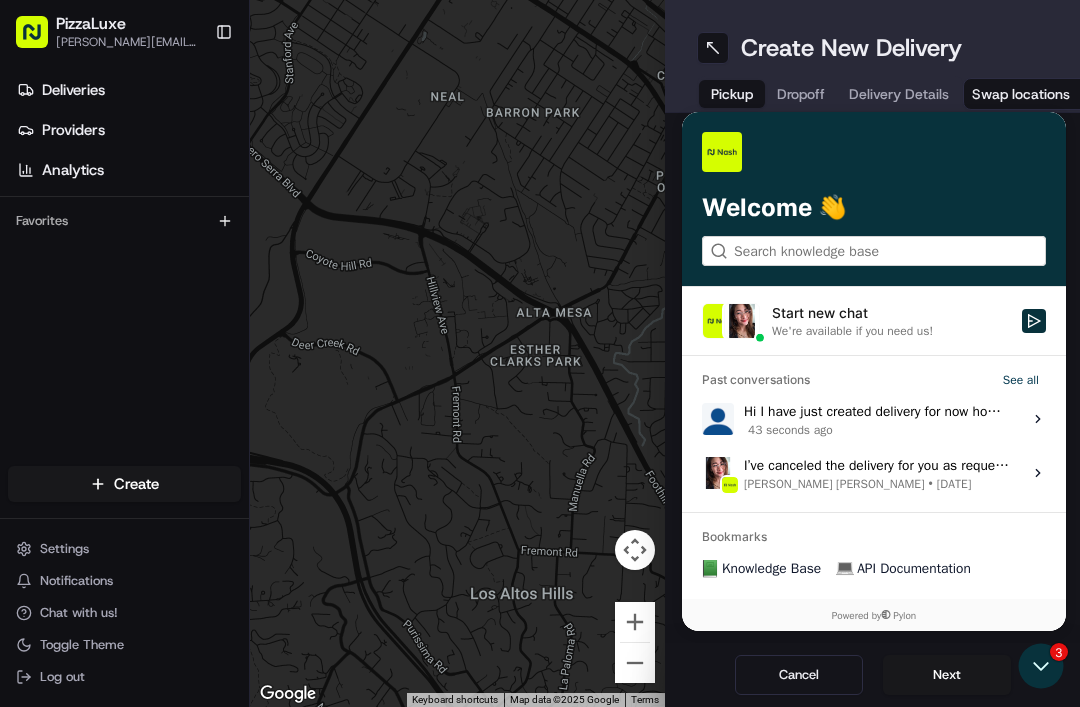click 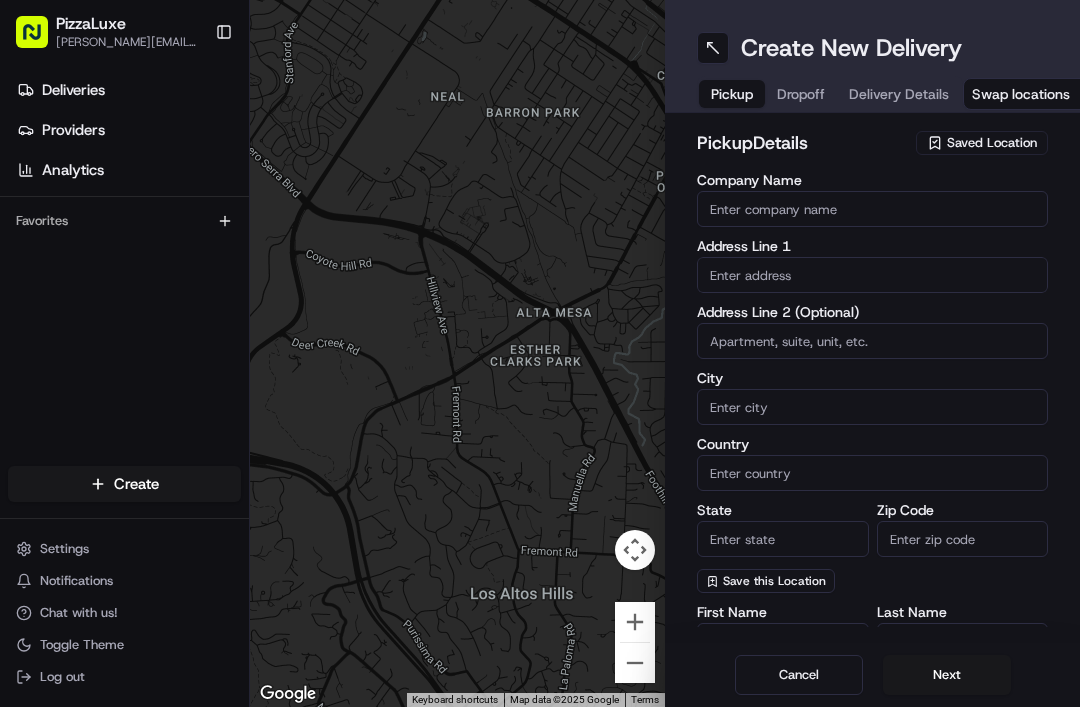 click on "Company Name" at bounding box center (872, 209) 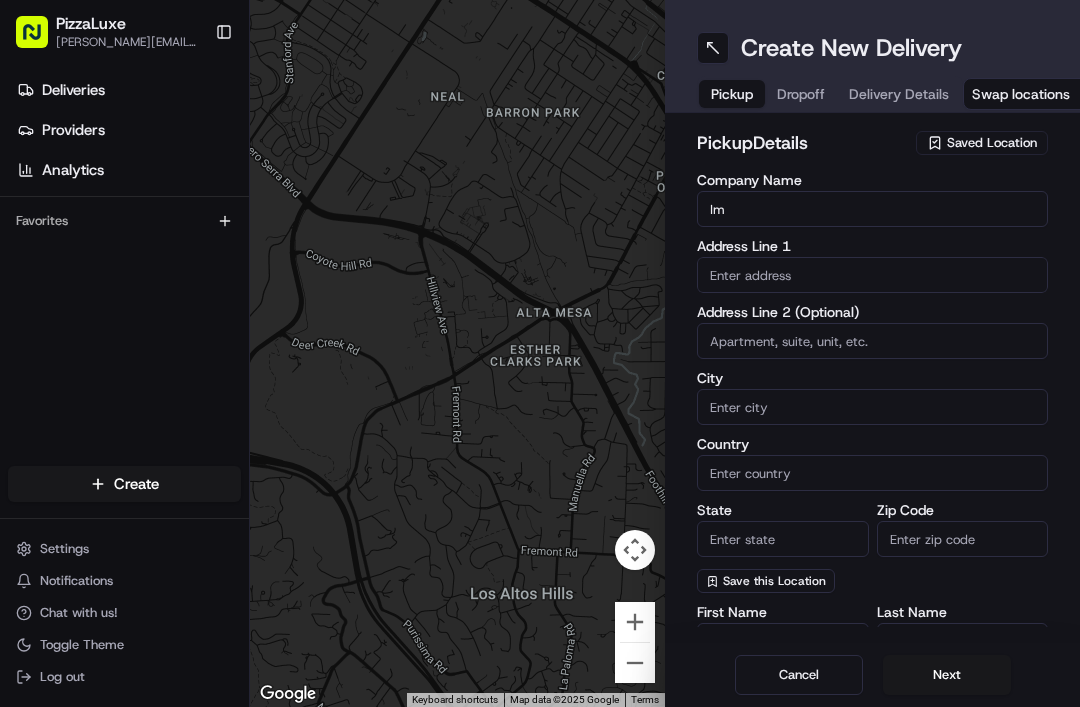 type on "I" 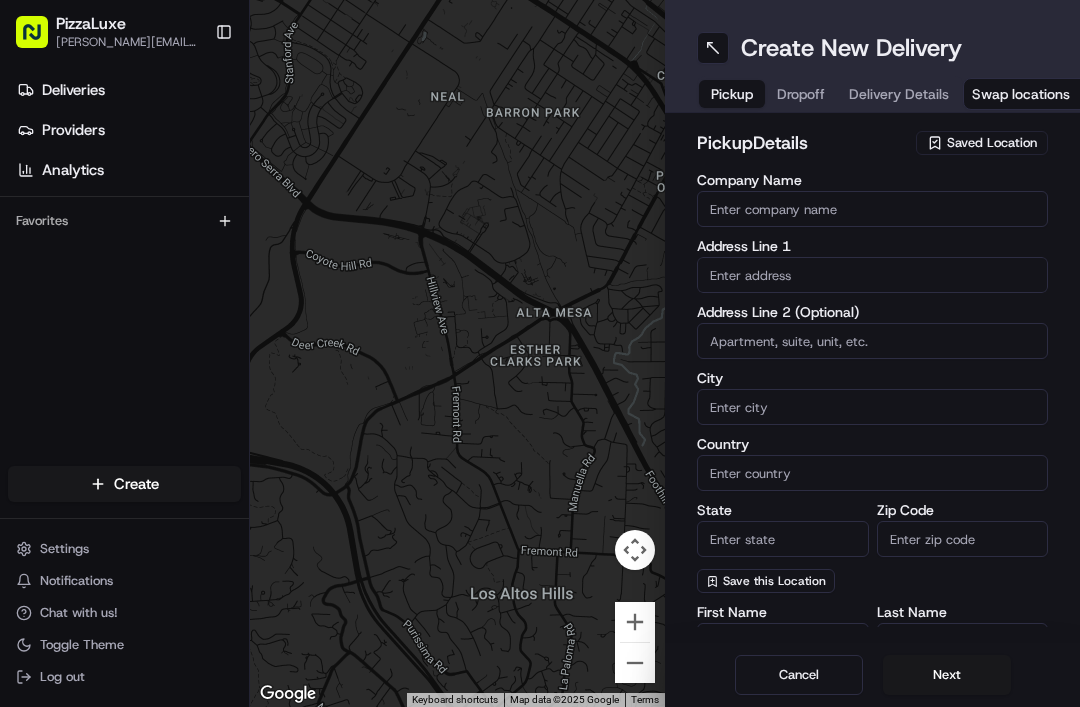 click on "Saved Location" at bounding box center (992, 143) 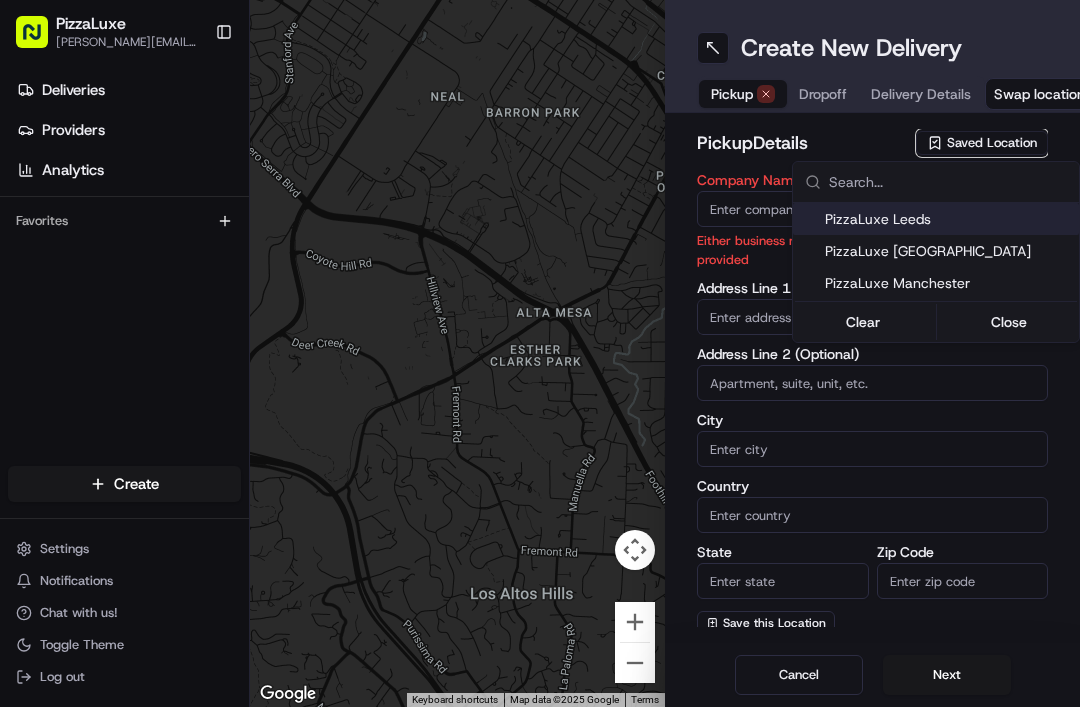 click on "PizzaLuxe London" at bounding box center (948, 251) 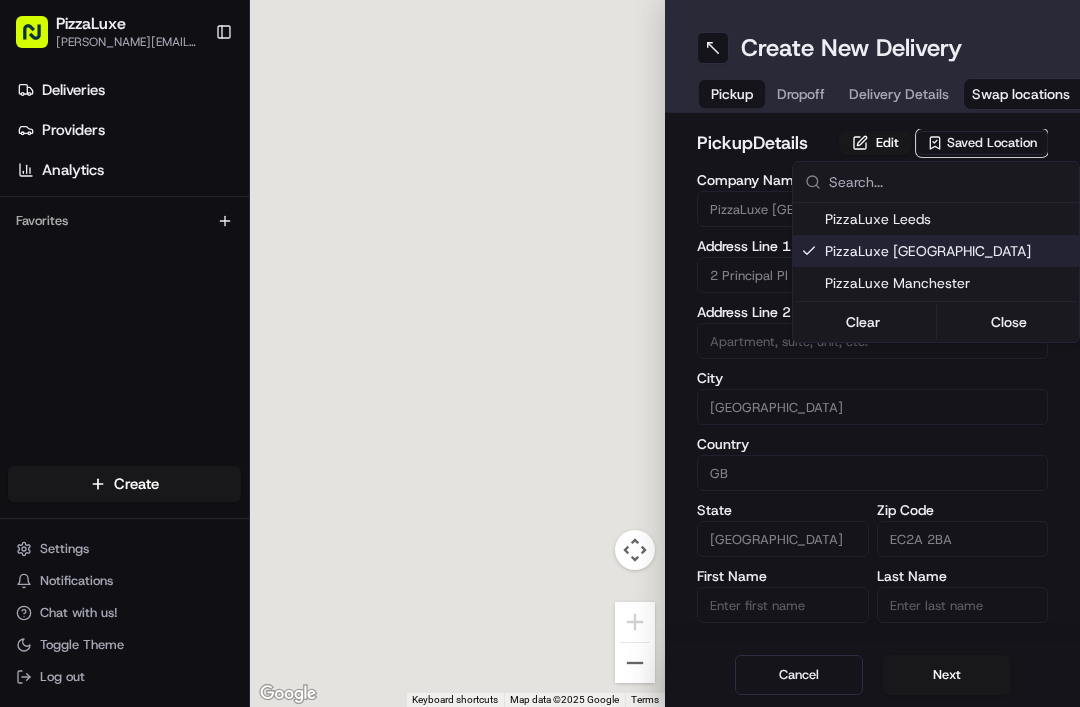 type on "2 Principal Pl" 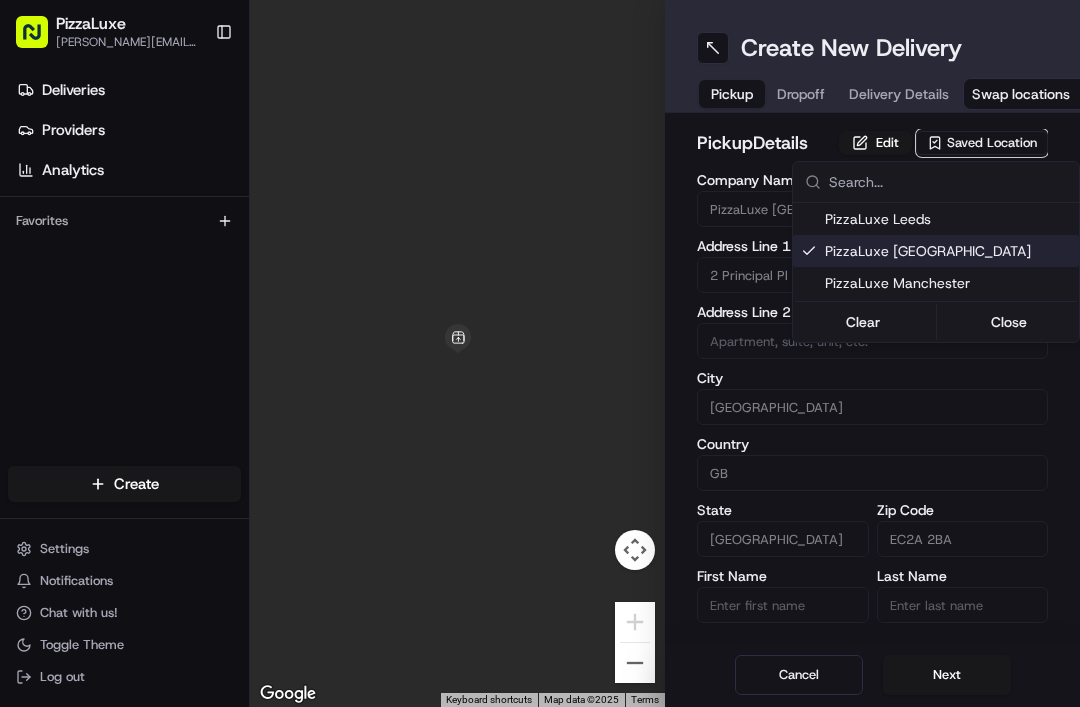 click on "Close" at bounding box center (1009, 322) 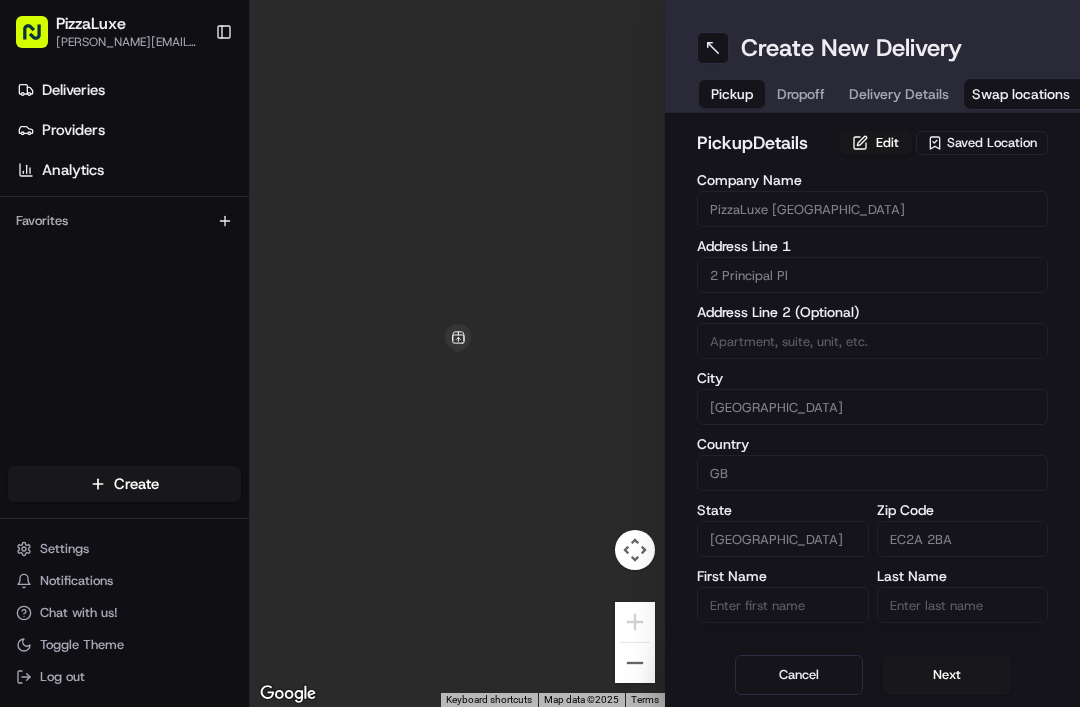 click on "Saved Location" at bounding box center (992, 143) 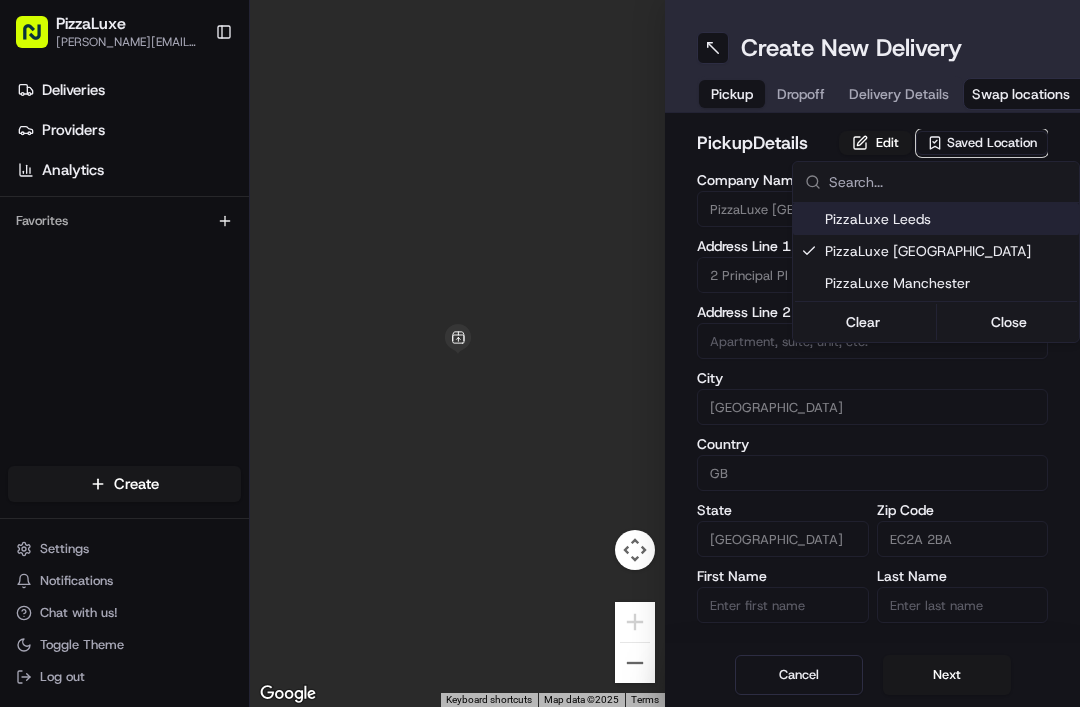 click on "PizzaLuxe London" at bounding box center [948, 251] 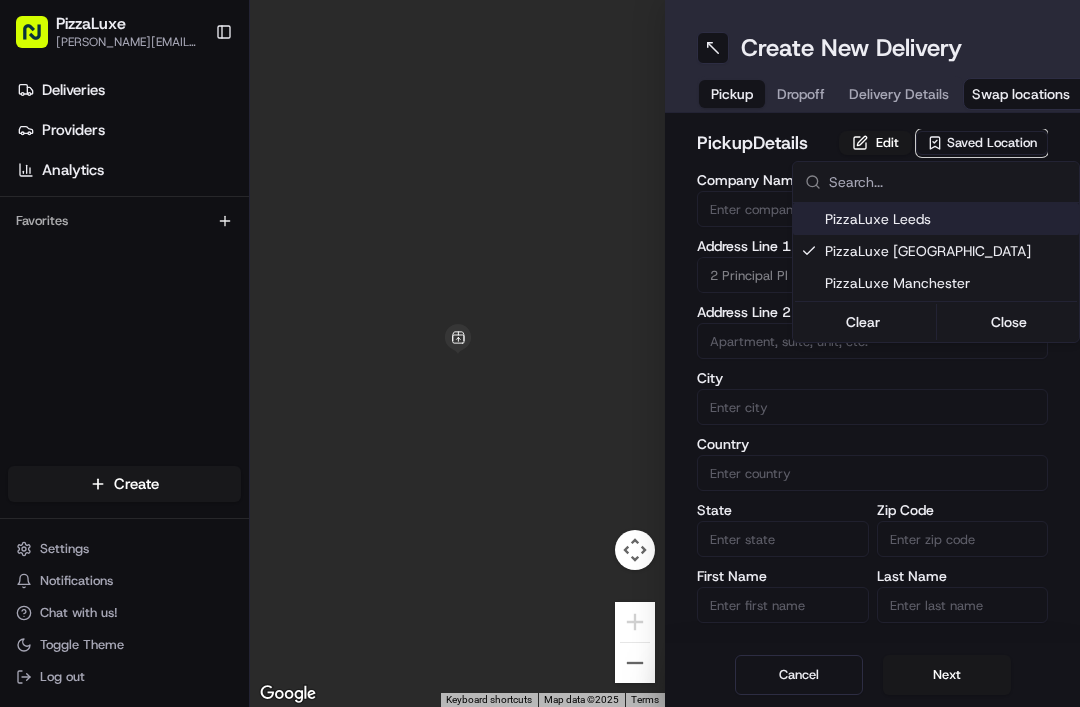 type 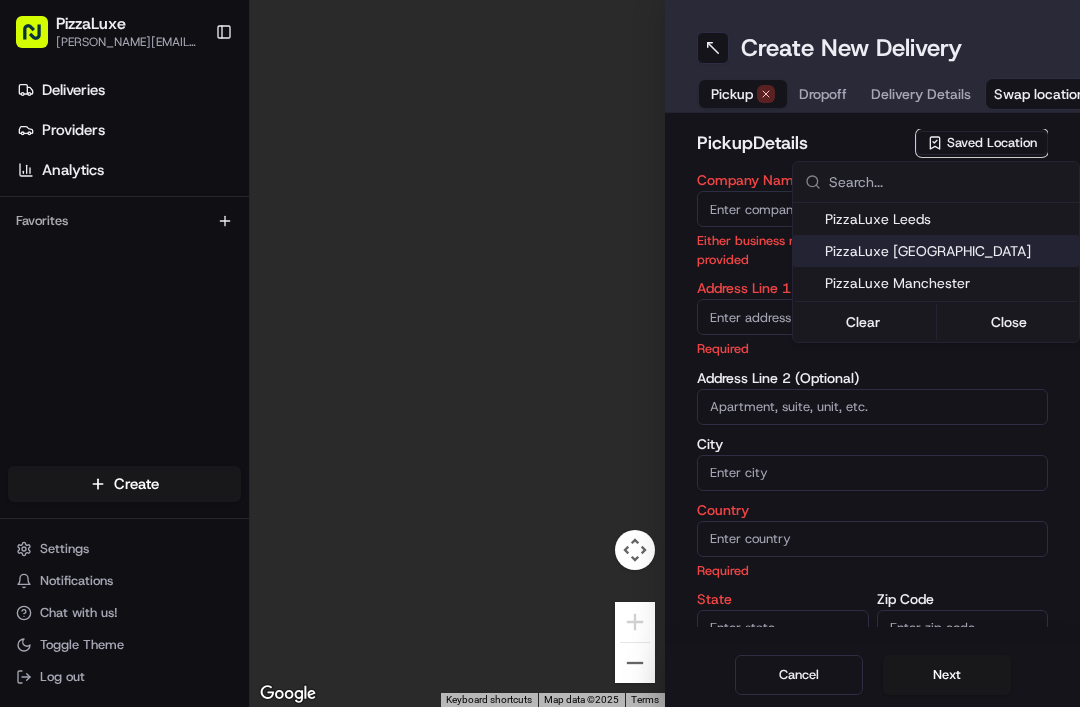 click on "Close" at bounding box center (1009, 322) 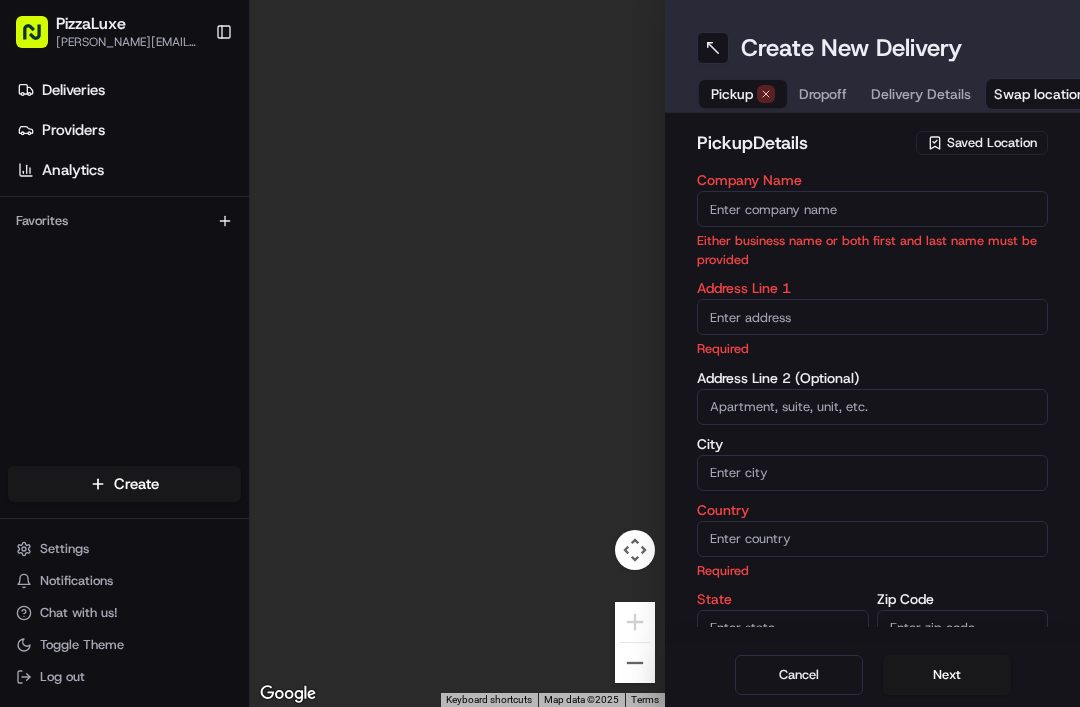 click on "Saved Location" at bounding box center [982, 143] 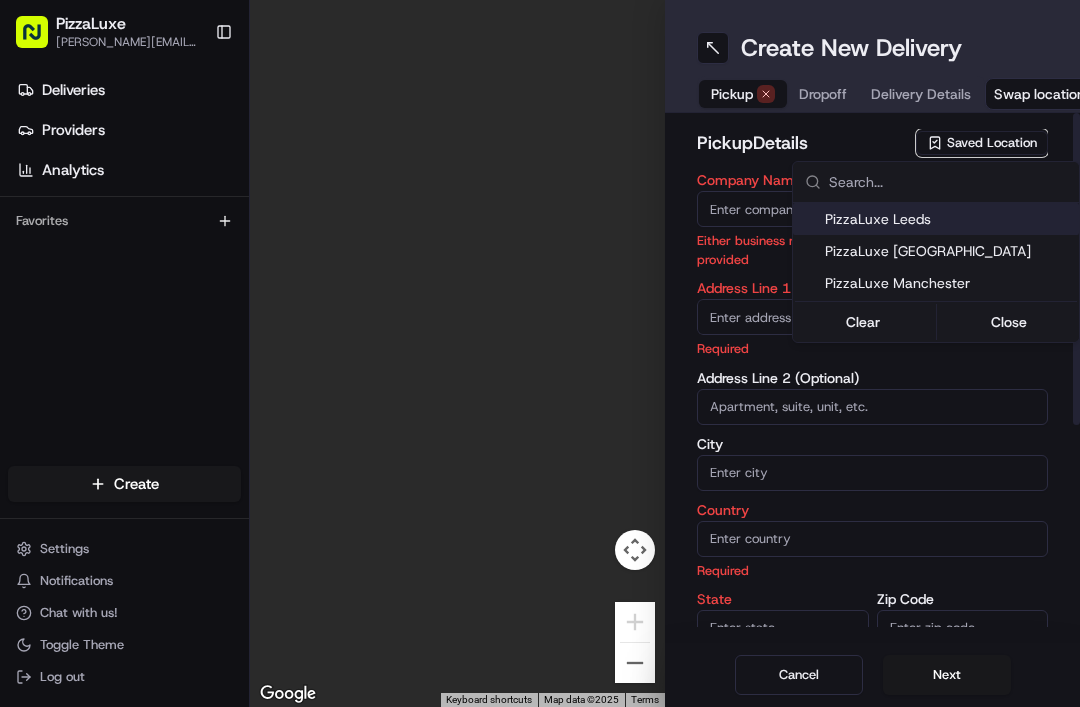 click on "PizzaLuxe molly@pizzaluxe.com Toggle Sidebar Deliveries Providers Analytics Favorites Main Menu Members & Organization Organization Users Roles Preferences Customization Tracking Orchestration Automations Dispatch Strategy Locations Pickup Locations Dropoff Locations Billing Billing Refund Requests Integrations Notification Triggers Webhooks API Keys Request Logs Create Settings Notifications Chat with us! Toggle Theme Log out To navigate the map with touch gestures double-tap and hold your finger on the map, then drag the map. ← Move left → Move right ↑ Move up ↓ Move down + Zoom in - Zoom out Home Jump left by 75% End Jump right by 75% Page Up Jump up by 75% Page Down Jump down by 75% Keyboard shortcuts Map Data Map data ©2025 Map data ©2025 1 m  Click to toggle between metric and imperial units Terms Report a map error 0 0 Create New Delivery Pickup Dropoff Delivery Details Swap locations pickup  Details Saved Location Company Name Address Line 1 Required City Country Required US" at bounding box center [540, 353] 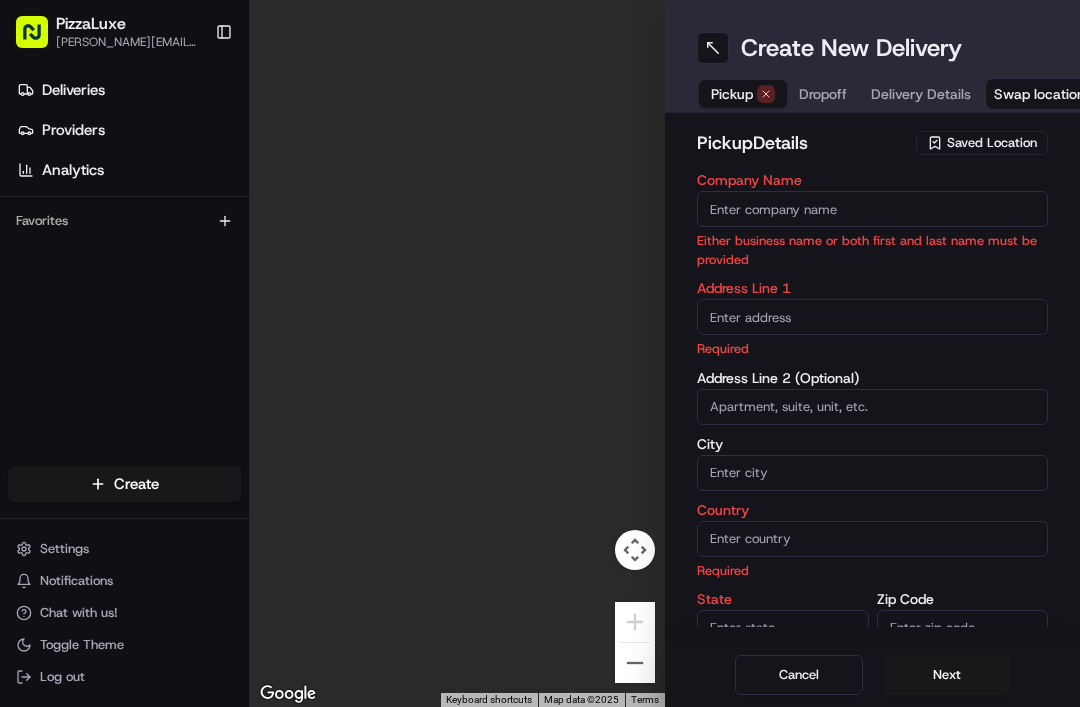 click on "Saved Location" at bounding box center [992, 143] 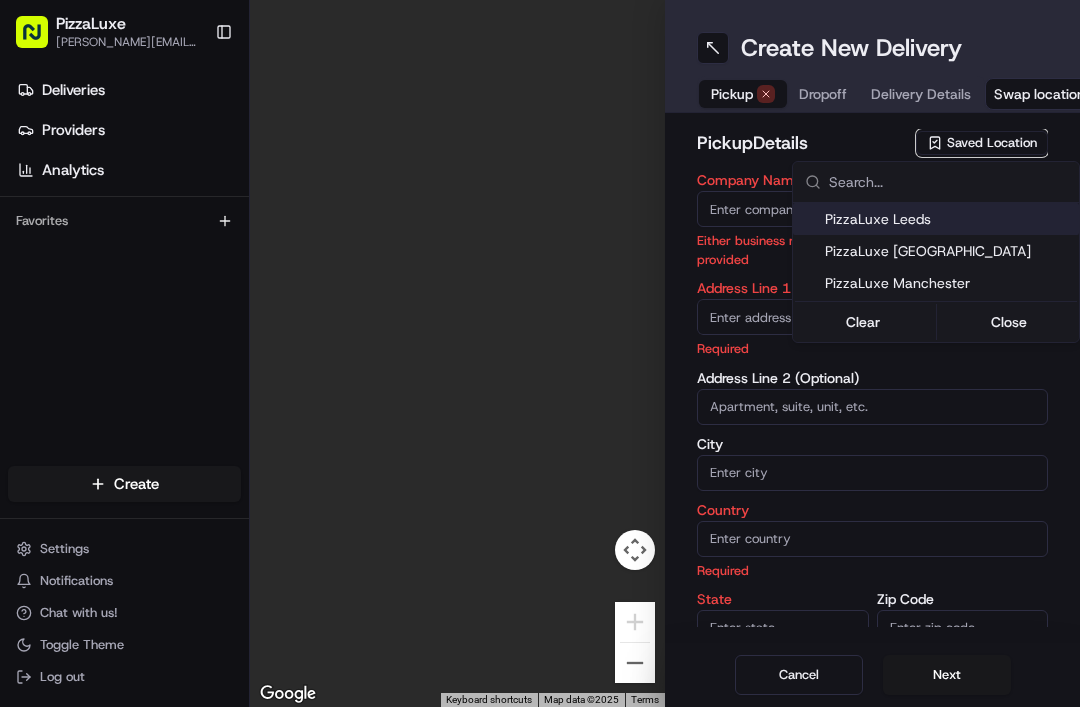 click on "PizzaLuxe London" at bounding box center [948, 251] 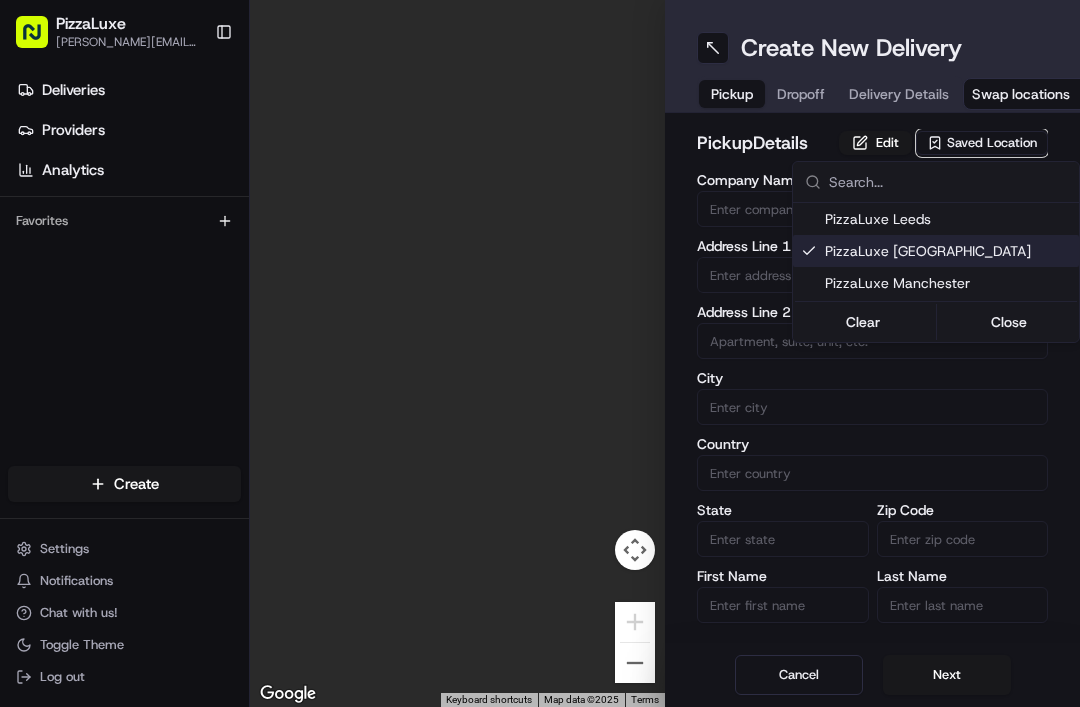type on "PizzaLuxe London" 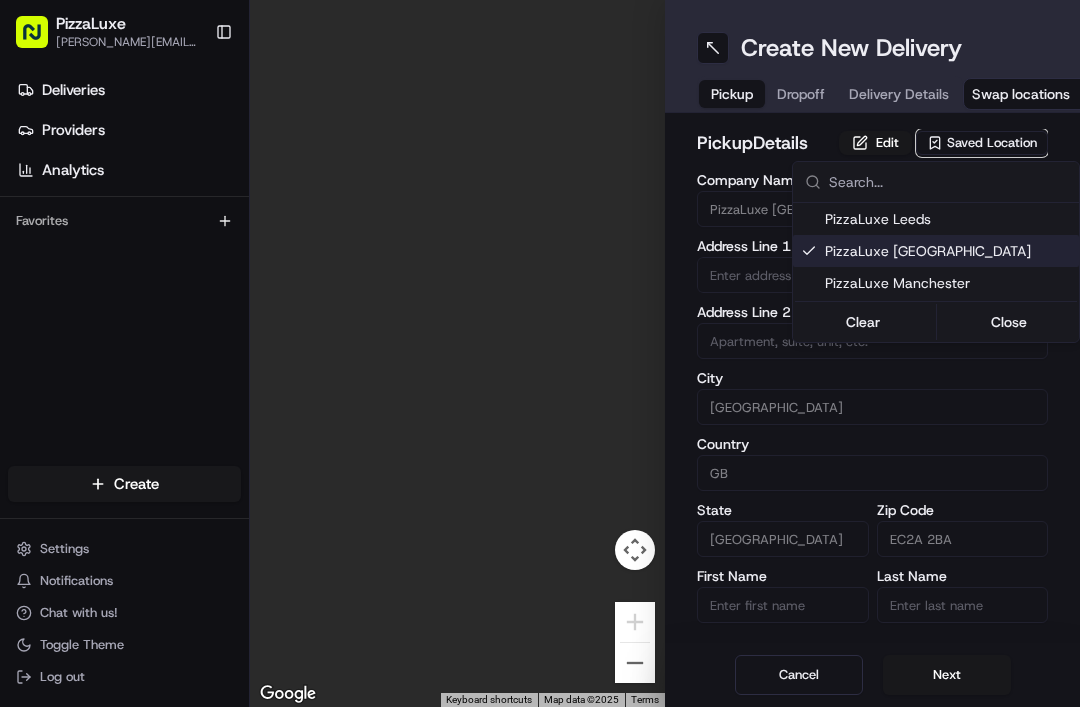type on "2 Principal Pl" 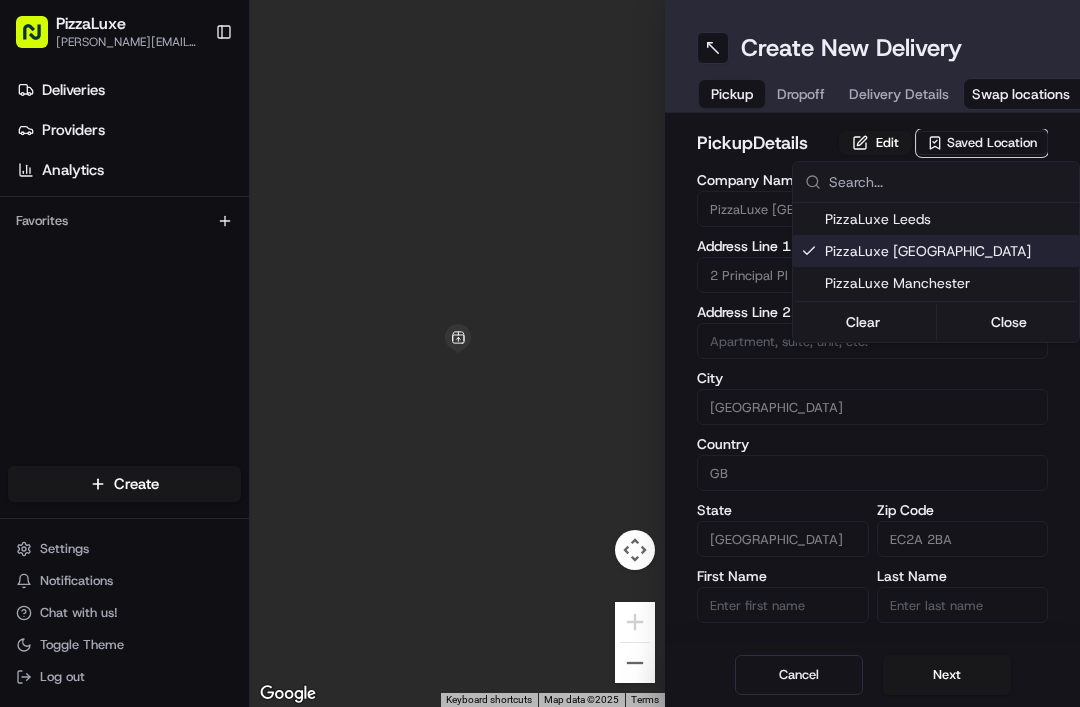 click on "Close" at bounding box center (1009, 322) 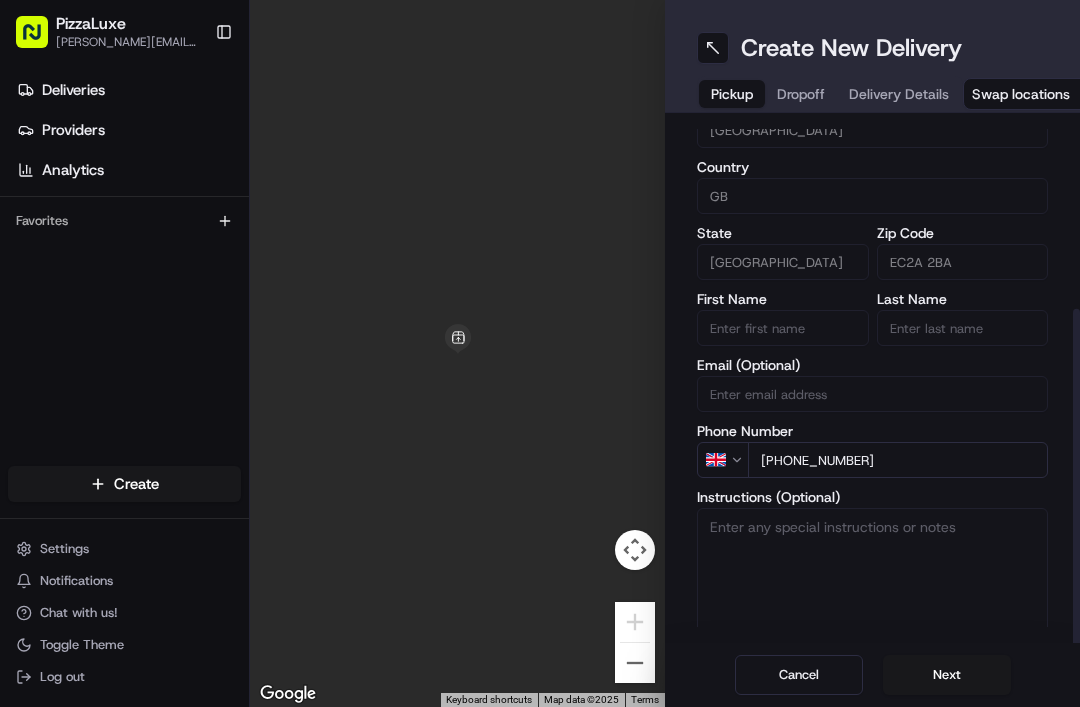 scroll, scrollTop: 276, scrollLeft: 0, axis: vertical 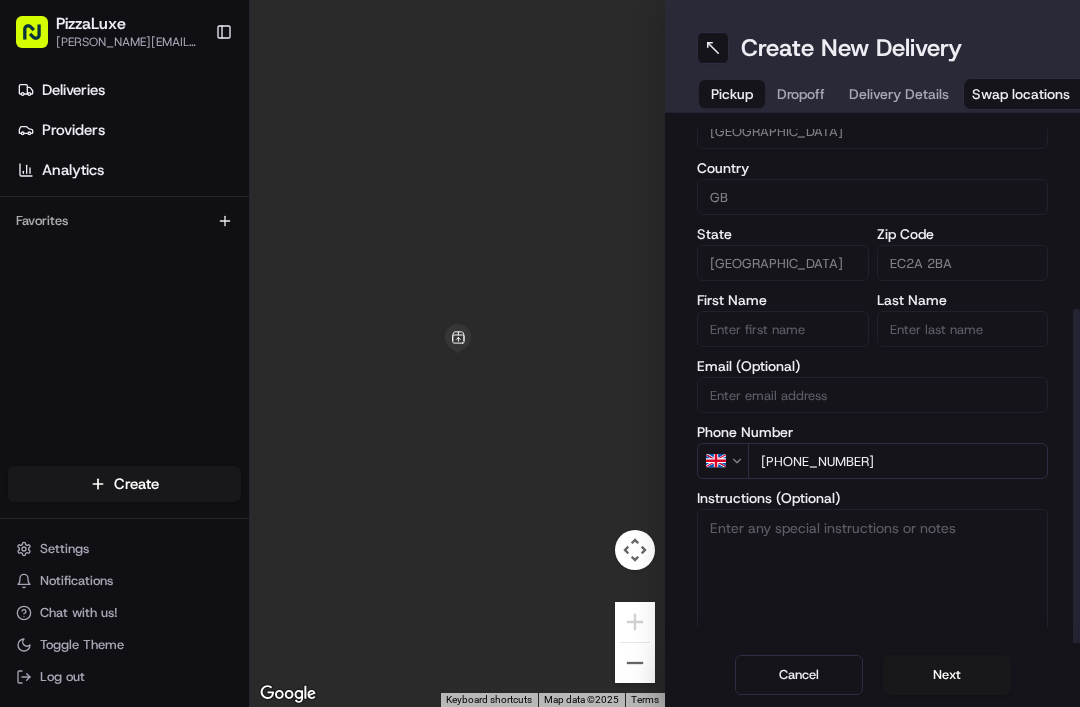 click on "Next" at bounding box center [947, 675] 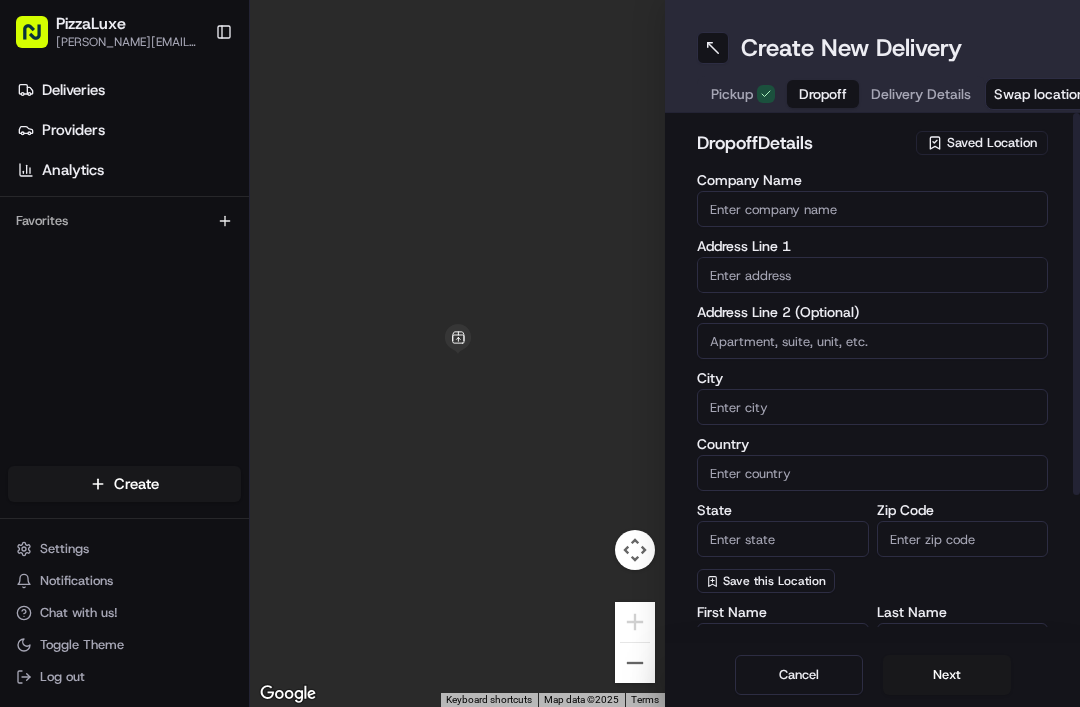 scroll, scrollTop: 0, scrollLeft: 0, axis: both 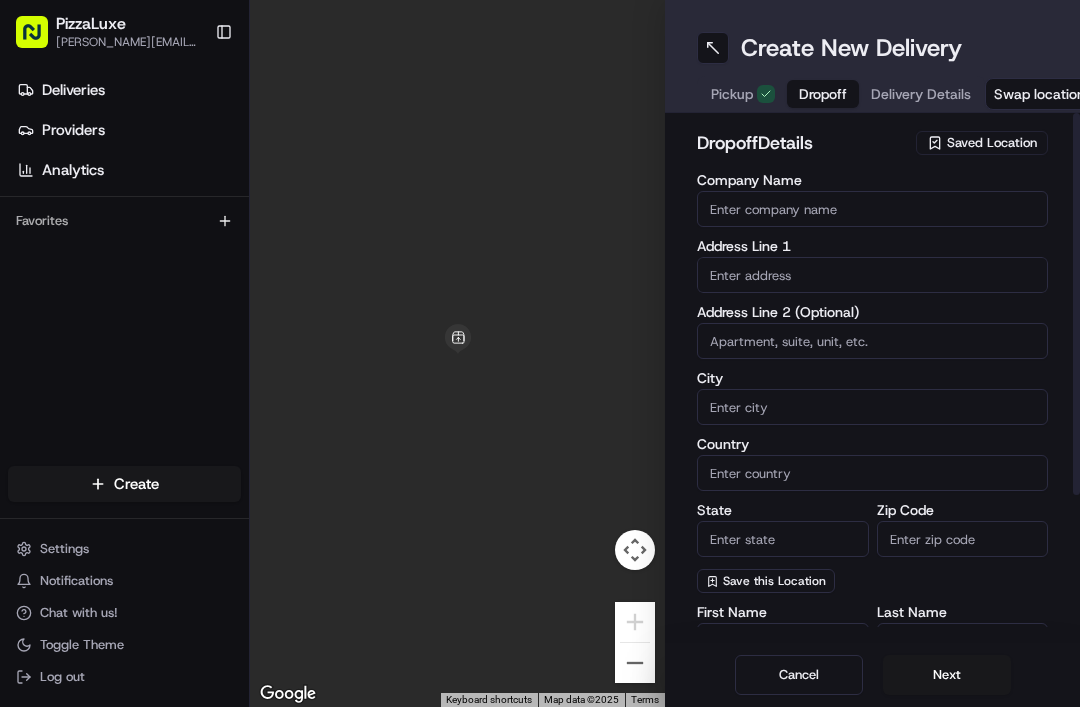 click on "Pickup" at bounding box center (732, 94) 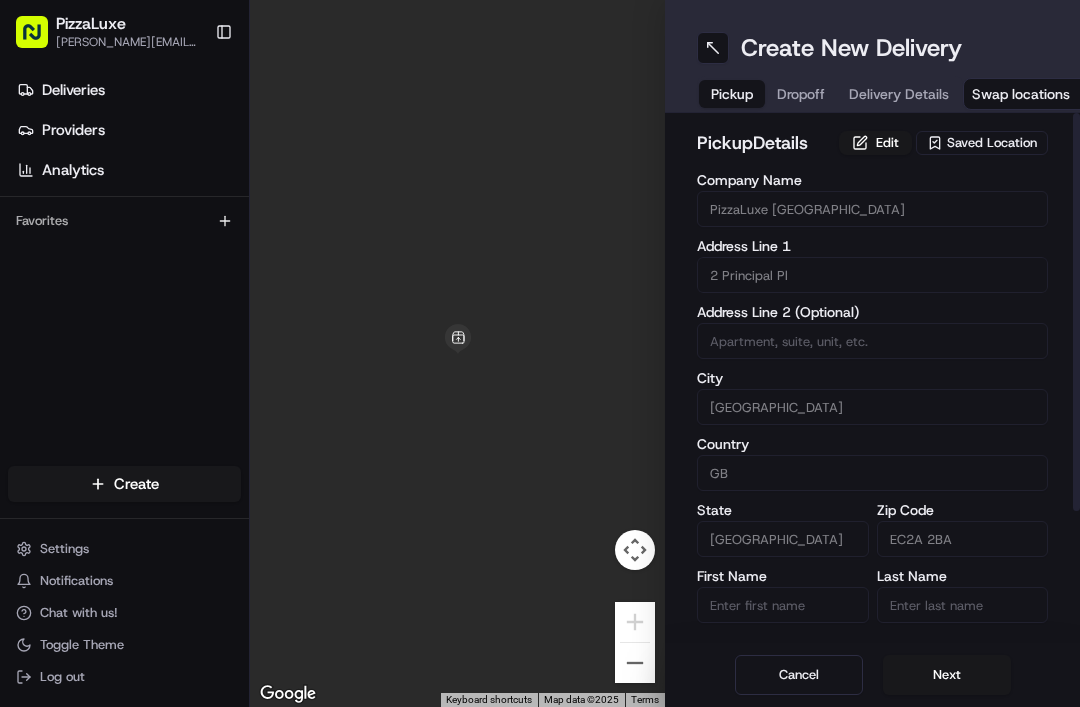 click on "Pickup Dropoff Delivery Details" at bounding box center (830, 94) 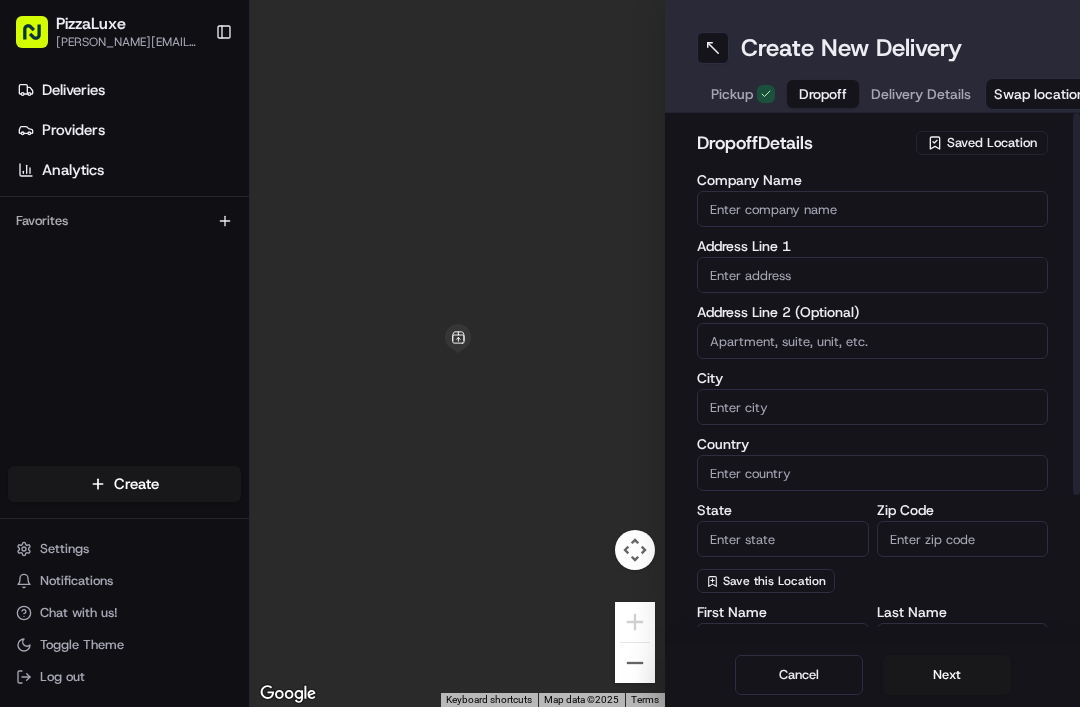 click on "Company Name" at bounding box center (872, 209) 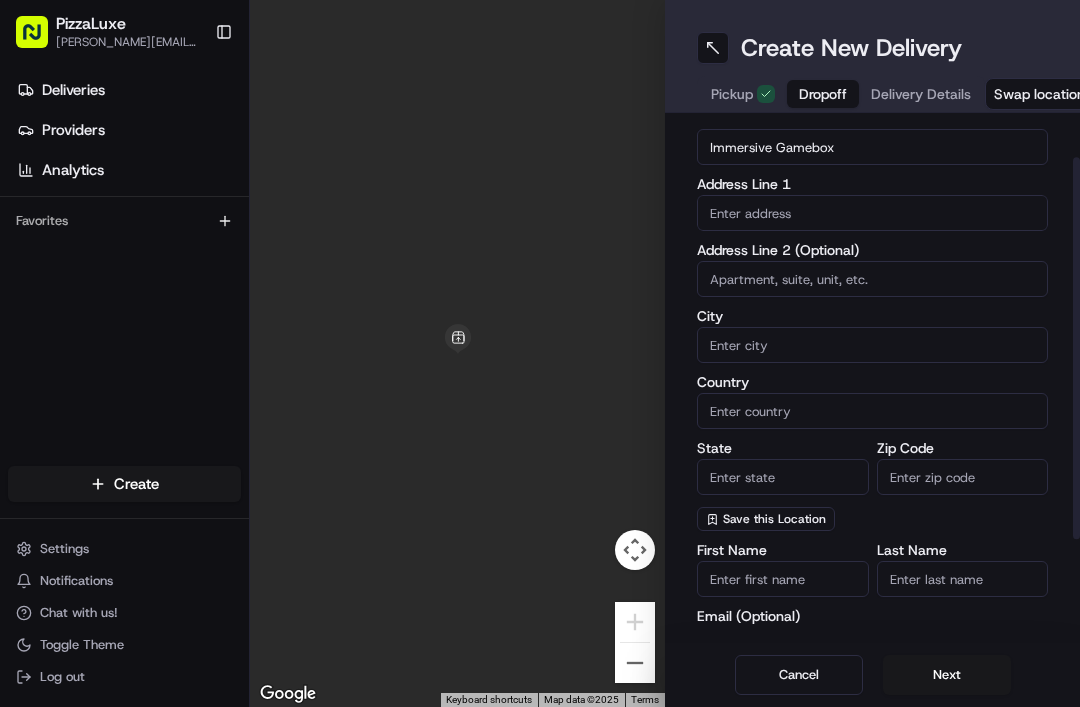 scroll, scrollTop: 65, scrollLeft: 0, axis: vertical 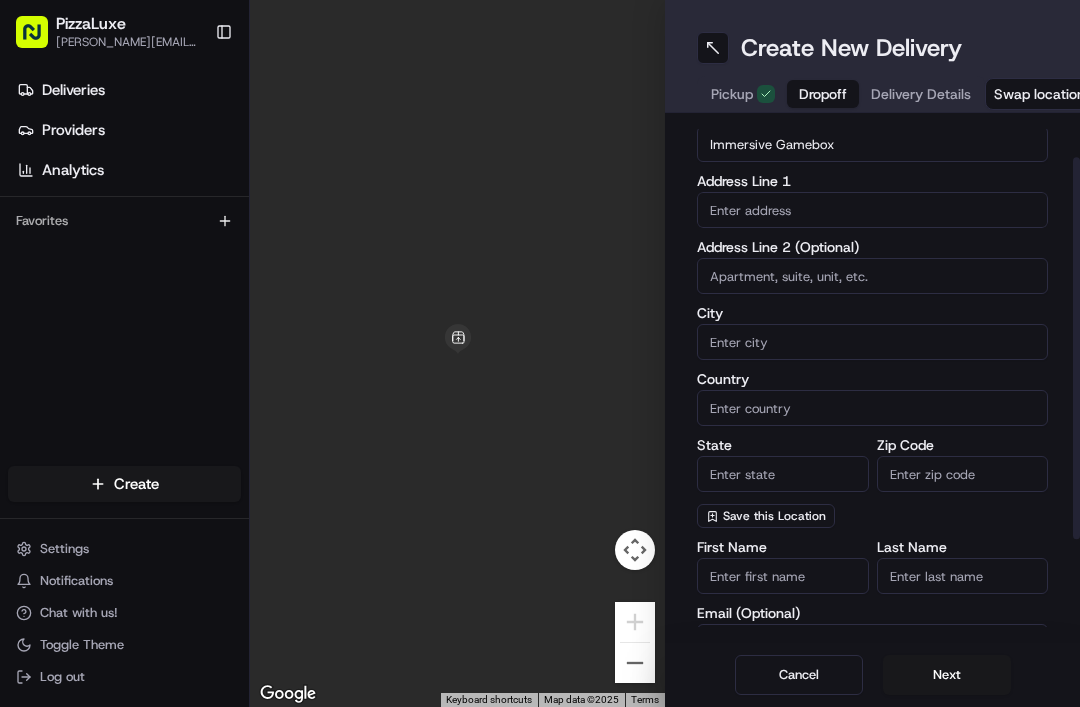 type on "Immersive Gamebox" 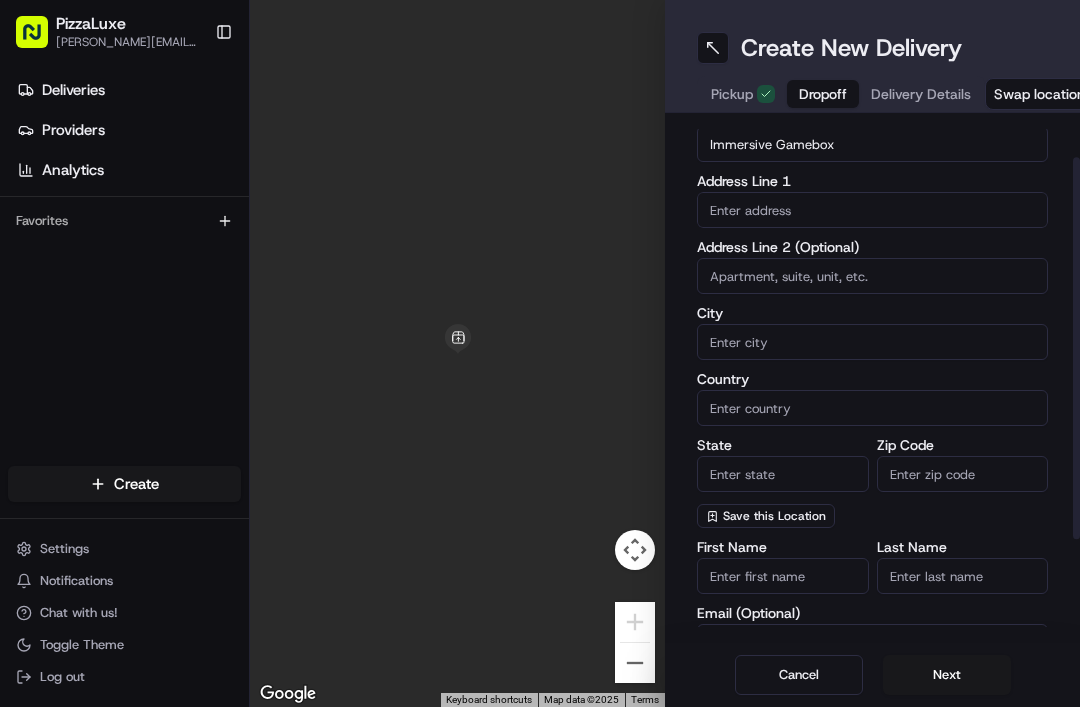 click at bounding box center [872, 210] 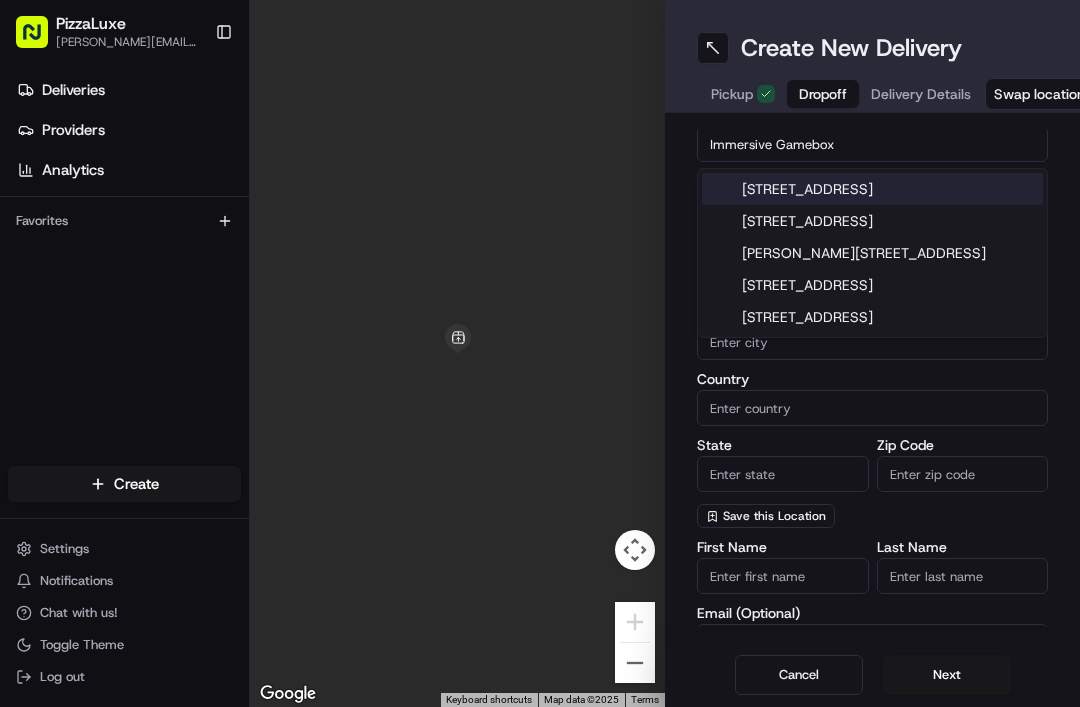 click on "83 Scoresby Street, London, UK" at bounding box center (872, 189) 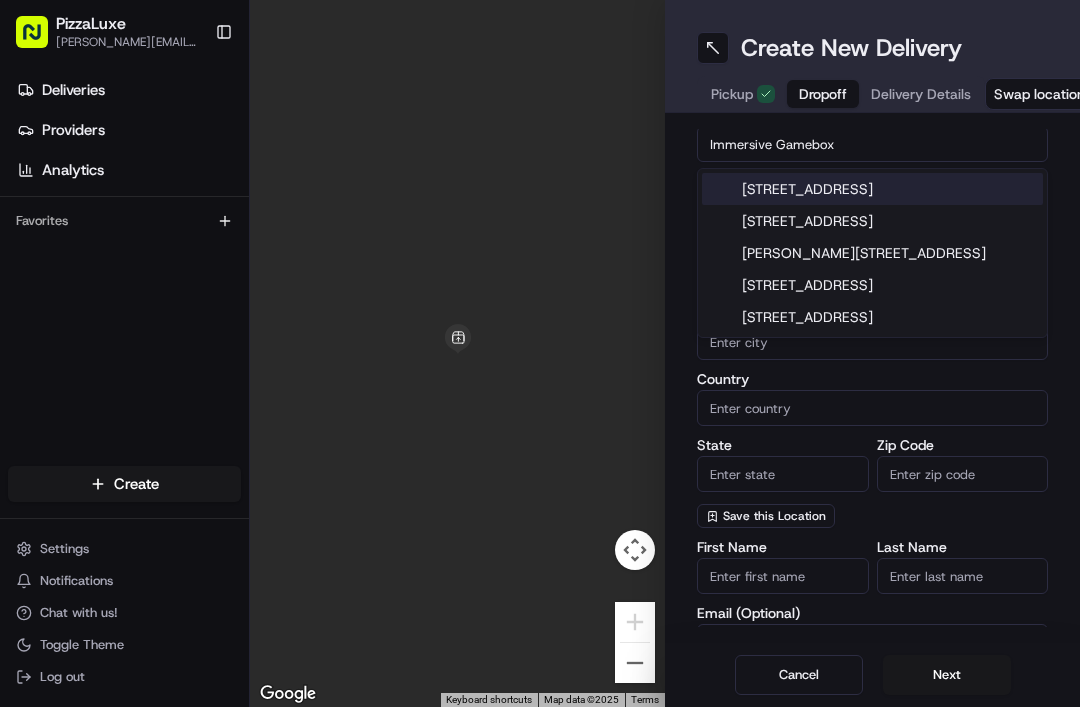 type on "83 Scoresby St, London SE1 0XN, UK" 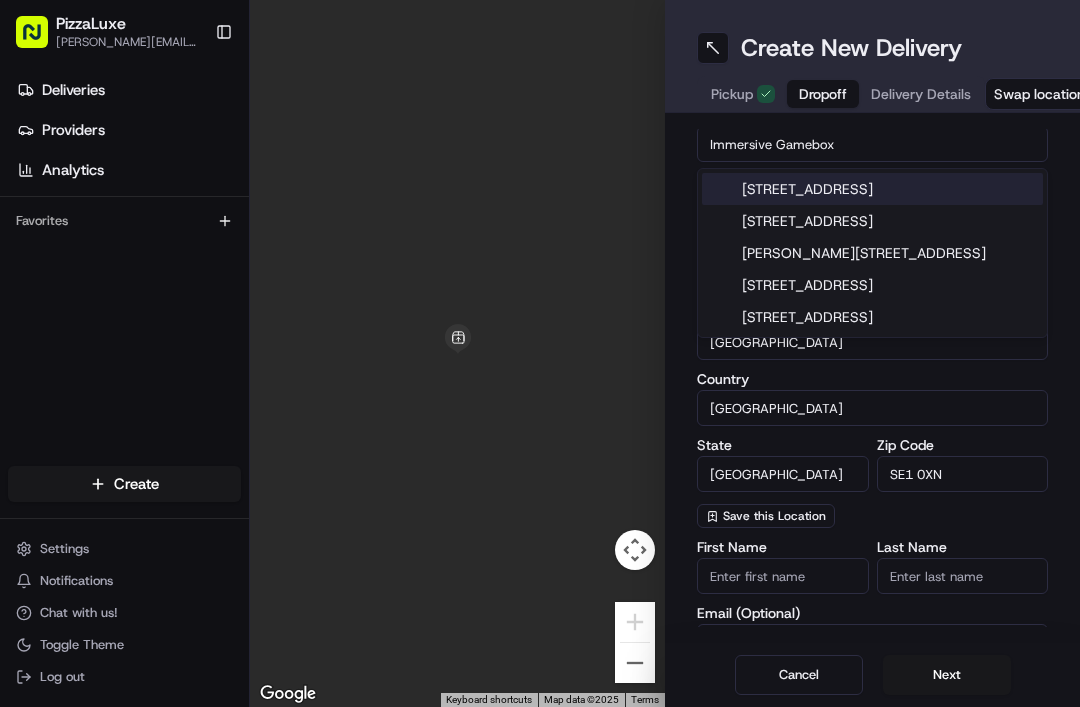 type on "83 Scoresby Street" 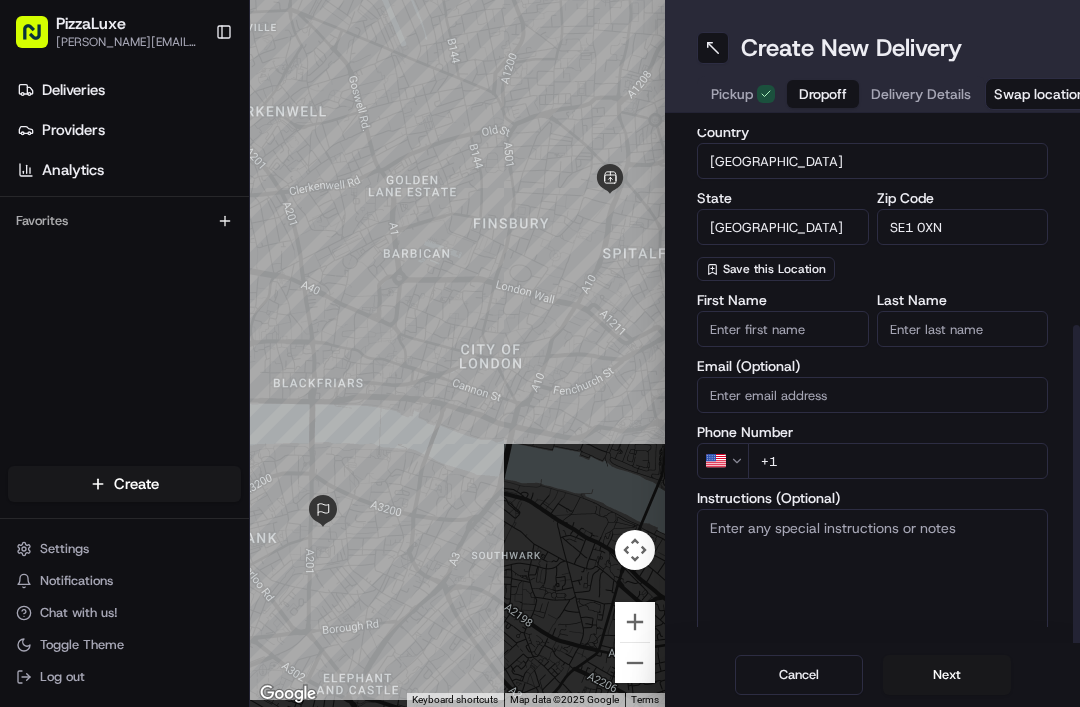 scroll, scrollTop: 312, scrollLeft: 0, axis: vertical 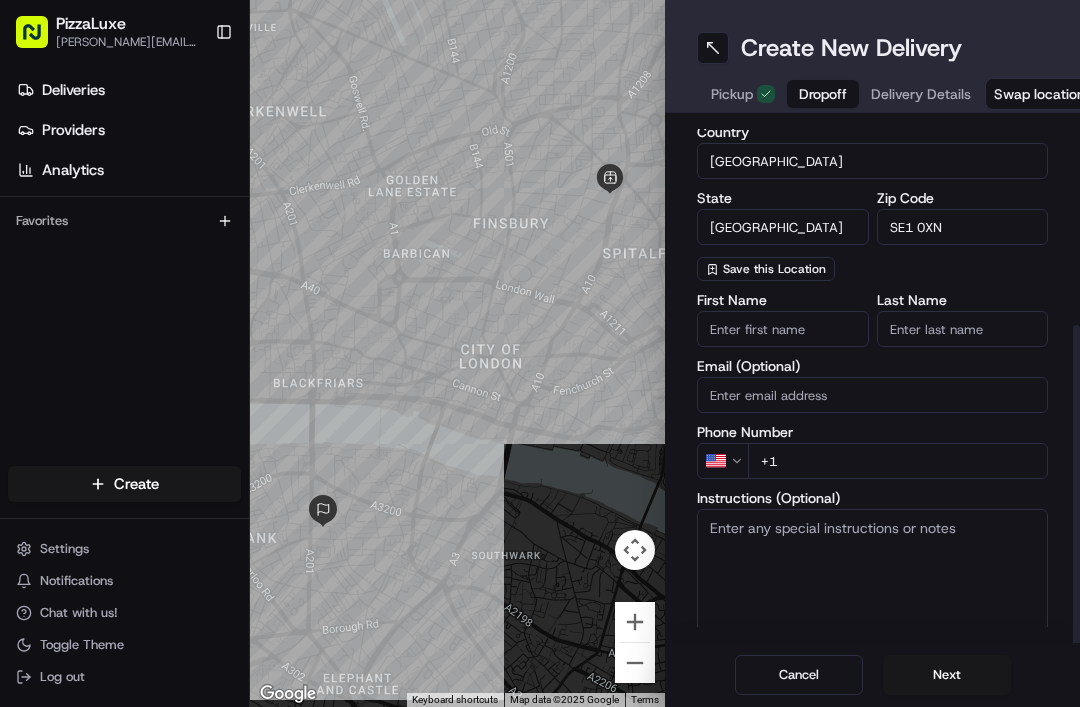 type on "Arch 3" 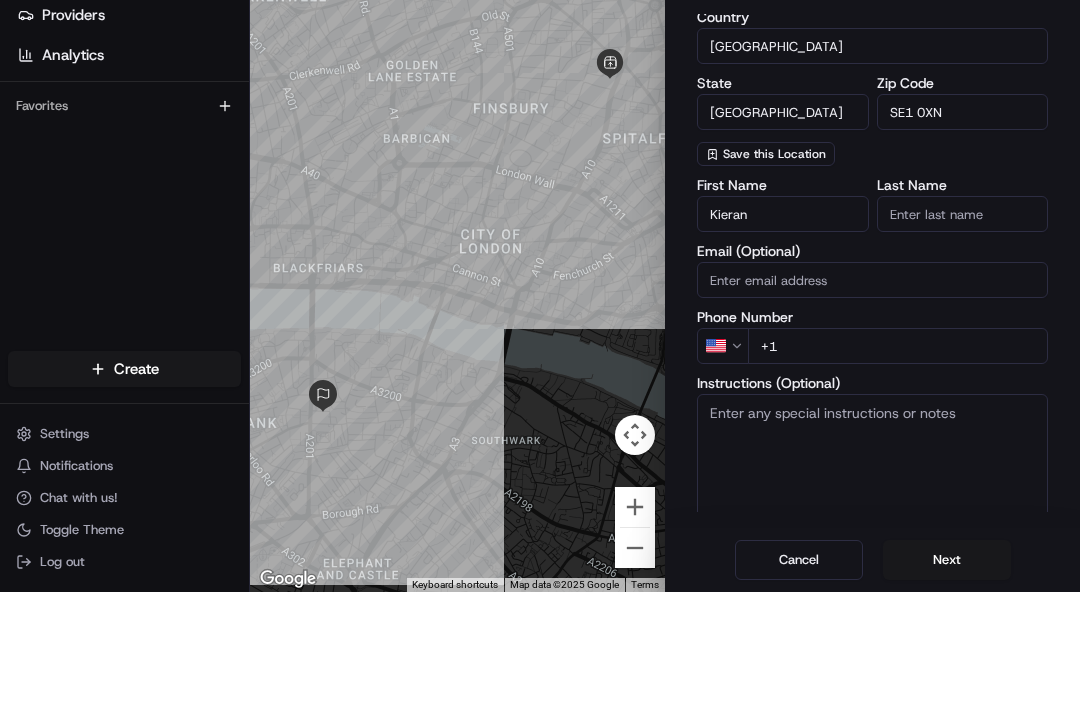 type on "Kieran" 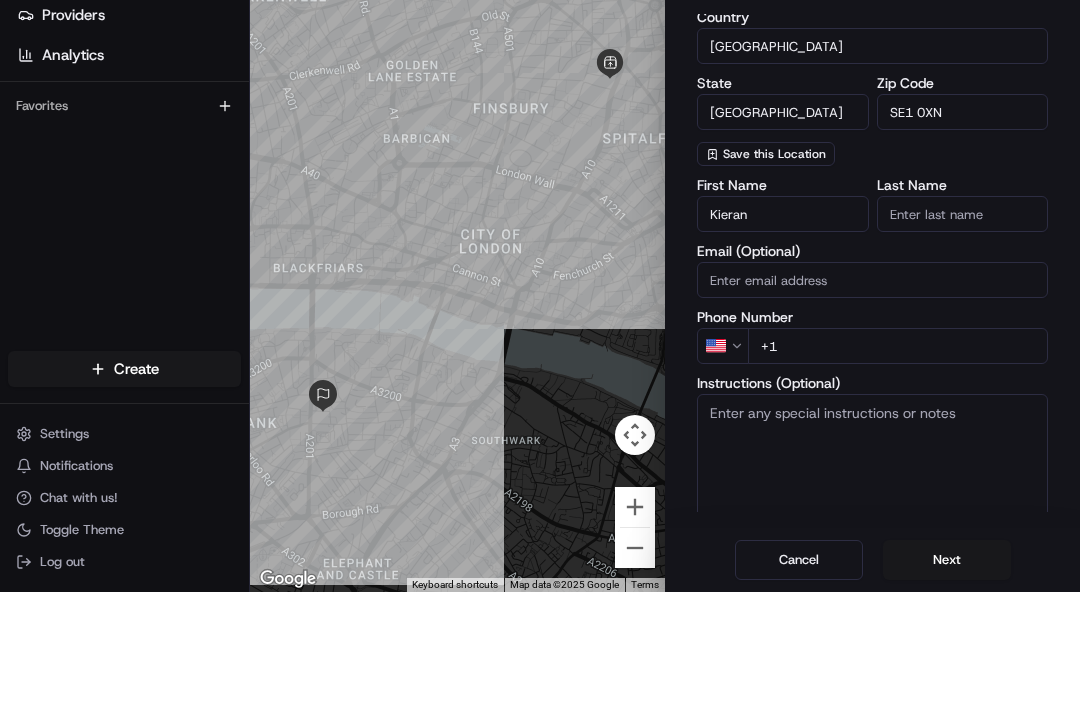 click on "Last Name" at bounding box center (963, 329) 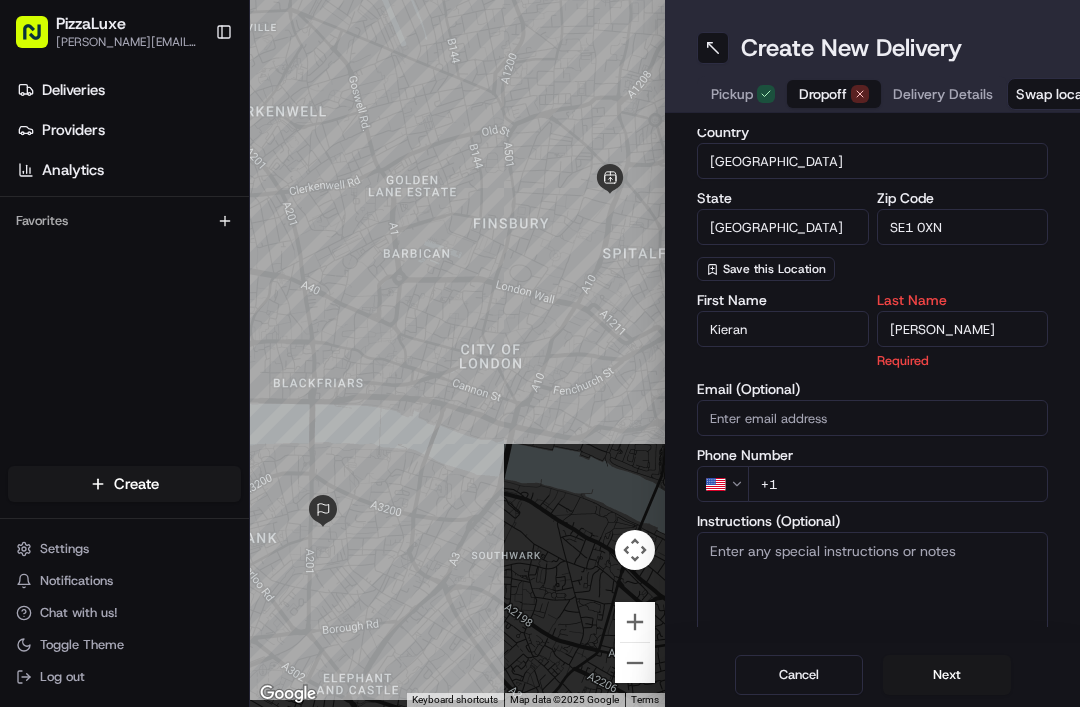 type on "Brocklehurst" 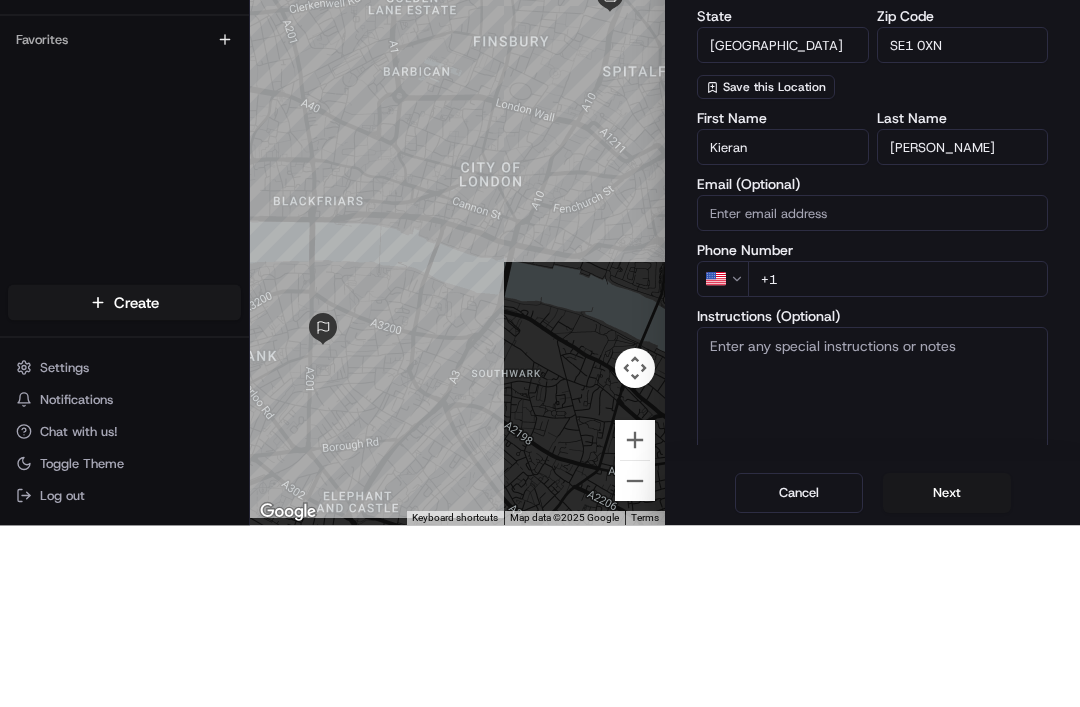 click on "+1" at bounding box center [898, 461] 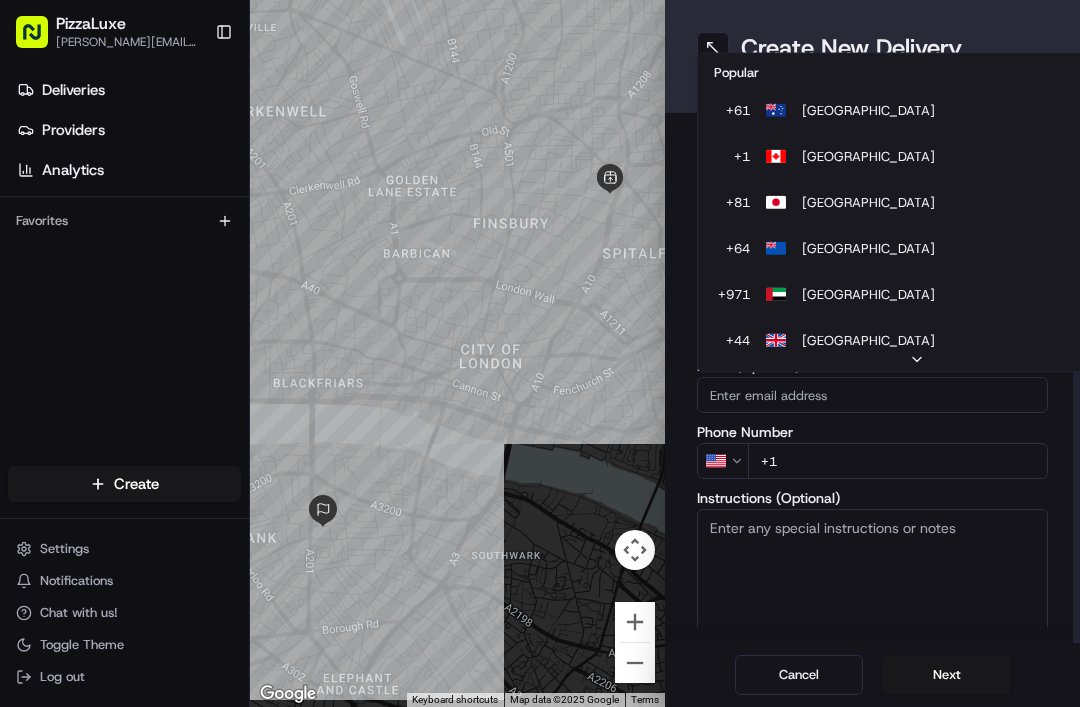 click on "PizzaLuxe molly@pizzaluxe.com Toggle Sidebar Deliveries Providers Analytics Favorites Main Menu Members & Organization Organization Users Roles Preferences Customization Tracking Orchestration Automations Dispatch Strategy Locations Pickup Locations Dropoff Locations Billing Billing Refund Requests Integrations Notification Triggers Webhooks API Keys Request Logs Create Settings Notifications Chat with us! Toggle Theme Log out To navigate the map with touch gestures double-tap and hold your finger on the map, then drag the map. ← Move left → Move right ↑ Move up ↓ Move down + Zoom in - Zoom out Home Jump left by 75% End Jump right by 75% Page Up Jump up by 75% Page Down Jump down by 75% Keyboard shortcuts Map Data Map data ©2025 Google Map data ©2025 Google 200 m  Click to toggle between metric and imperial units Terms Report a map error Create New Delivery Pickup Dropoff Delivery Details Swap locations dropoff  Details Saved Location Company Name Immersive Gamebox Address Line 1 US" at bounding box center (540, 353) 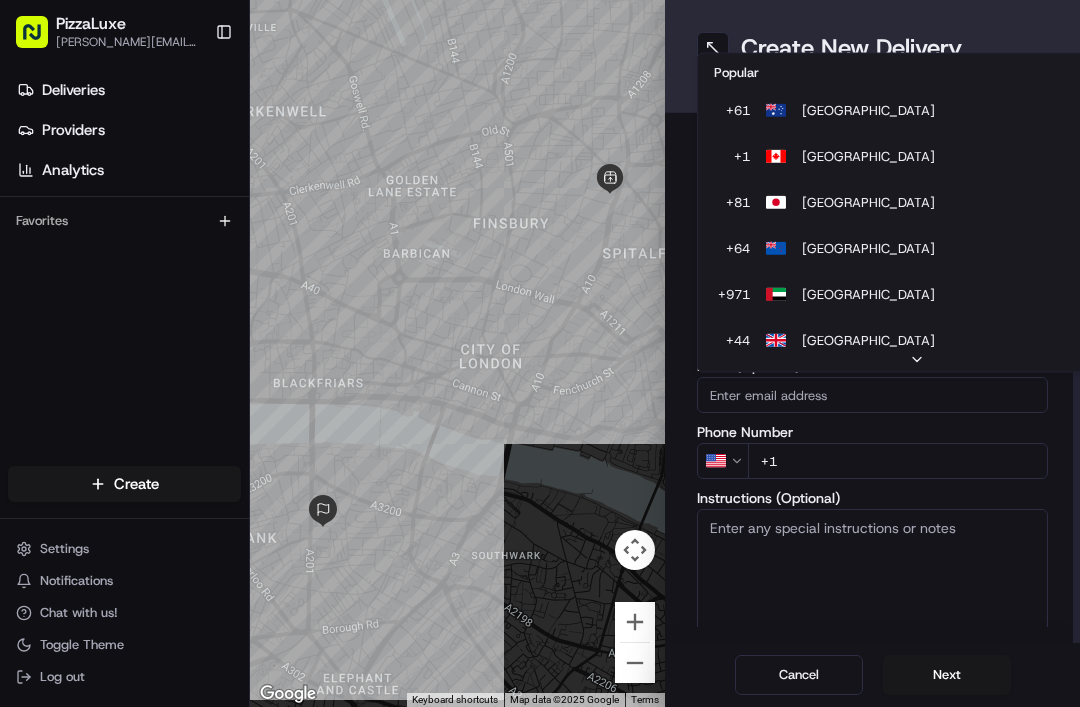 scroll, scrollTop: 86, scrollLeft: 0, axis: vertical 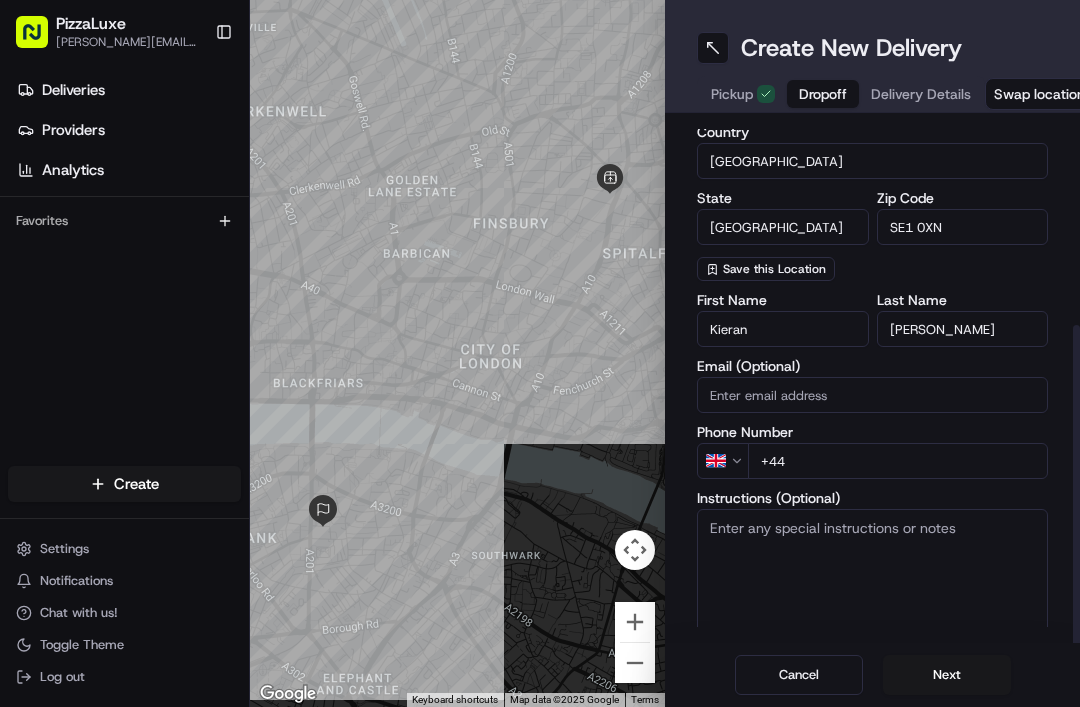 click on "+44" at bounding box center [898, 461] 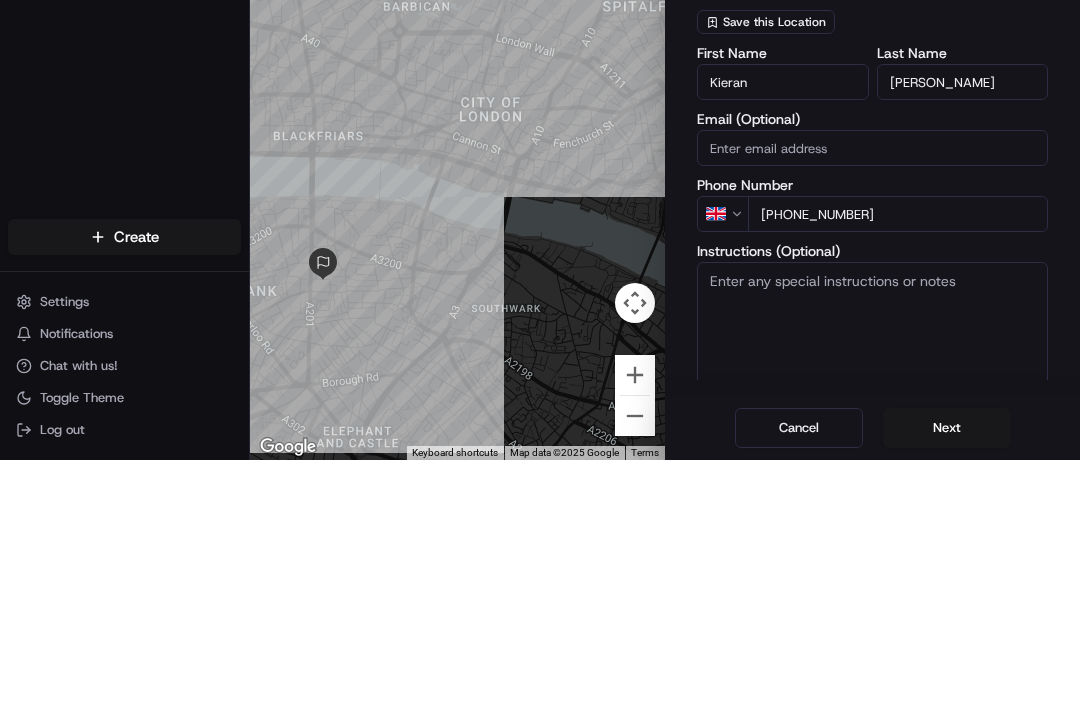 type on "+44 7730 196943" 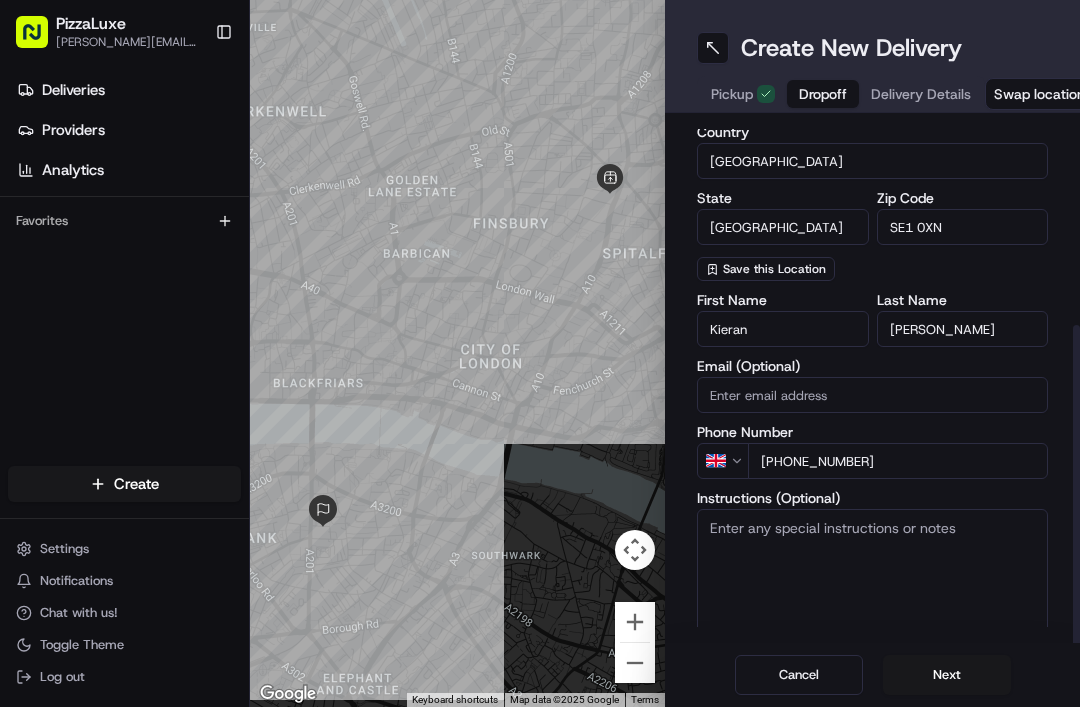scroll, scrollTop: 64, scrollLeft: 0, axis: vertical 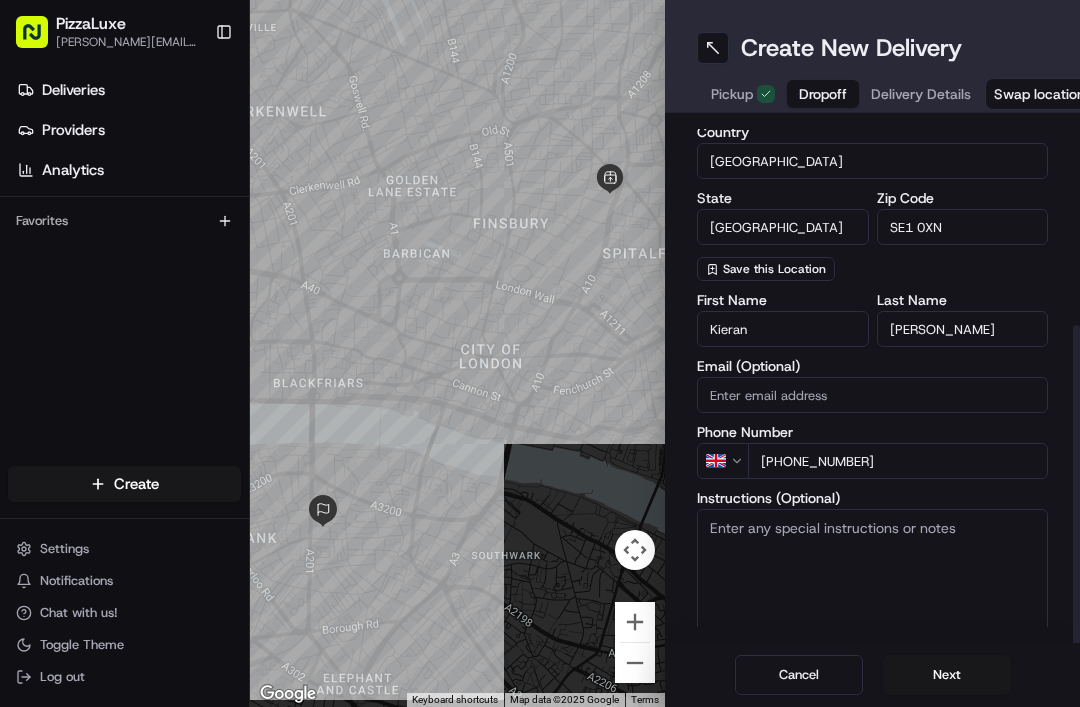 click on "Next" at bounding box center (947, 675) 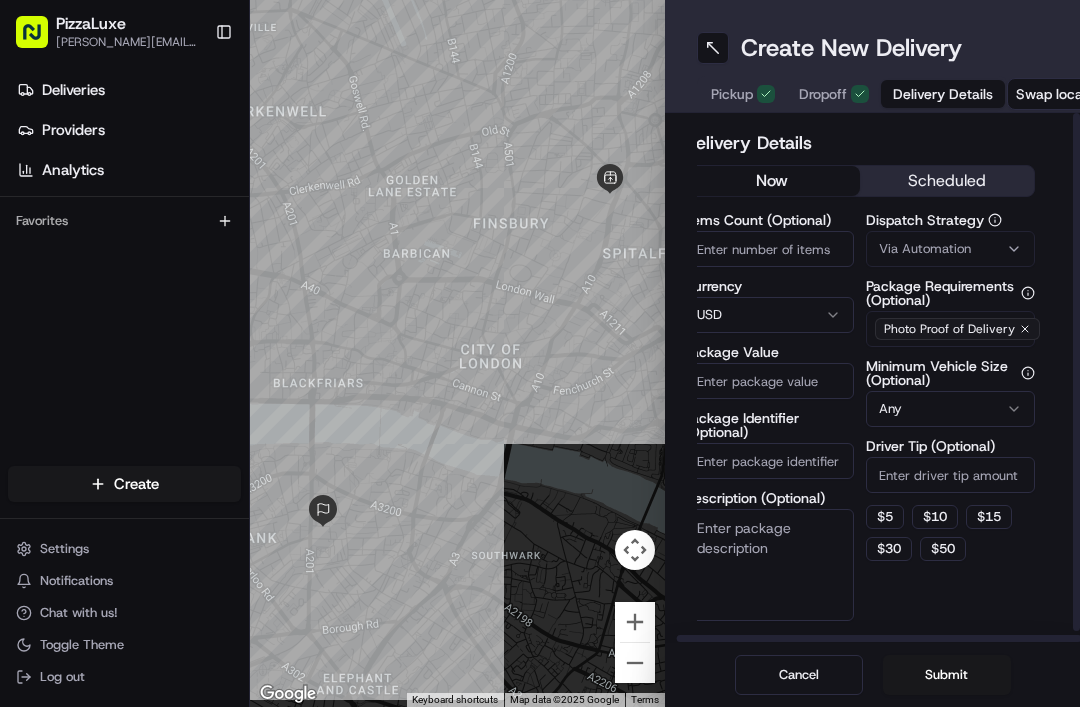 scroll, scrollTop: 0, scrollLeft: 10, axis: horizontal 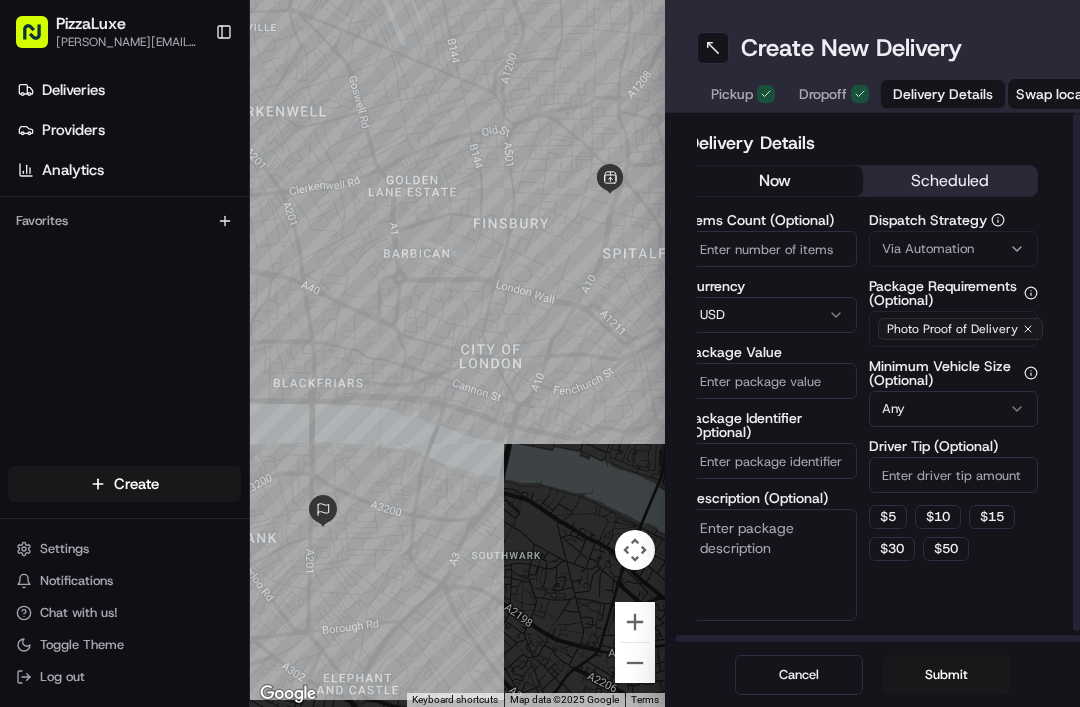 click on "scheduled" at bounding box center [950, 181] 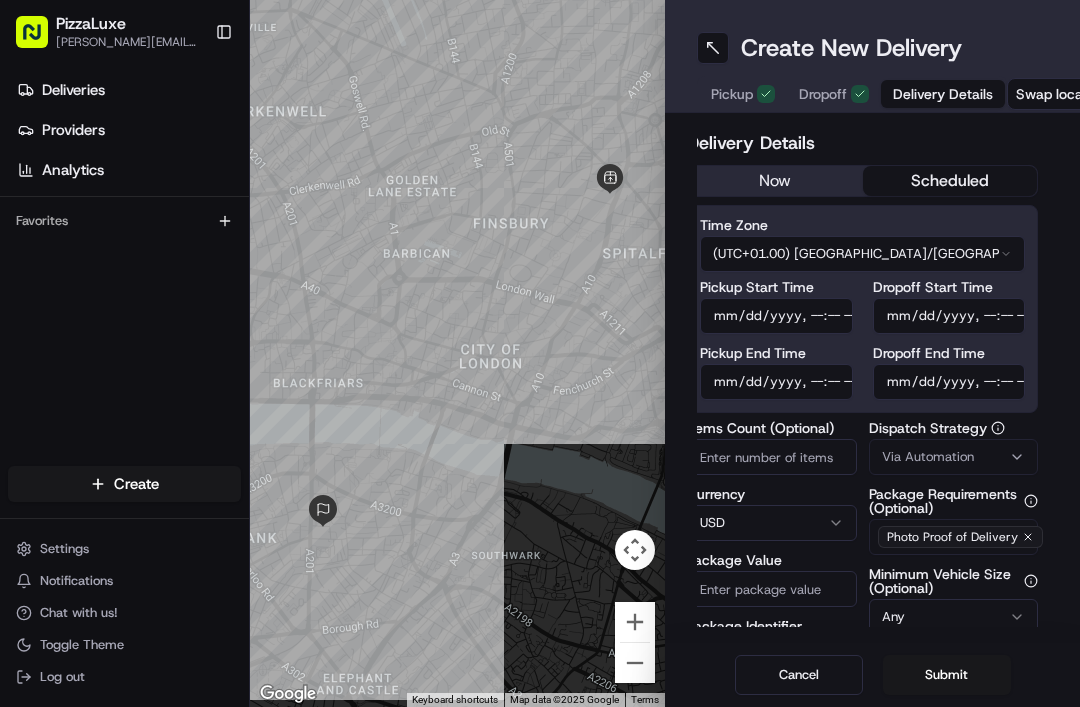 click on "Pickup Start Time" at bounding box center (776, 316) 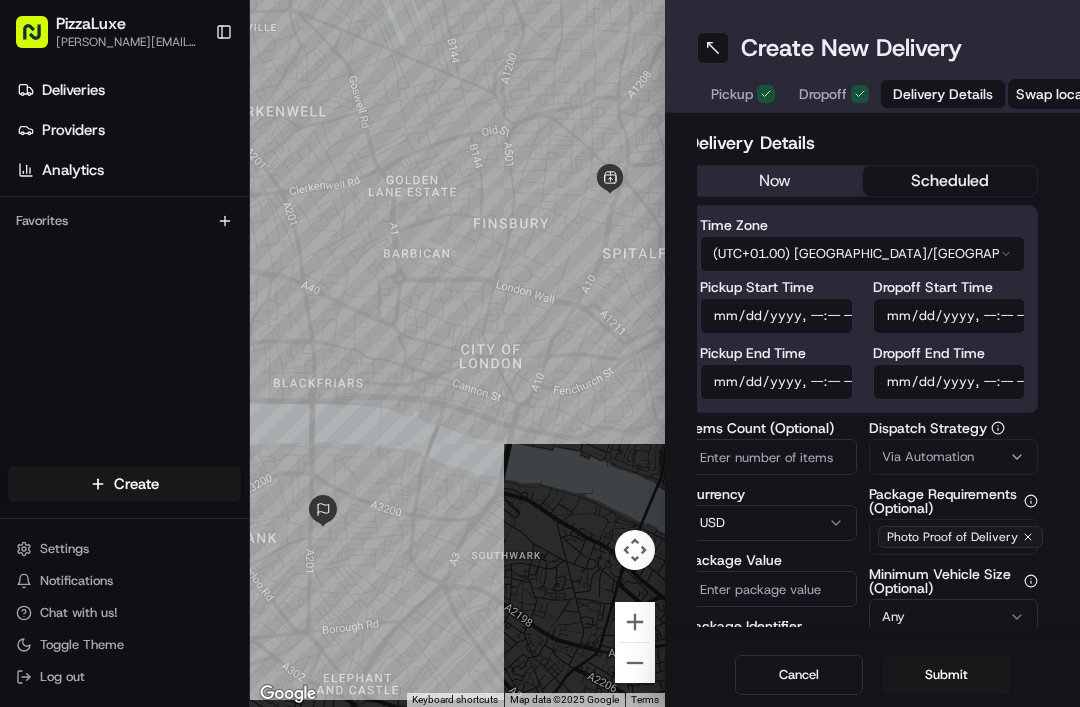 type on "2025-07-18T19:00" 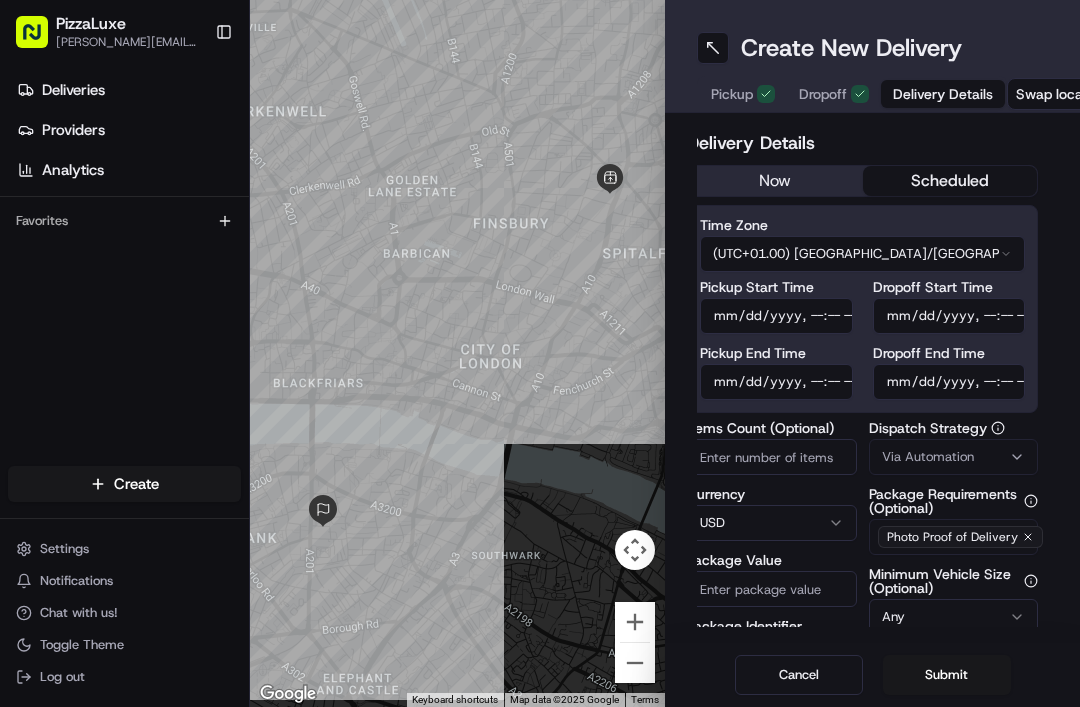 click on "Pickup End Time" at bounding box center [776, 382] 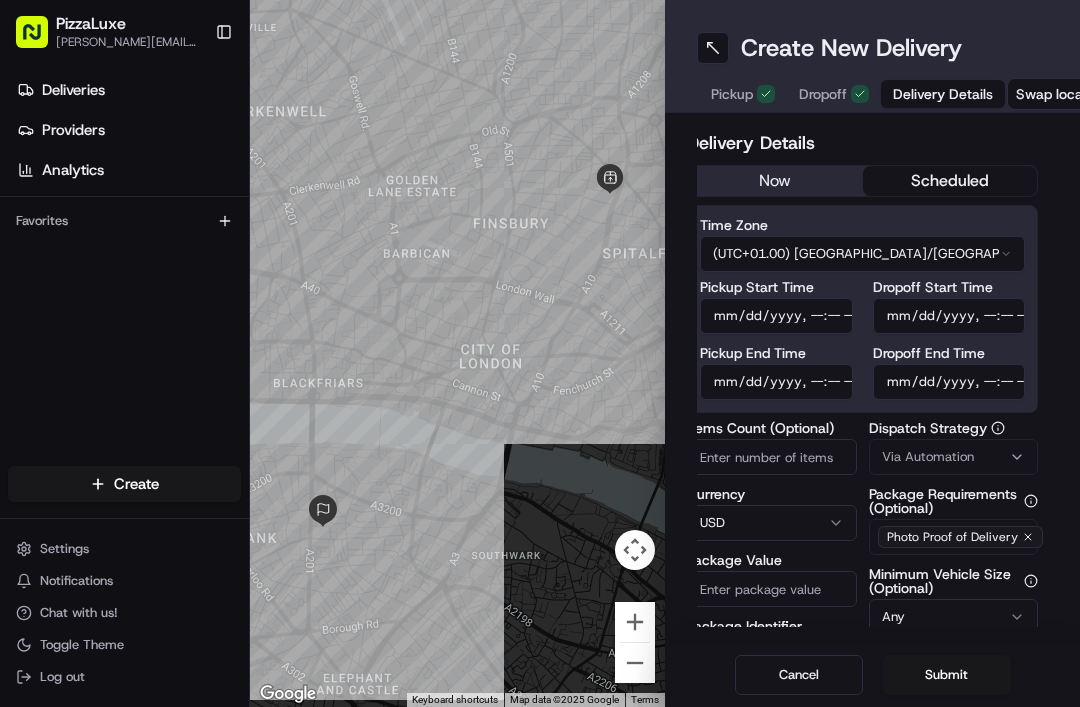 type on "2025-07-18T19:05" 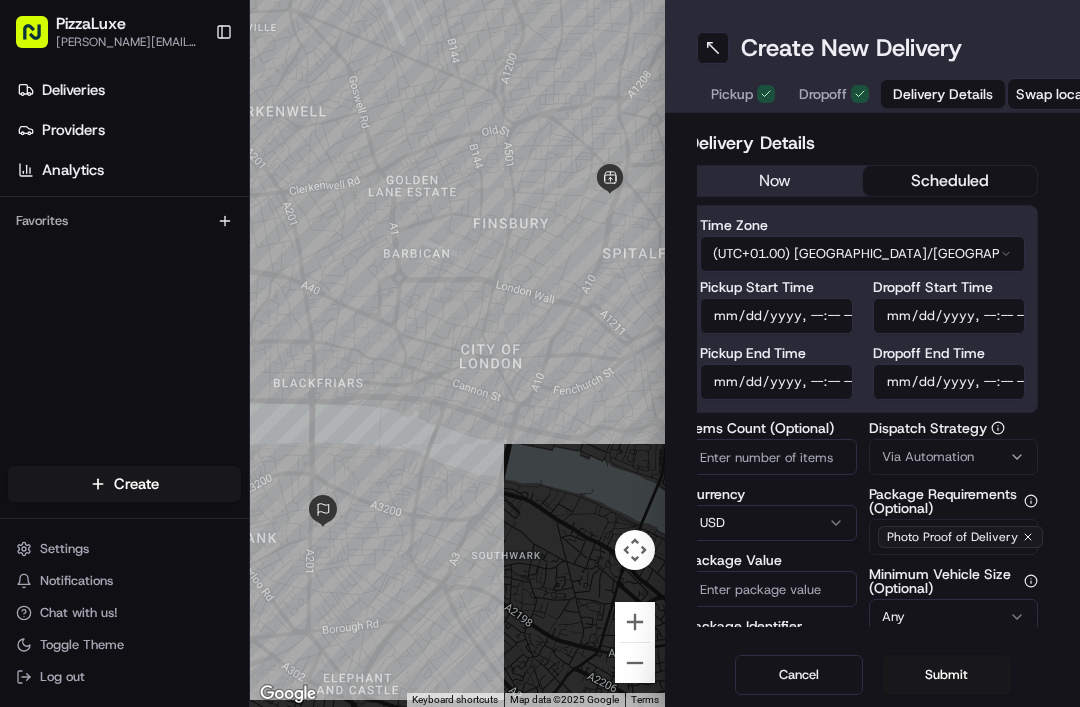 click on "Dropoff Start Time" at bounding box center (949, 316) 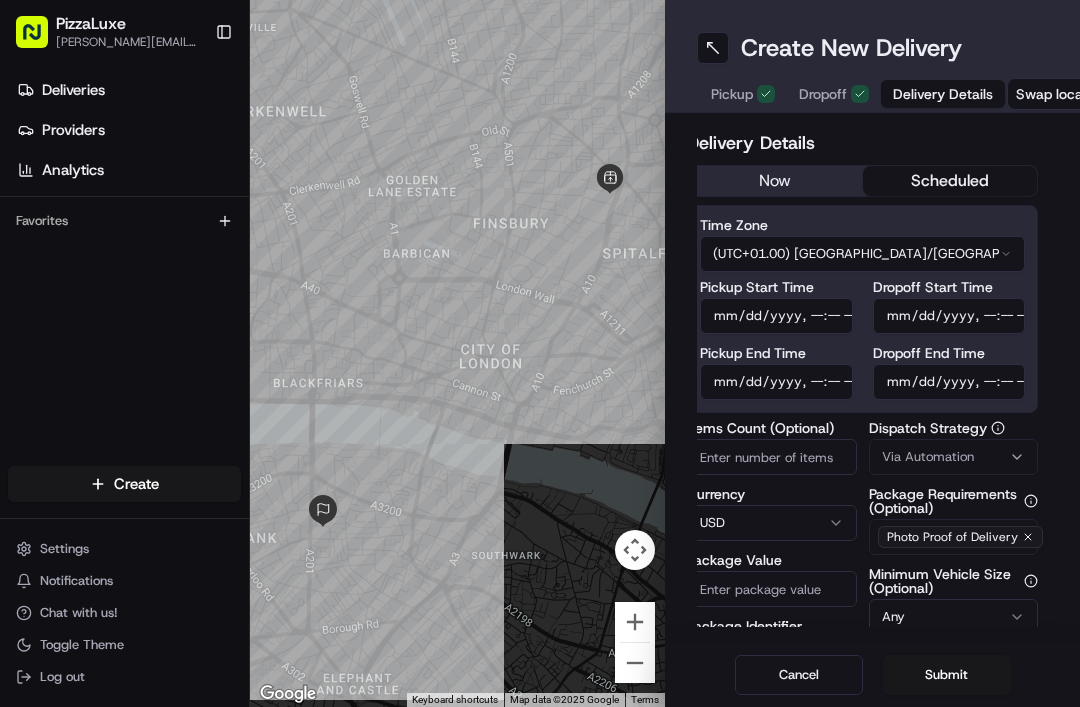 type on "2025-07-18T19:30" 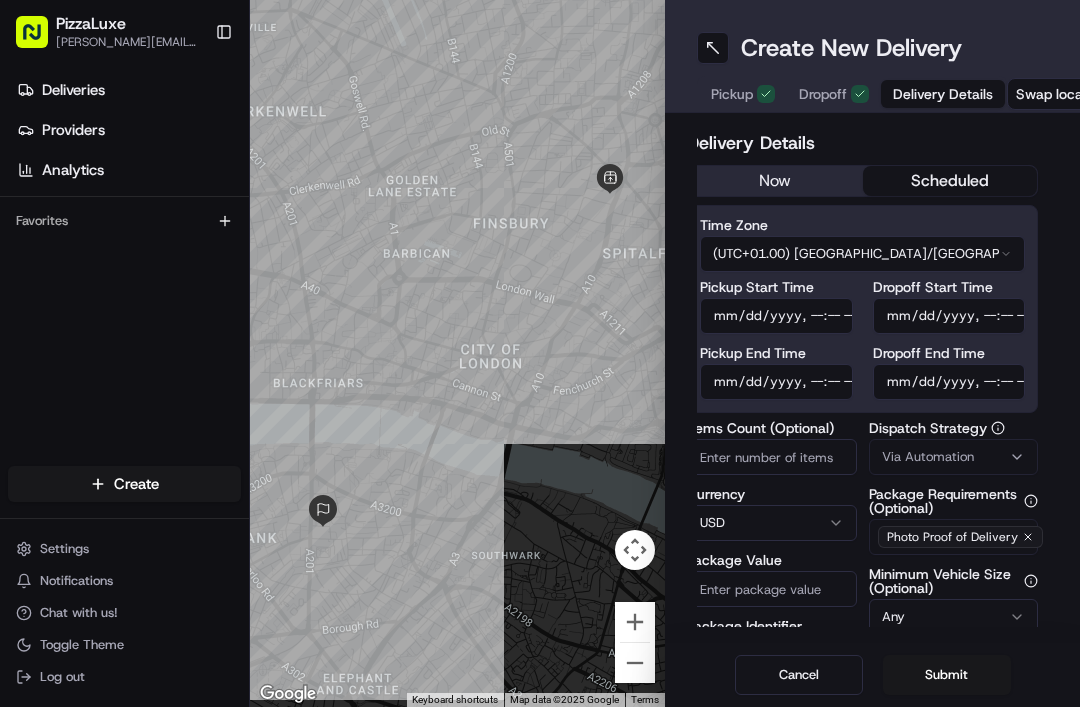 click on "Dropoff End Time" at bounding box center (949, 382) 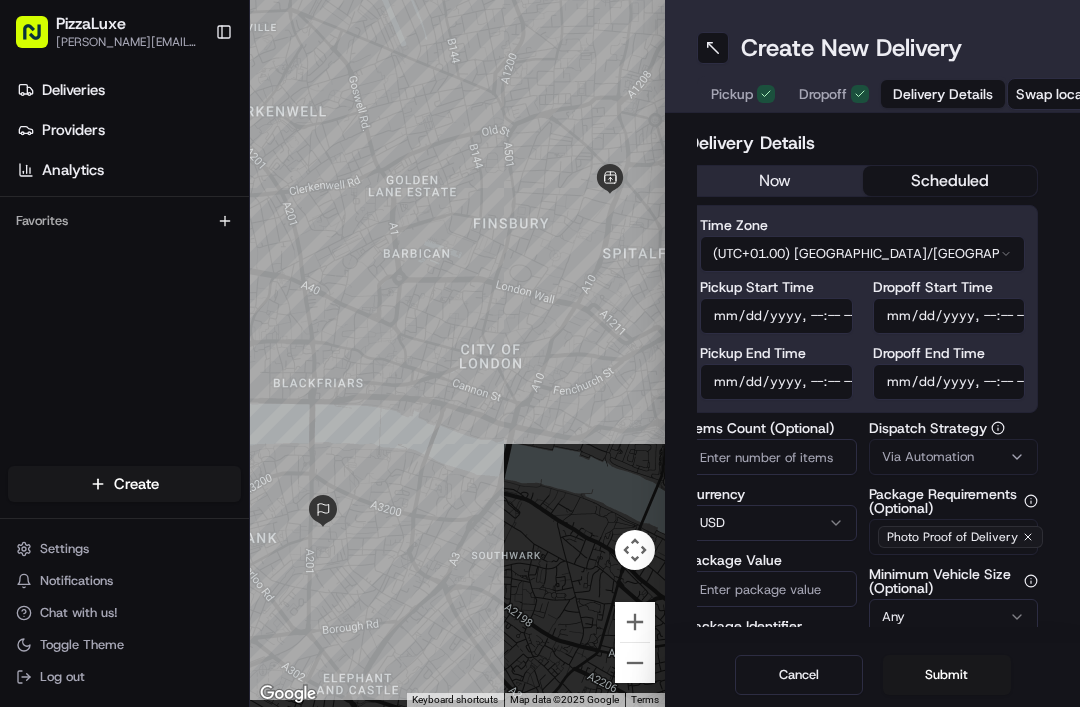 type on "2025-07-18T19:35" 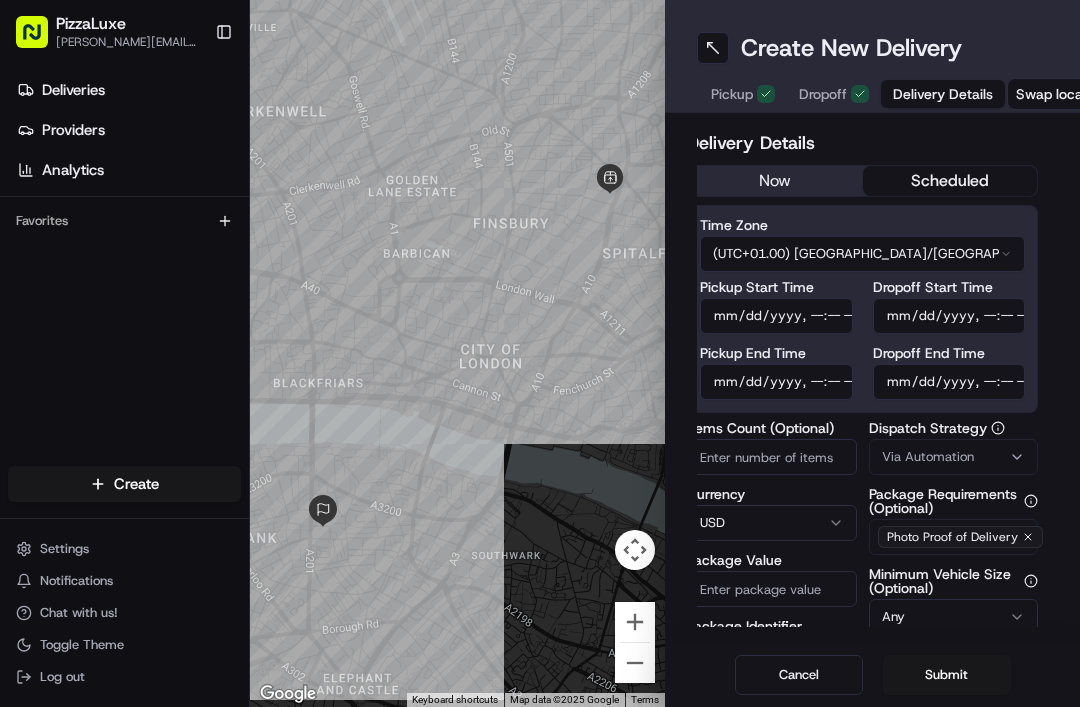 click on "Via Automation" at bounding box center [928, 457] 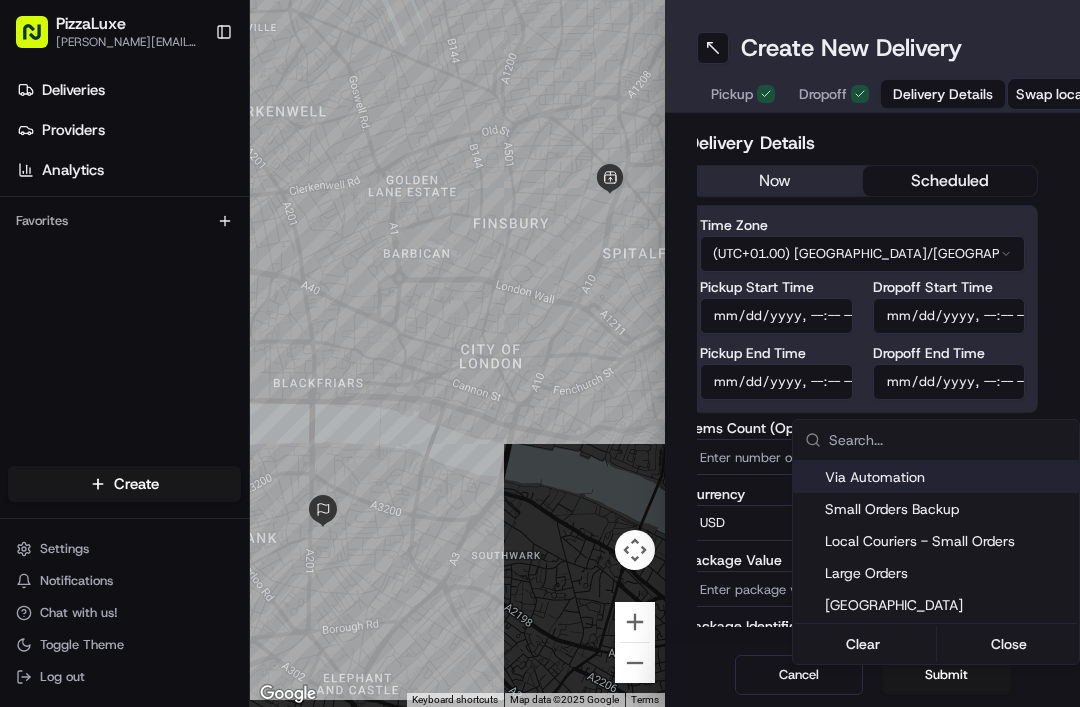 click on "Large Orders" at bounding box center (948, 573) 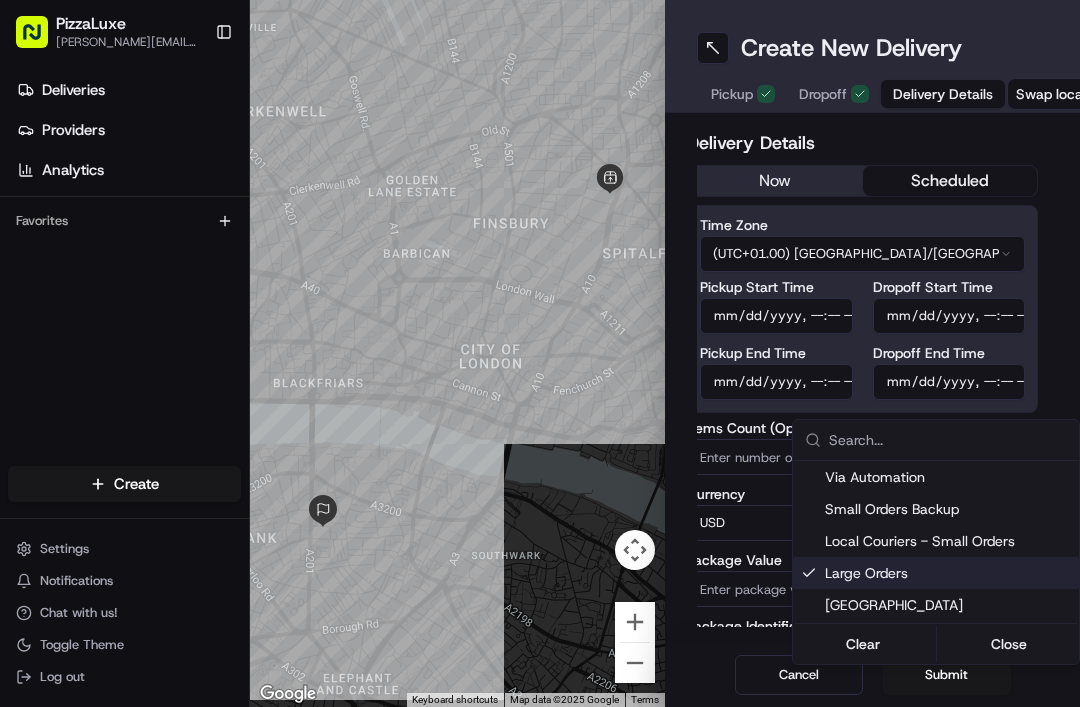 click on "PizzaLuxe molly@pizzaluxe.com Toggle Sidebar Deliveries Providers Analytics Favorites Main Menu Members & Organization Organization Users Roles Preferences Customization Tracking Orchestration Automations Dispatch Strategy Locations Pickup Locations Dropoff Locations Billing Billing Refund Requests Integrations Notification Triggers Webhooks API Keys Request Logs Create Settings Notifications Chat with us! Toggle Theme Log out To navigate the map with touch gestures double-tap and hold your finger on the map, then drag the map. ← Move left → Move right ↑ Move up ↓ Move down + Zoom in - Zoom out Home Jump left by 75% End Jump right by 75% Page Up Jump up by 75% Page Down Jump down by 75% Keyboard shortcuts Map Data Map data ©2025 Google Map data ©2025 Google 200 m  Click to toggle between metric and imperial units Terms Report a map error Create New Delivery Pickup Dropoff Delivery Details Swap locations Delivery Details now scheduled Time Zone (UTC+01.00) Europe/London BST Currency" at bounding box center [540, 353] 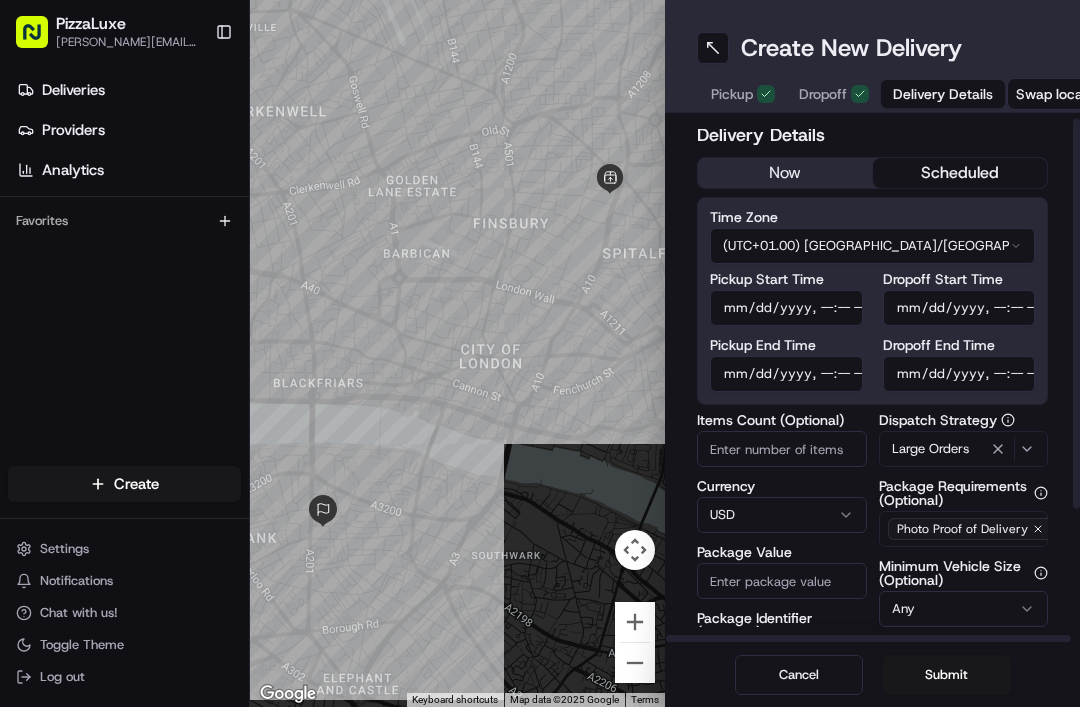 scroll, scrollTop: 8, scrollLeft: 0, axis: vertical 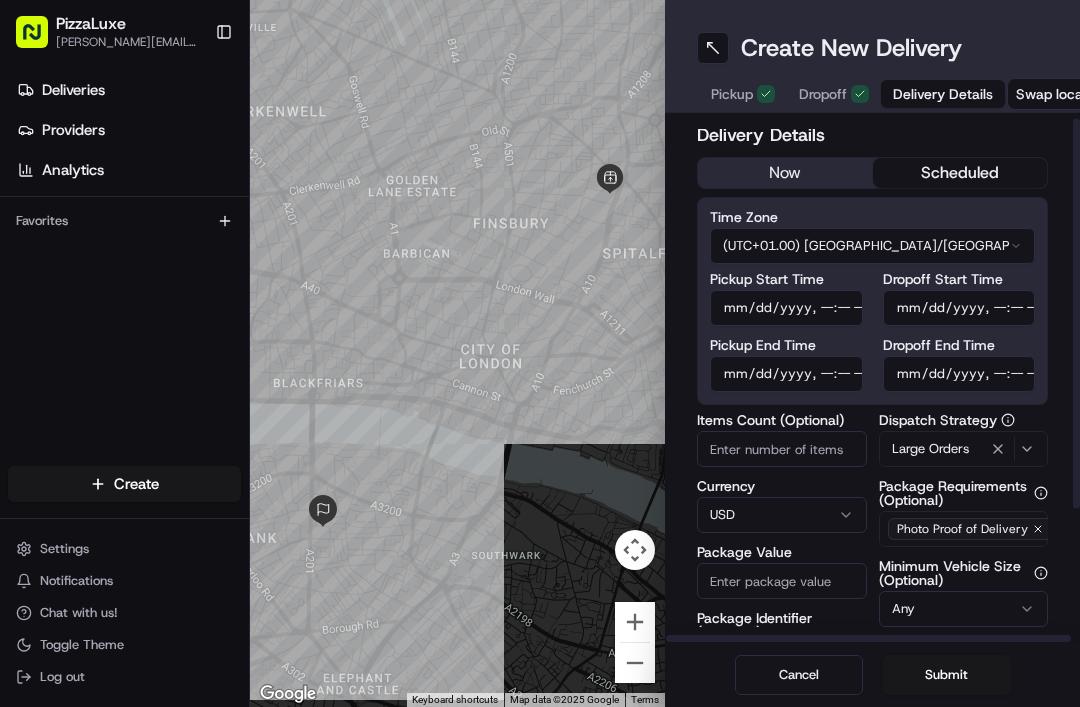 click on "Items Count (Optional)" at bounding box center [782, 449] 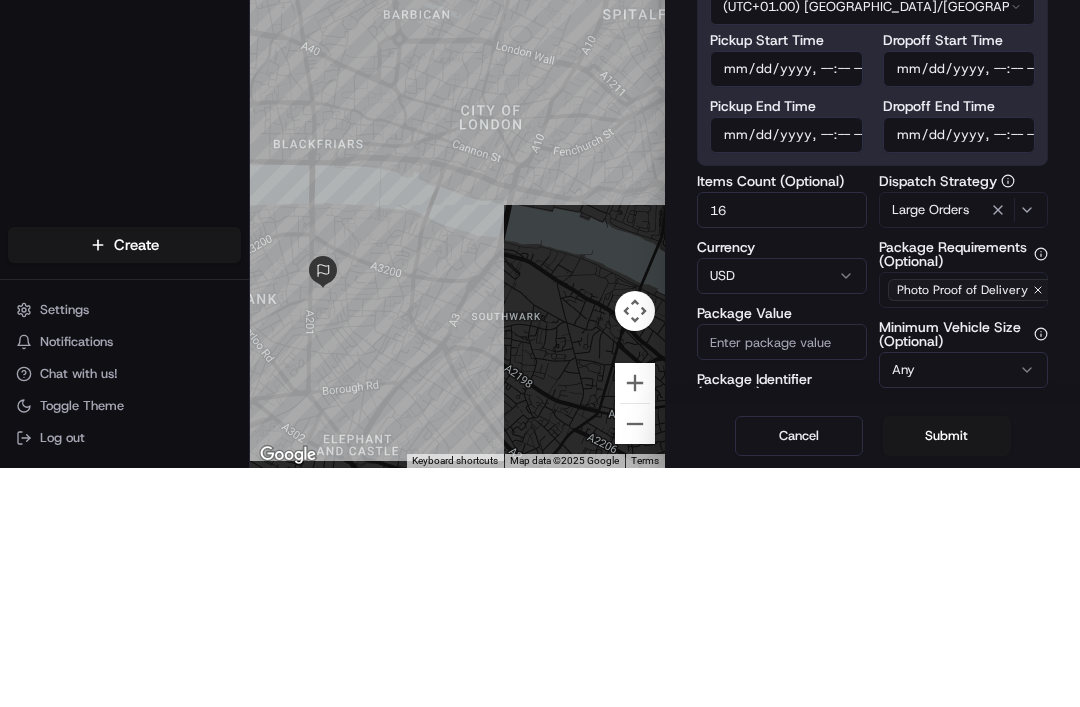 type on "16" 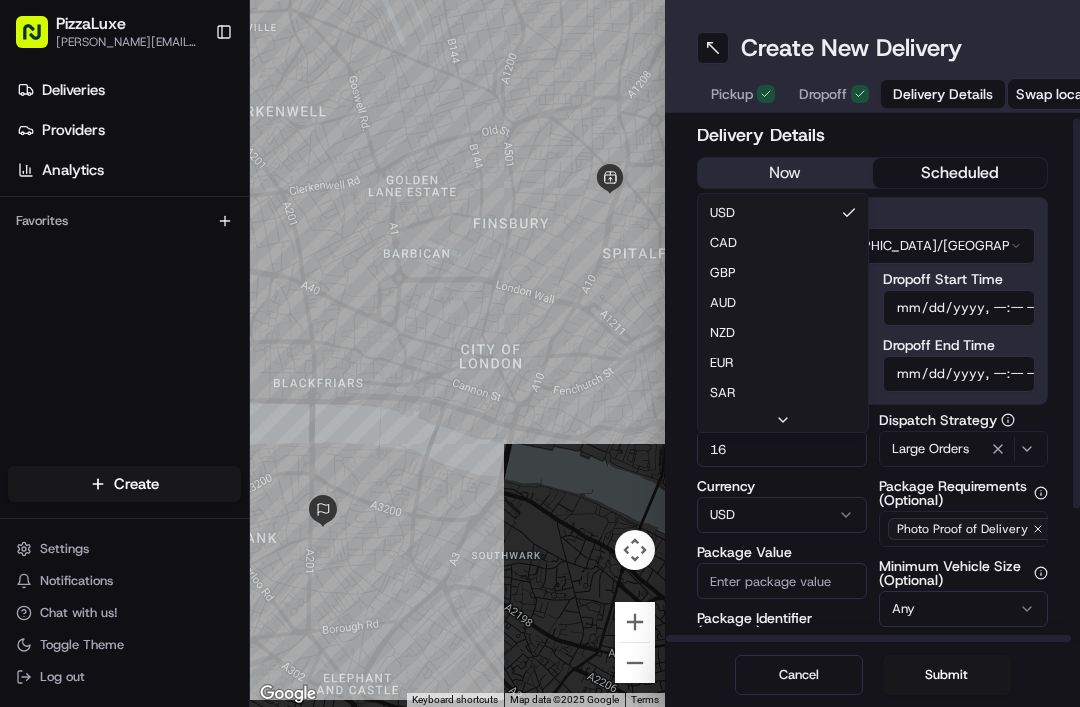 scroll, scrollTop: 1, scrollLeft: 0, axis: vertical 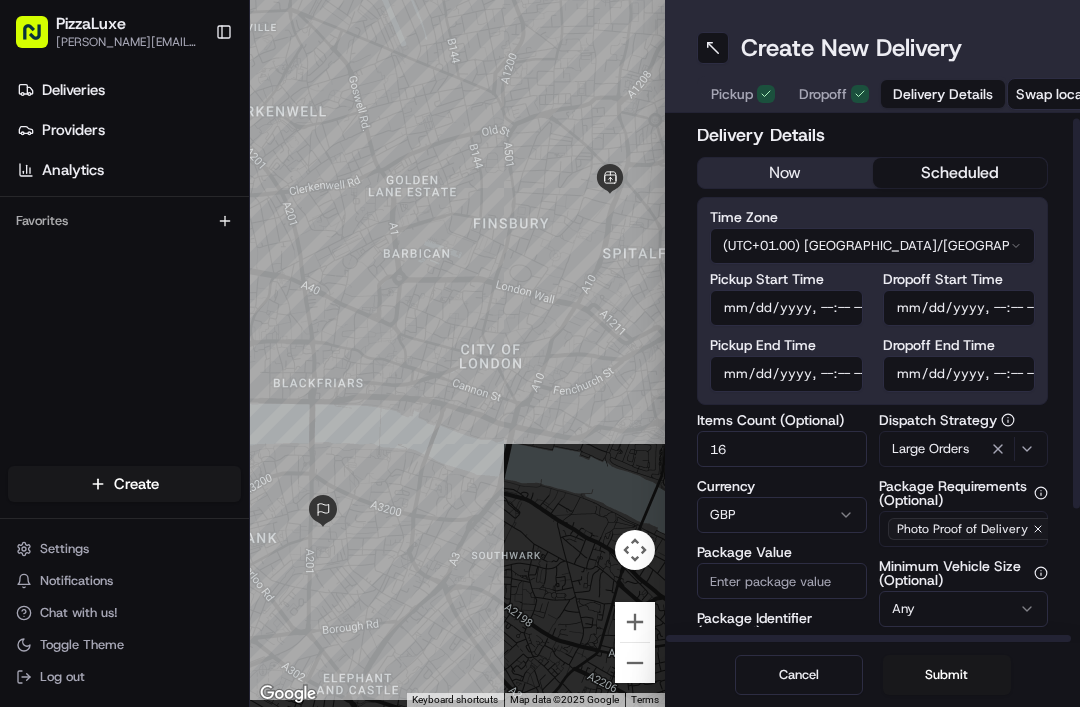 click on "Package Value" at bounding box center (782, 581) 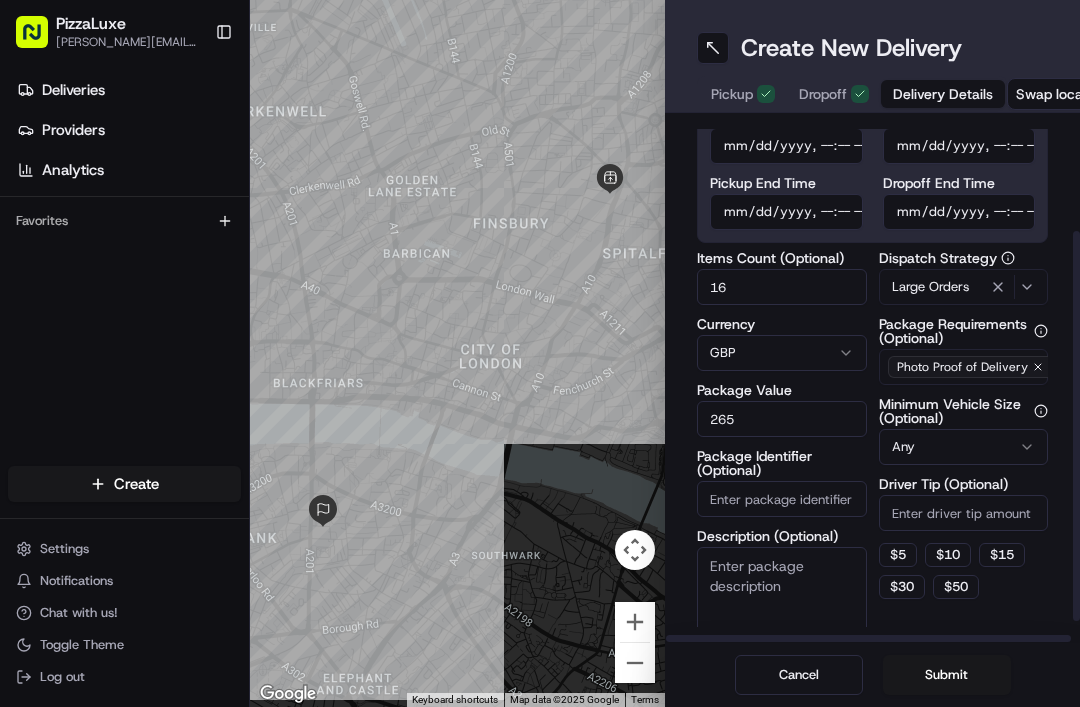 scroll, scrollTop: 171, scrollLeft: 0, axis: vertical 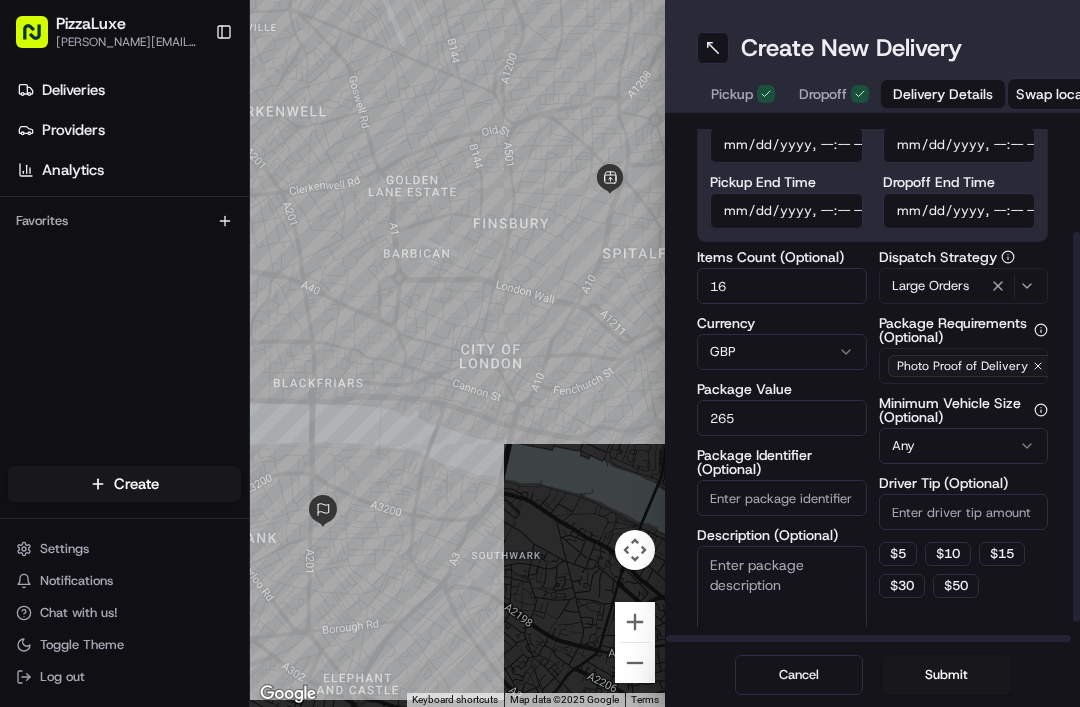 type on "265" 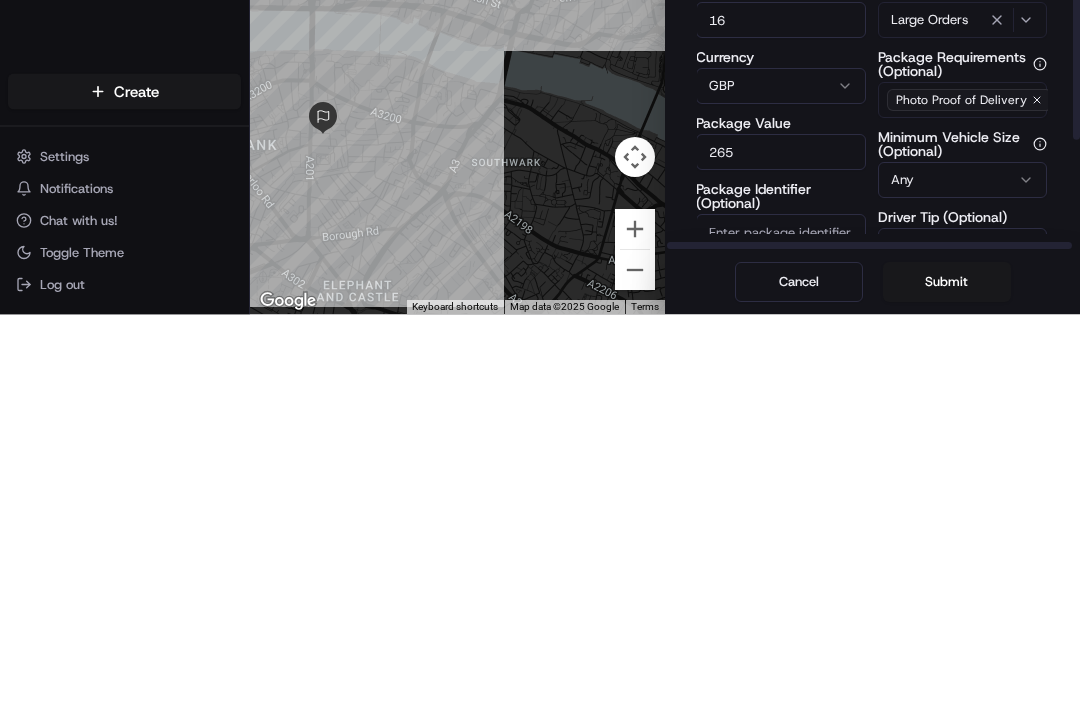 scroll, scrollTop: 43, scrollLeft: 1, axis: both 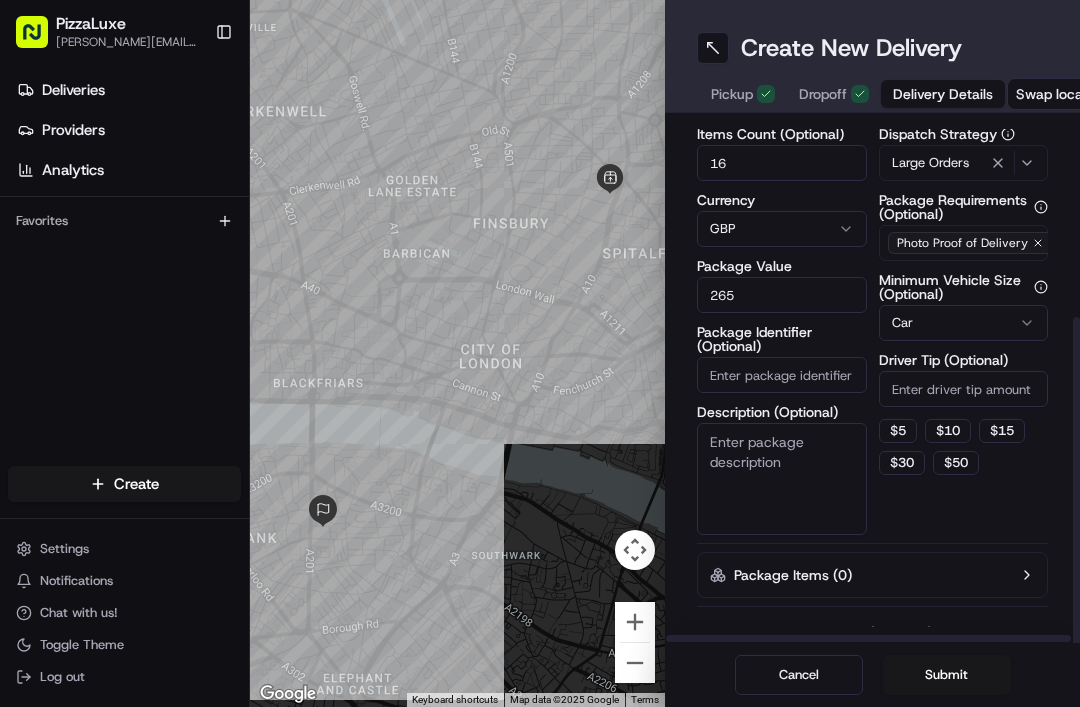 click on "Description (Optional)" at bounding box center (782, 479) 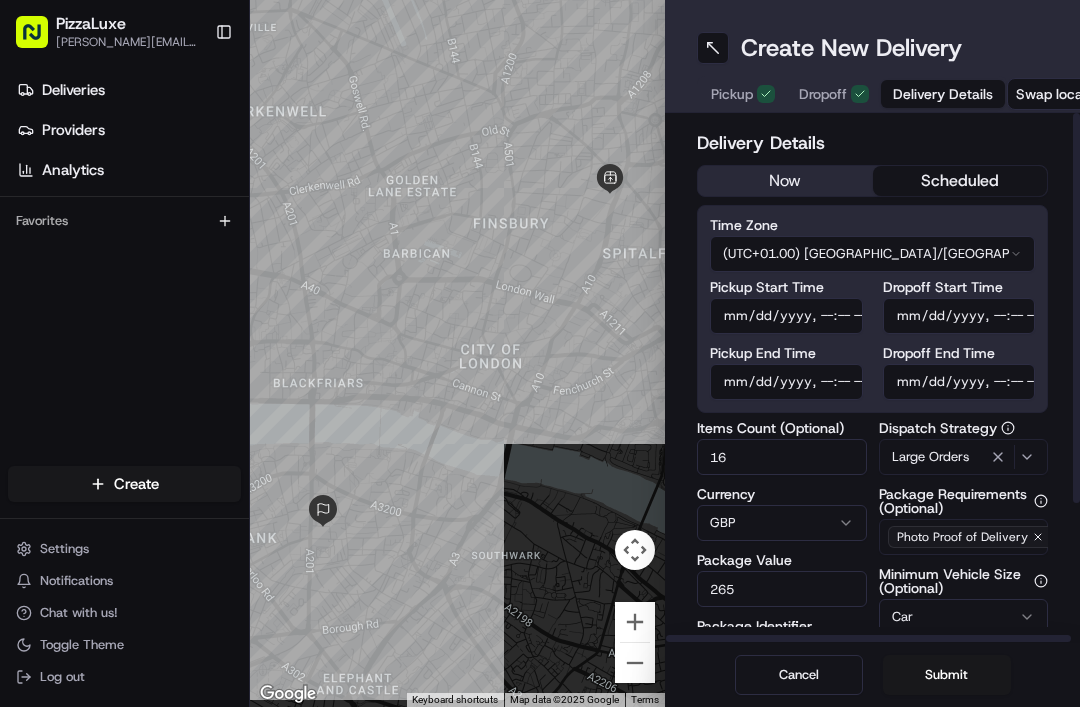 scroll, scrollTop: 0, scrollLeft: 0, axis: both 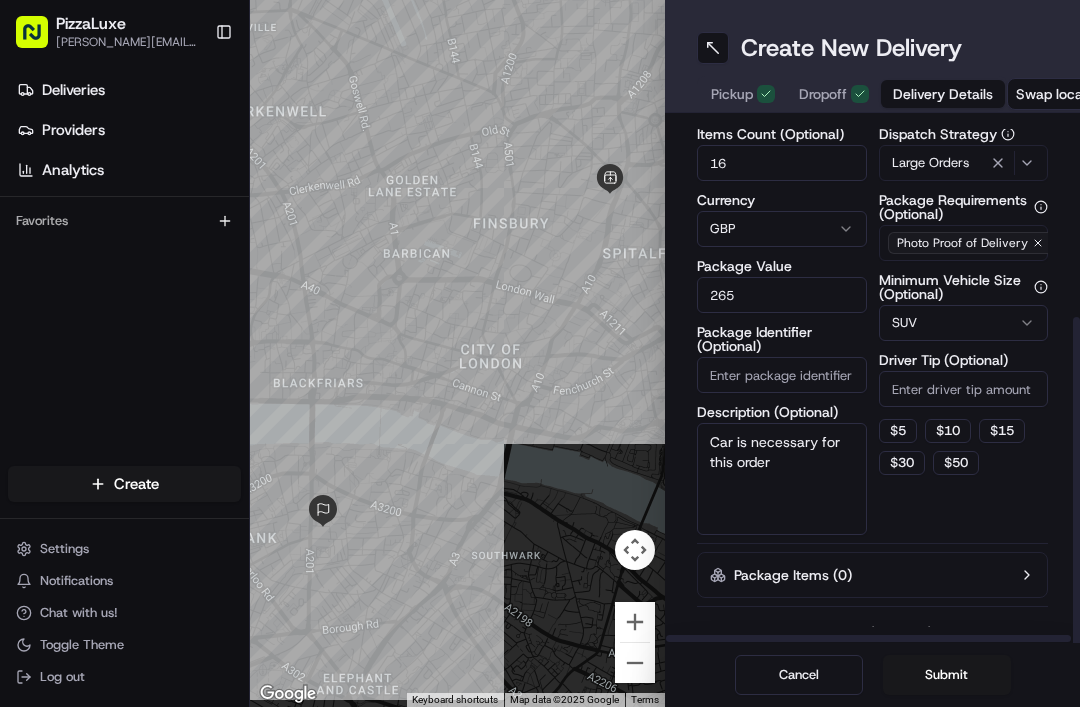 click on "Submit" at bounding box center (947, 675) 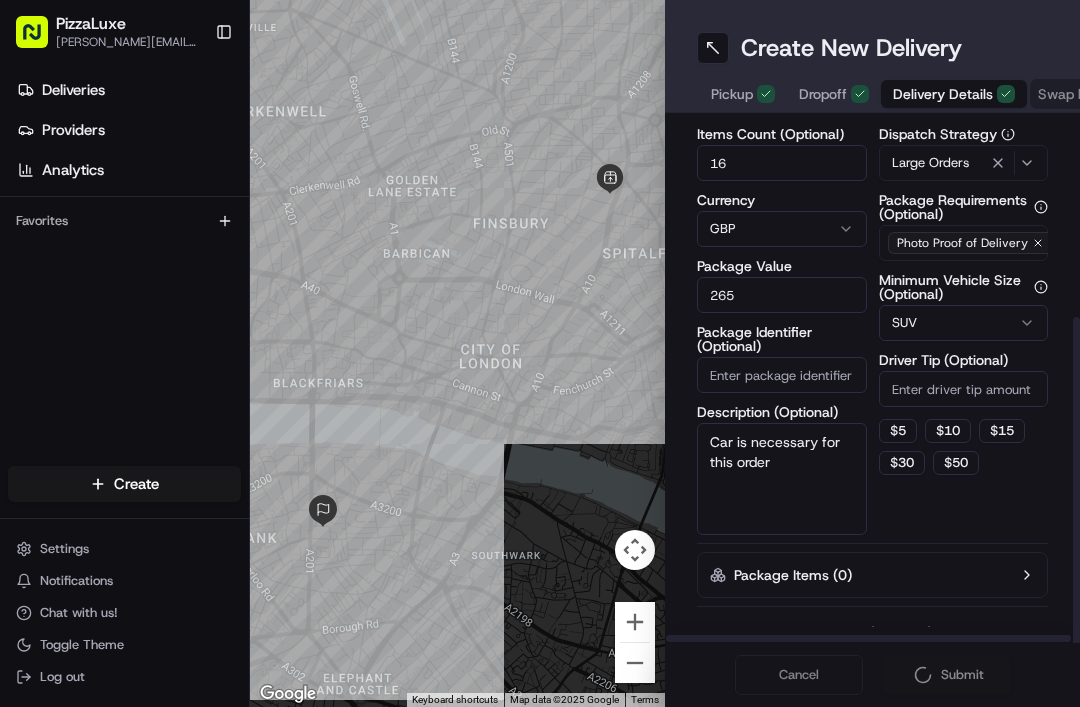 scroll, scrollTop: 0, scrollLeft: 0, axis: both 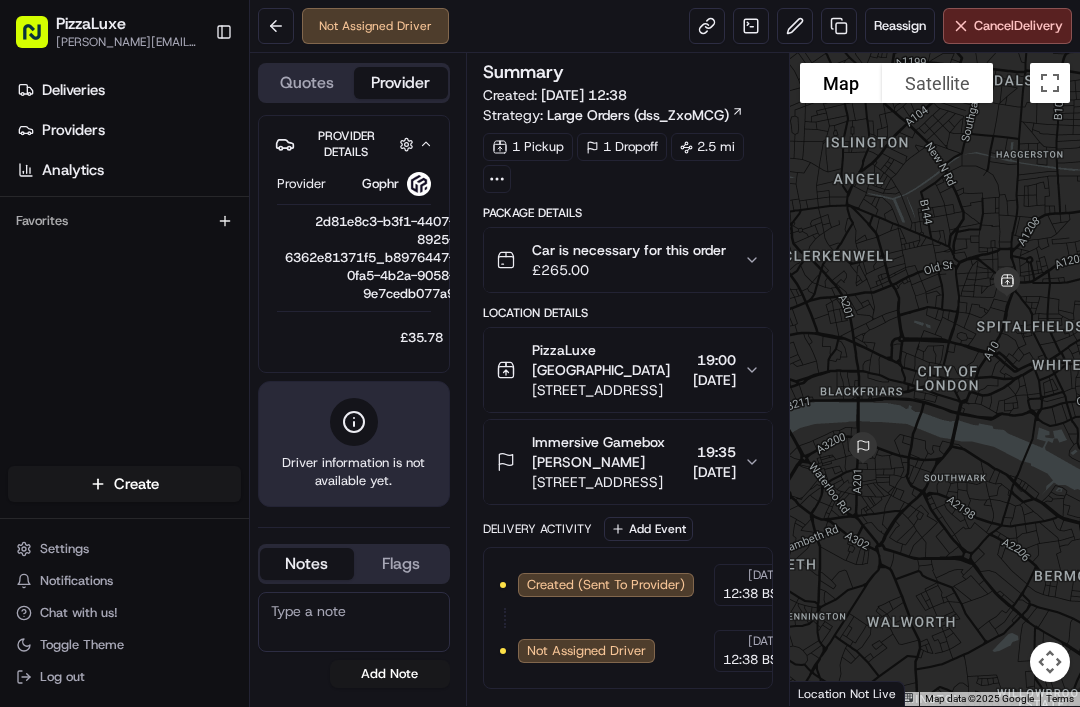 click at bounding box center (276, 26) 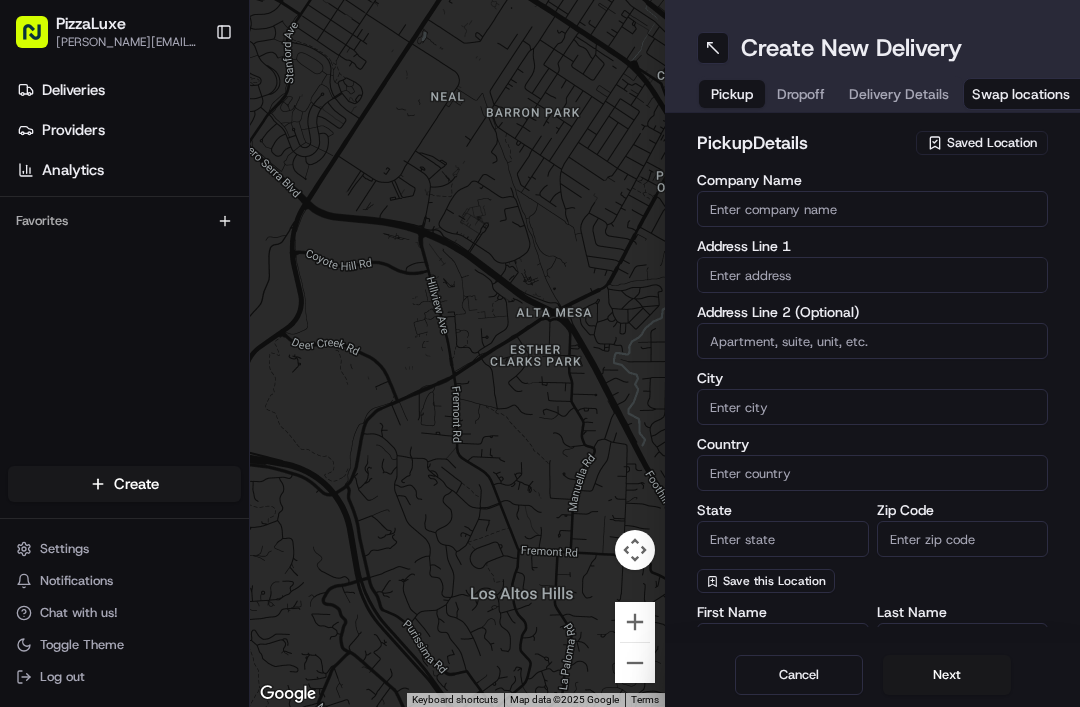 click on "Chat with us!" at bounding box center [79, 613] 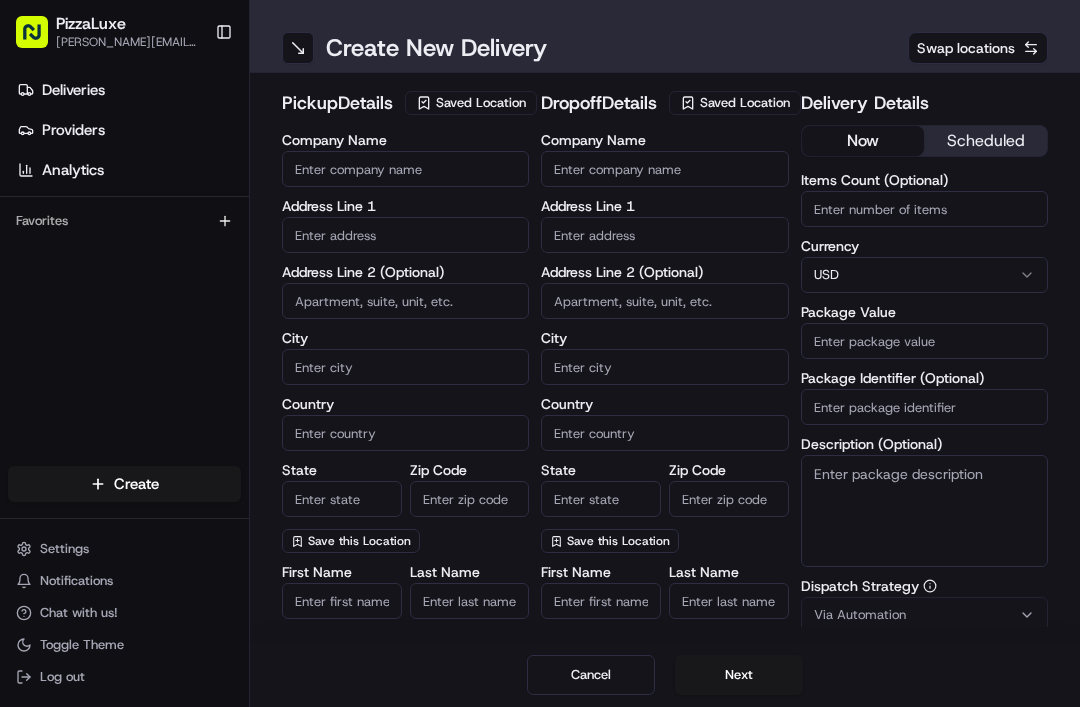 click at bounding box center [298, 48] 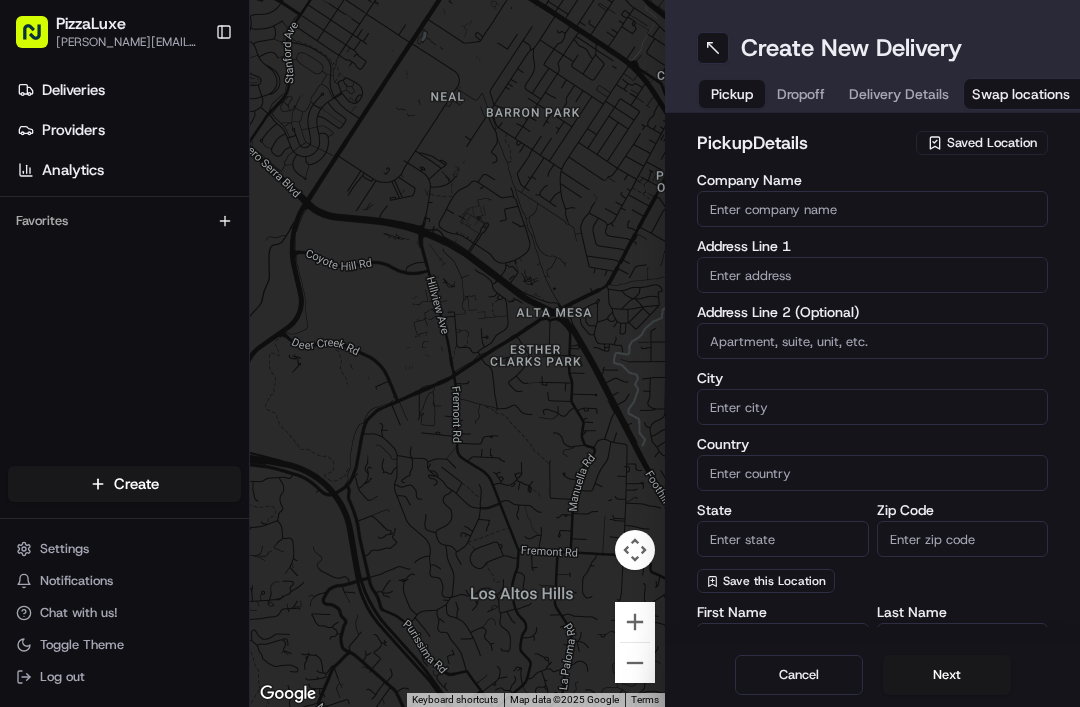 click on "Deliveries" at bounding box center [128, 90] 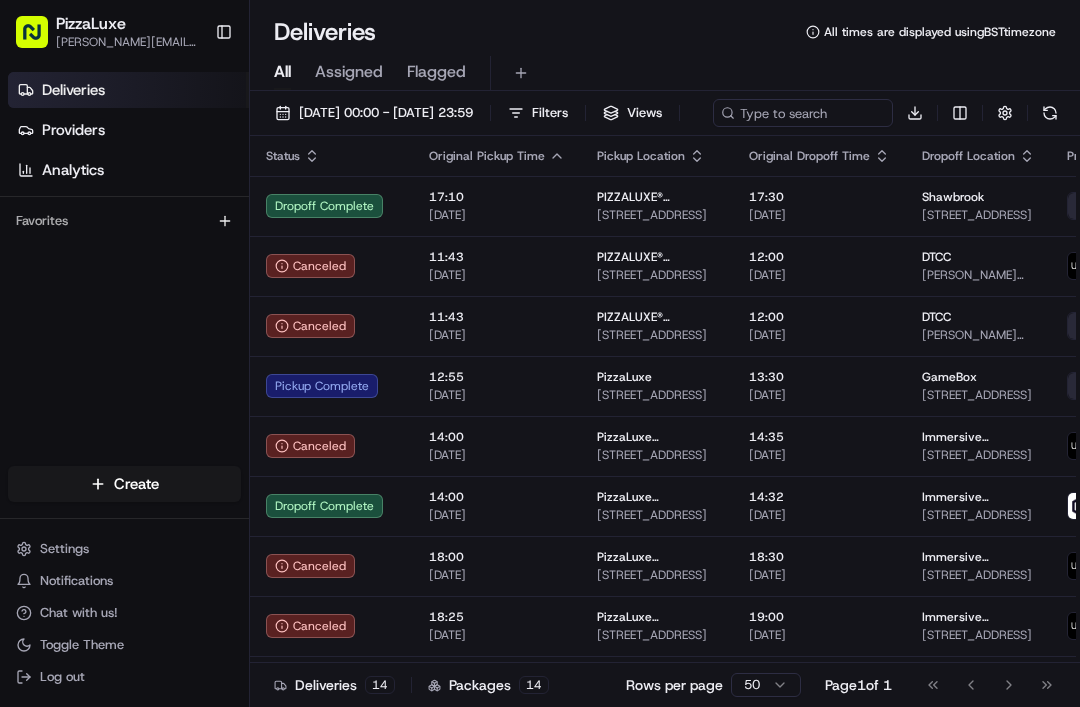 click on "01/06/2025 00:00 - 30/06/2025 23:59" at bounding box center [374, 113] 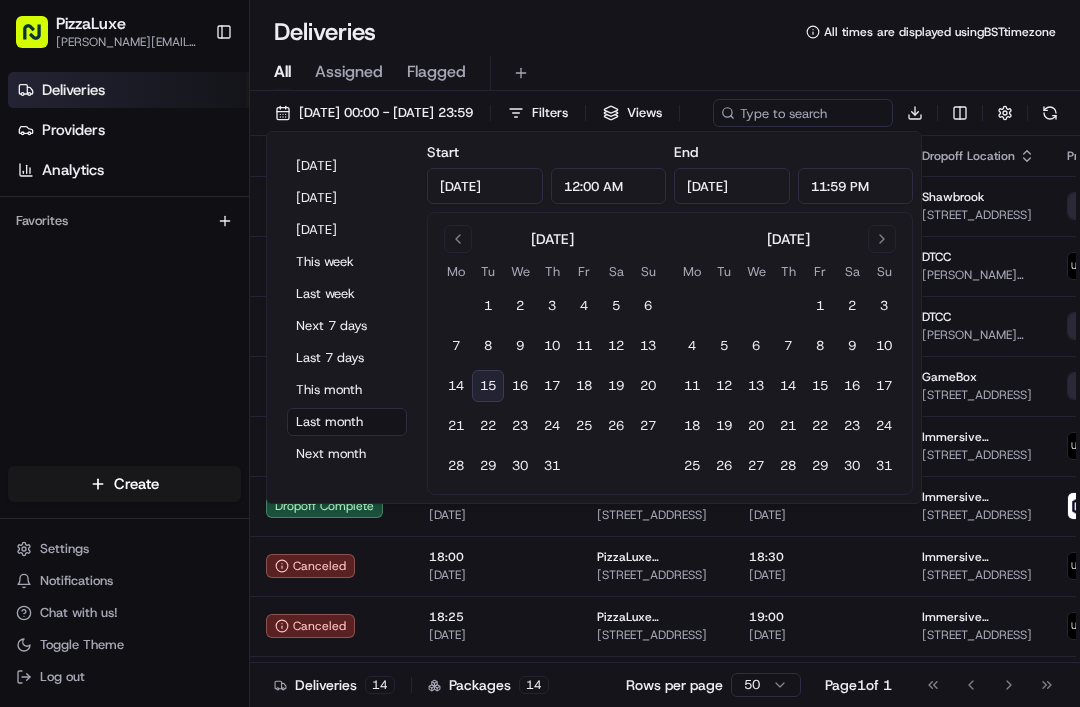 click on "This week" at bounding box center [347, 262] 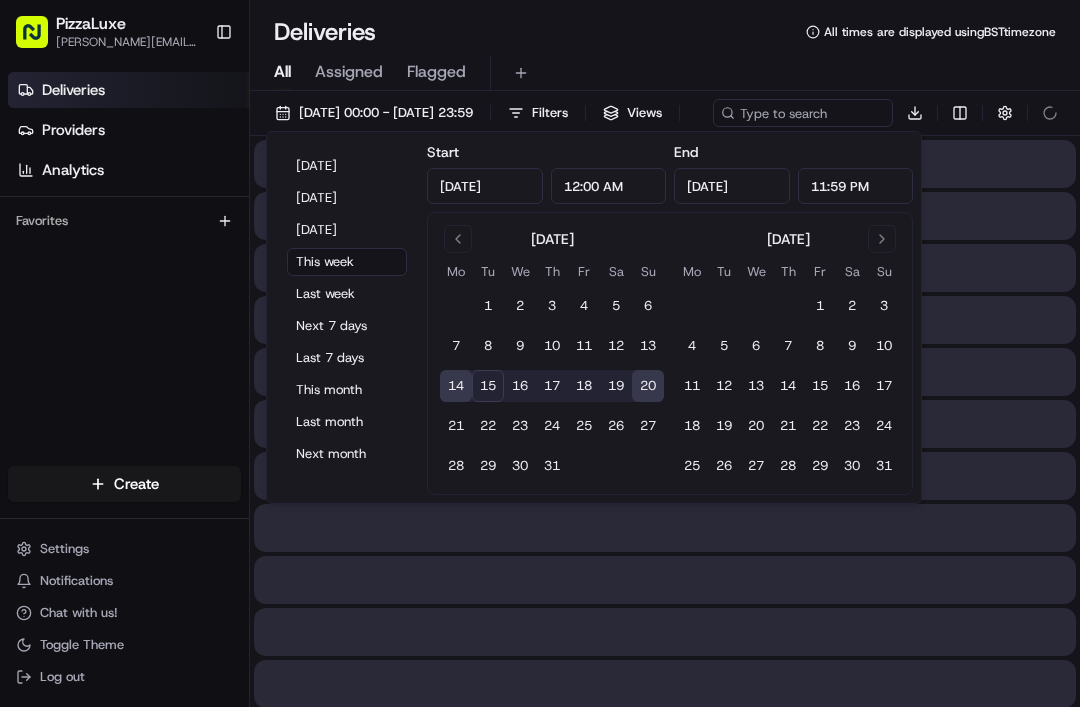 type on "Jul 14, 2025" 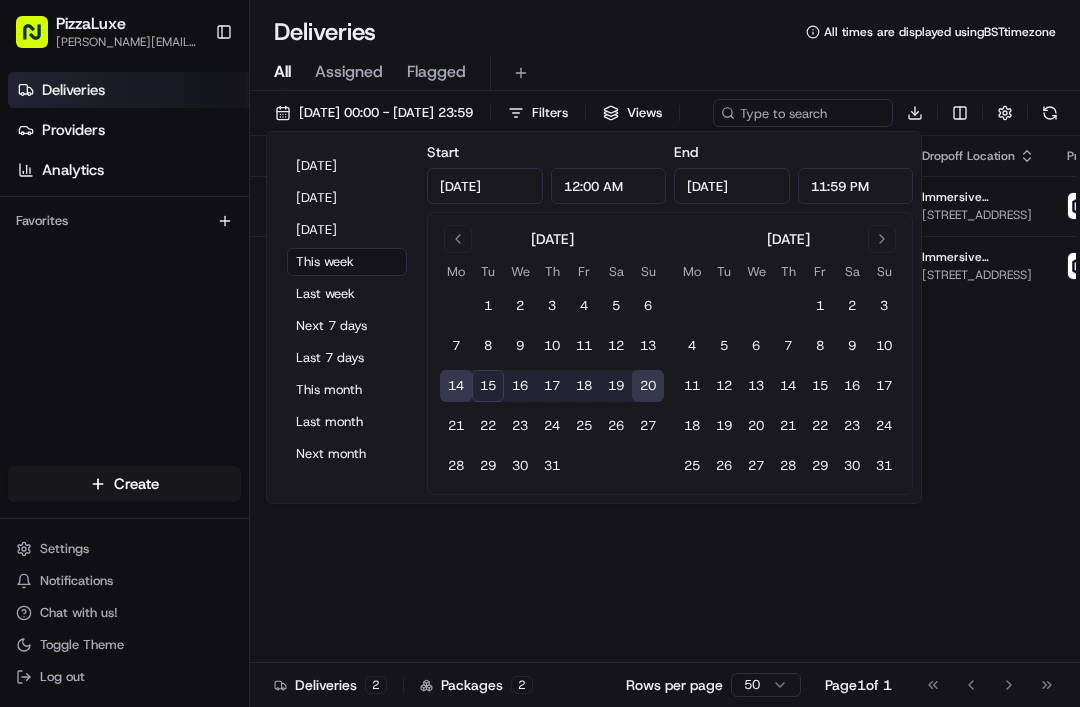 click on "Status Original Pickup Time Pickup Location Original Dropoff Time Dropoff Location Provider Action Not Assigned Driver 12:36 15/07/2025 PizzaLuxe London 2 Principal Pl, London, England EC2A 2BA, GB 13:06 15/07/2025 Immersive Gamebox 3, 83 Scoresby St, London SE1 0XN, UK Gophr Not Assigned Driver 19:00 18/07/2025 PizzaLuxe London 2 Principal Pl, London, England EC2A 2BA, GB 19:35 18/07/2025 Immersive Gamebox 3, 83 Scoresby St, London SE1 0XN, UK Gophr" at bounding box center (737, 399) 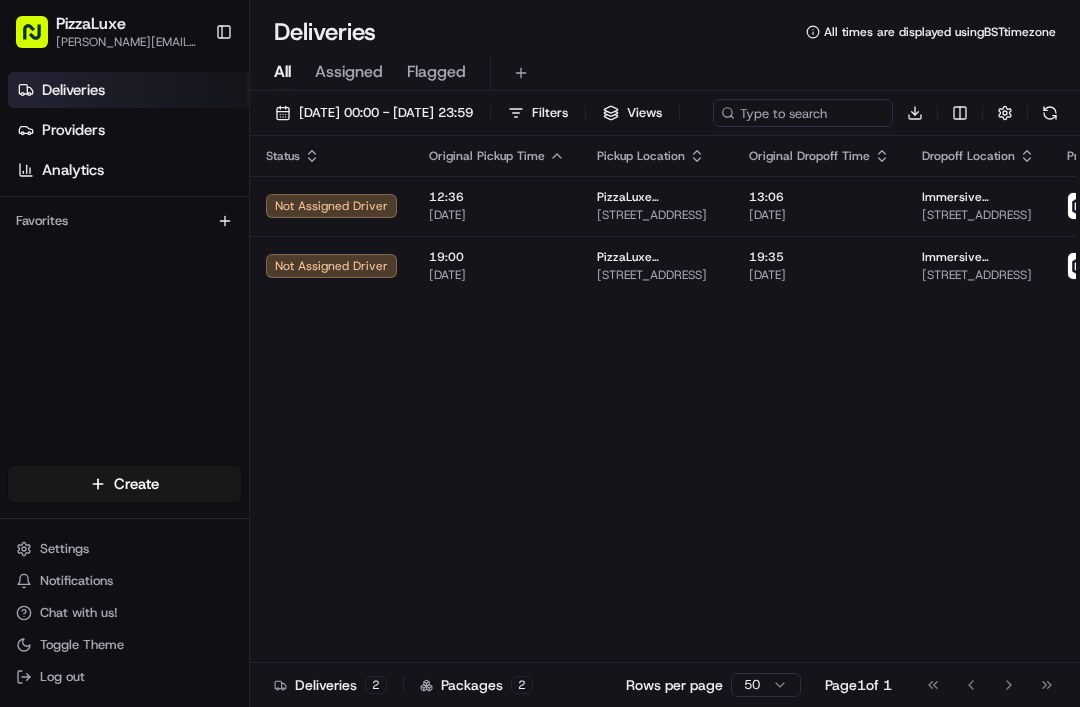 click on "Notifications" at bounding box center (124, 581) 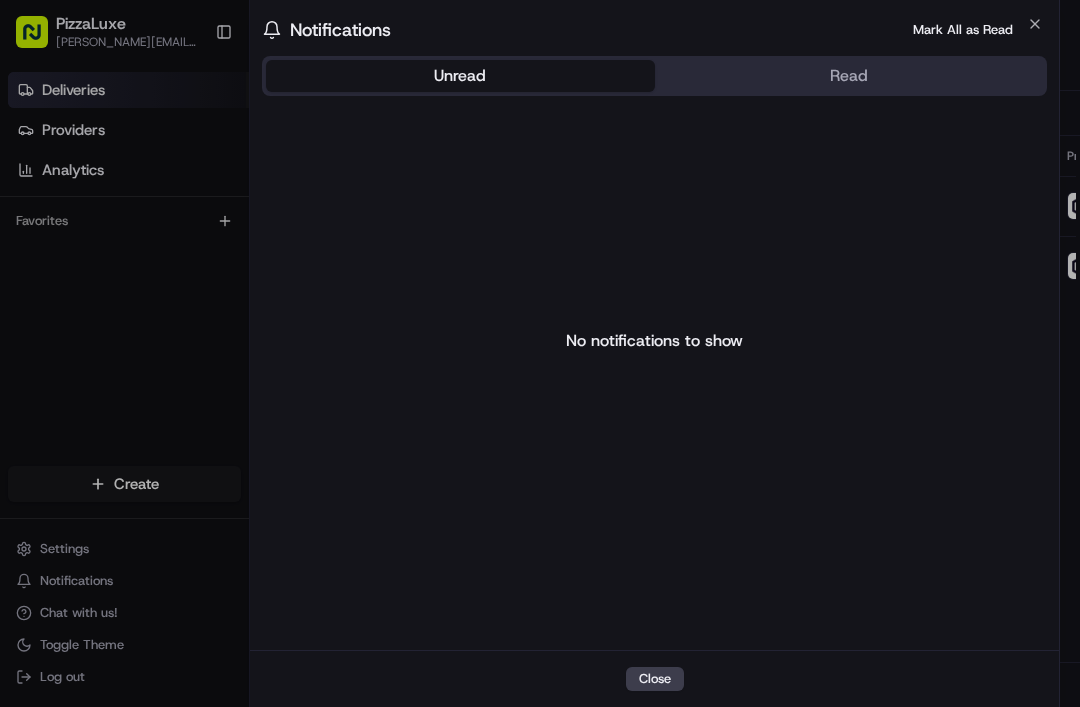 click at bounding box center [540, 353] 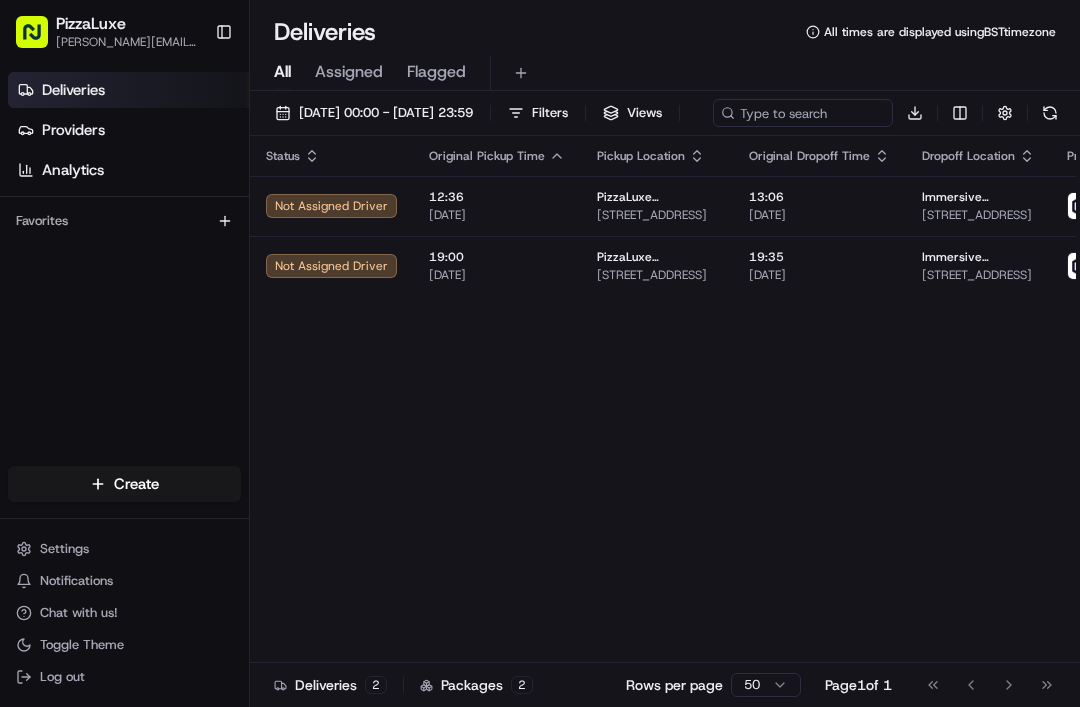 click on "Chat with us!" at bounding box center (79, 613) 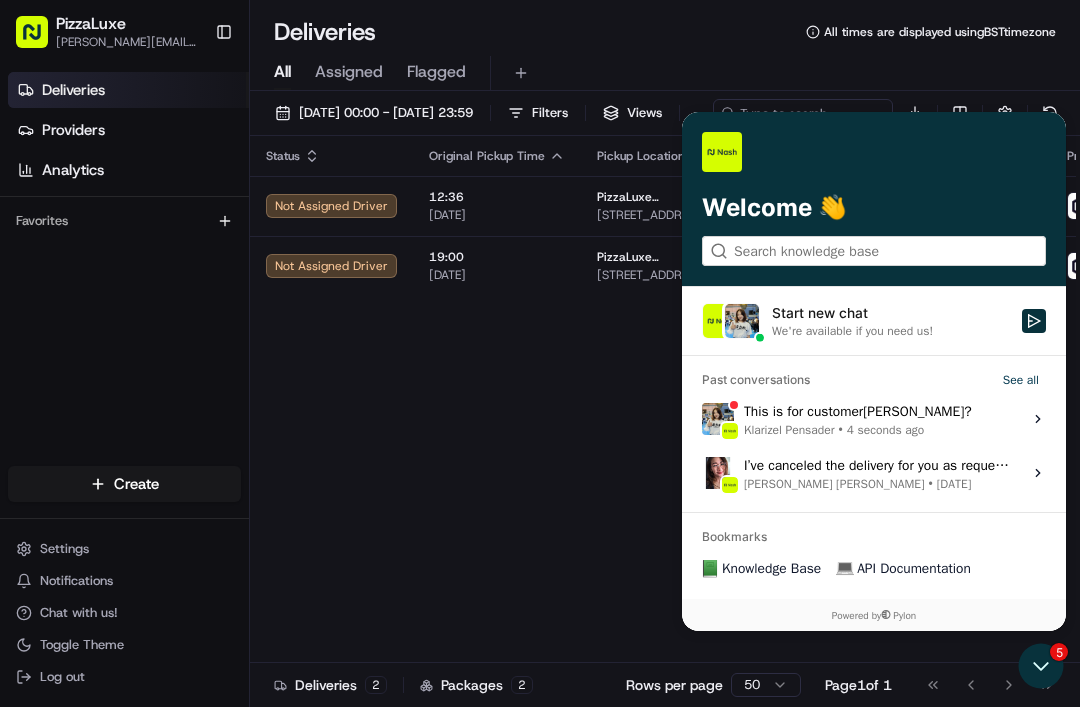 click on "Klarizel Pensader • 4 seconds ago" at bounding box center (858, 430) 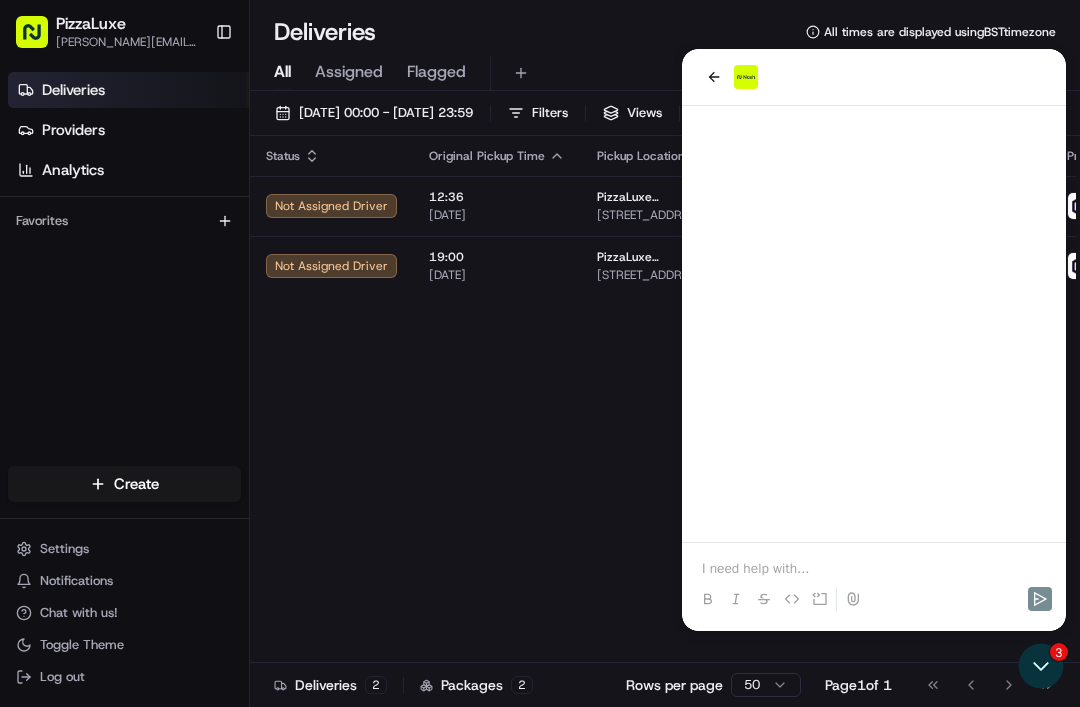 scroll, scrollTop: 0, scrollLeft: 0, axis: both 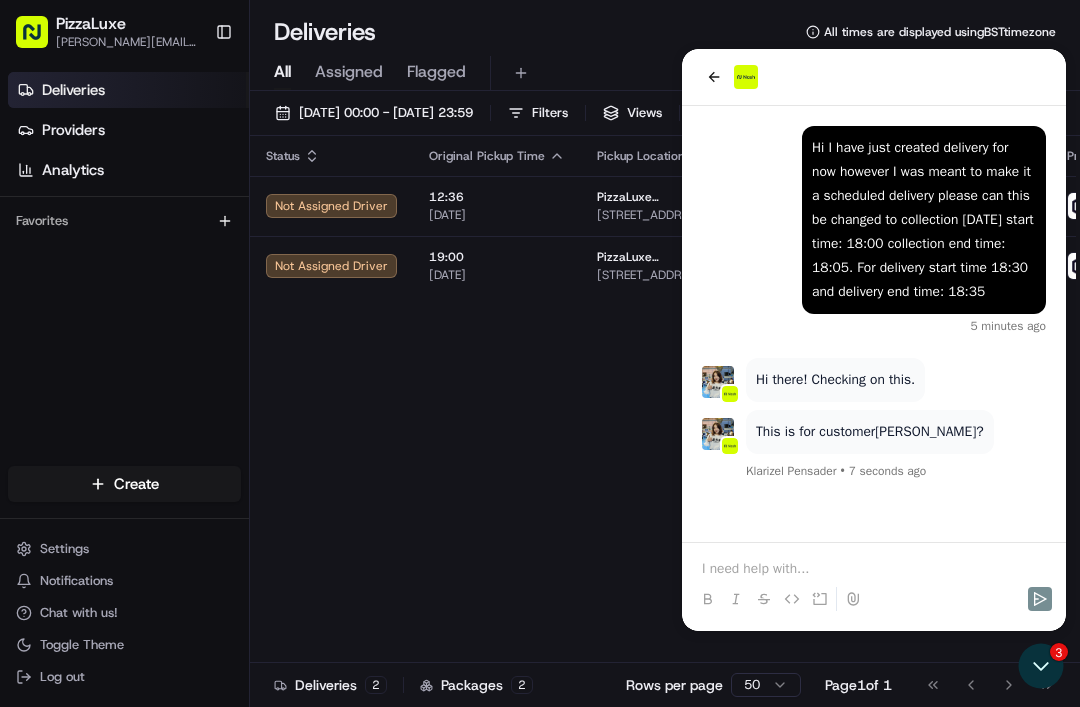 click at bounding box center (874, 569) 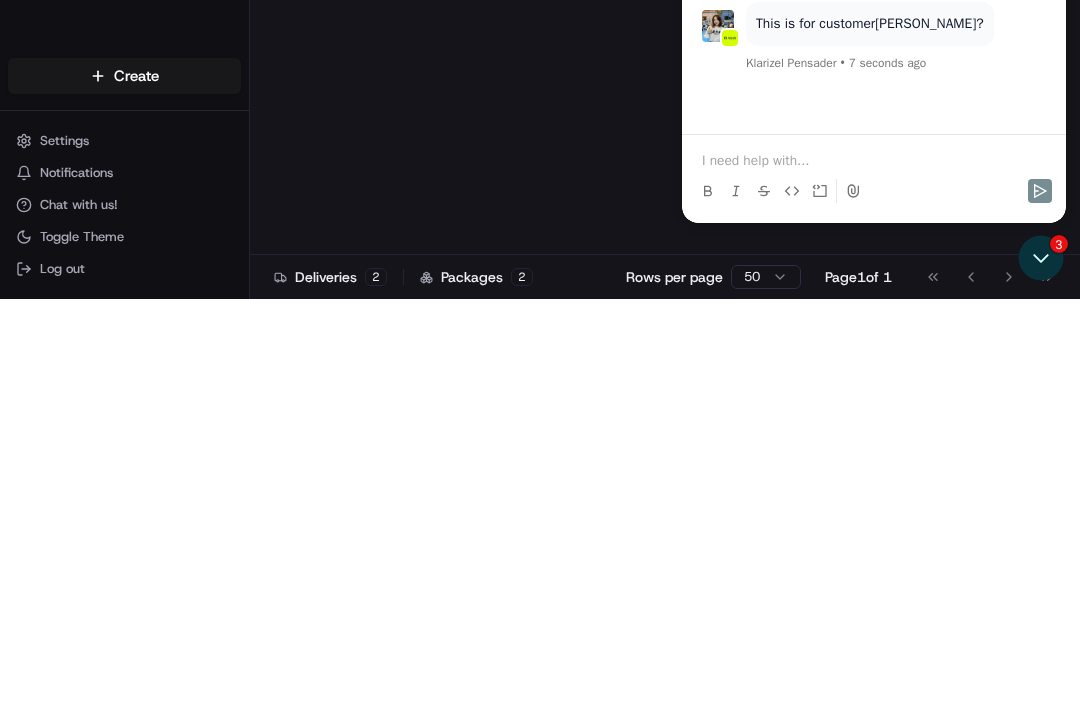 type 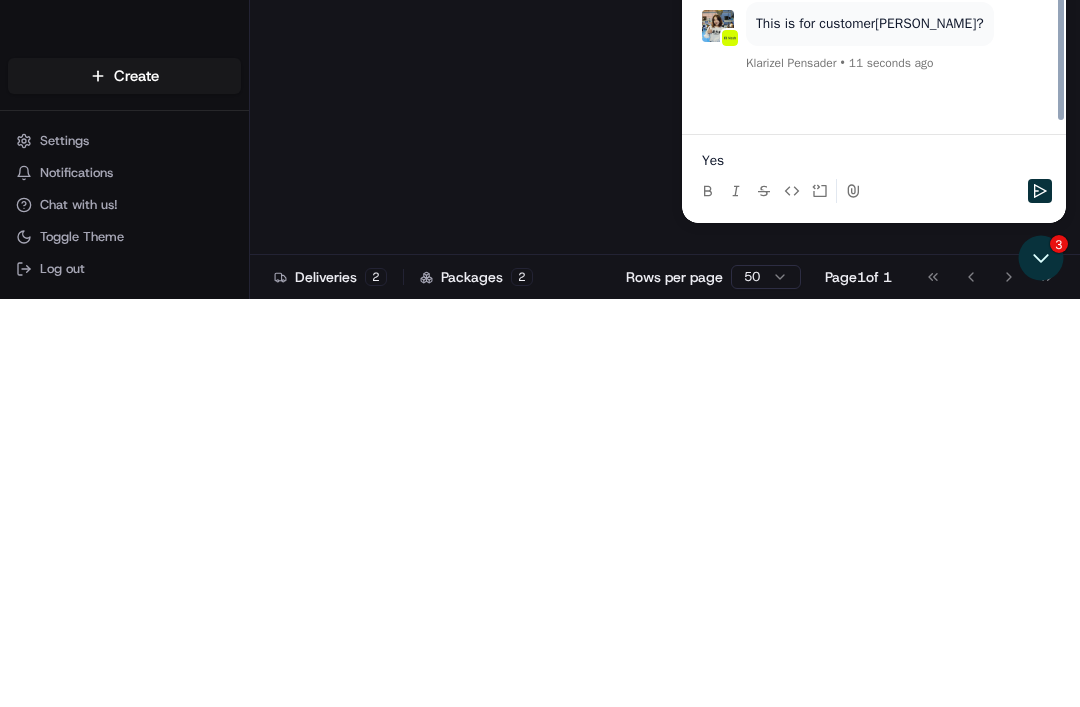 click at bounding box center (1040, 191) 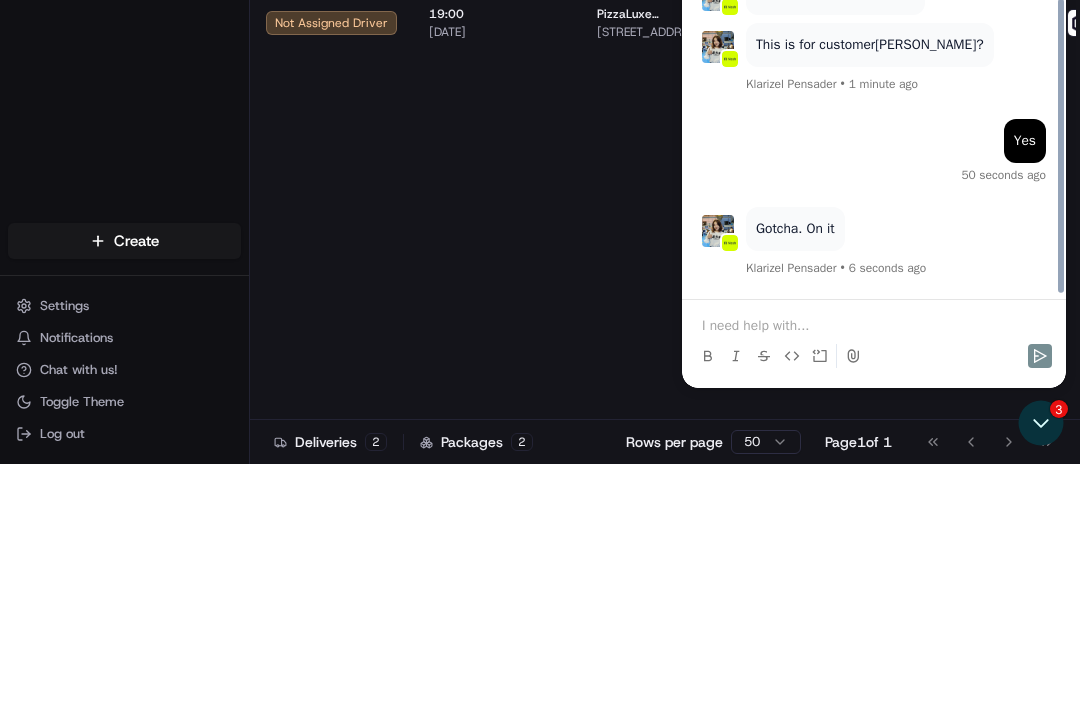scroll, scrollTop: 192, scrollLeft: 0, axis: vertical 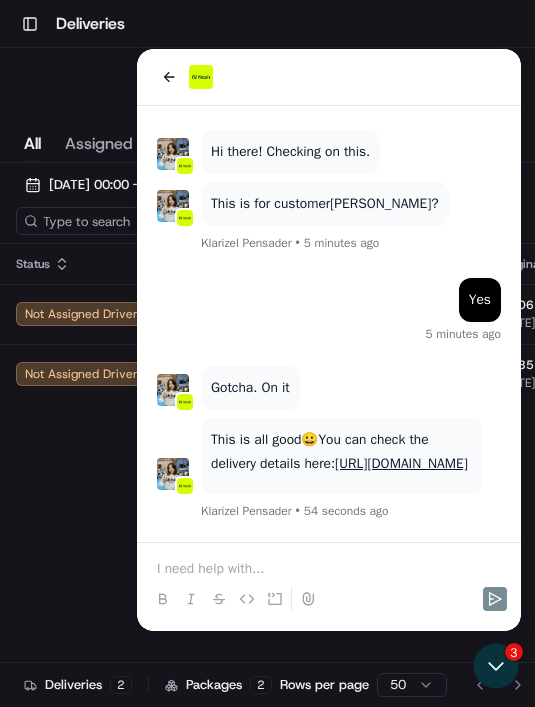 click at bounding box center [329, 569] 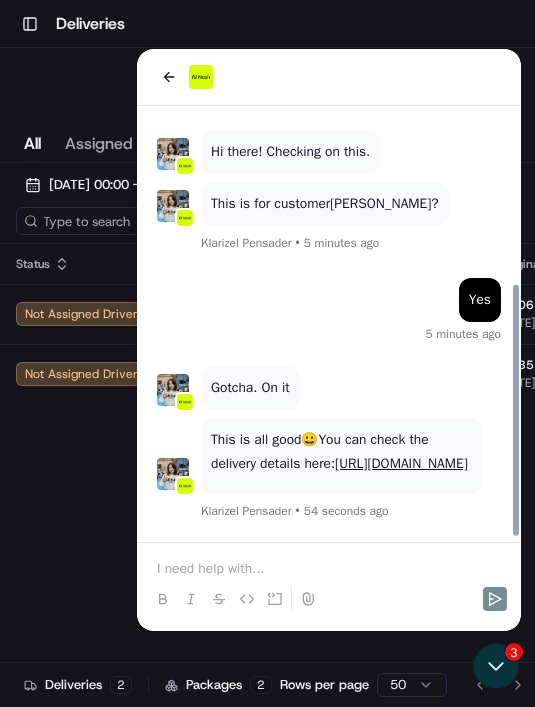 scroll, scrollTop: 300, scrollLeft: 0, axis: vertical 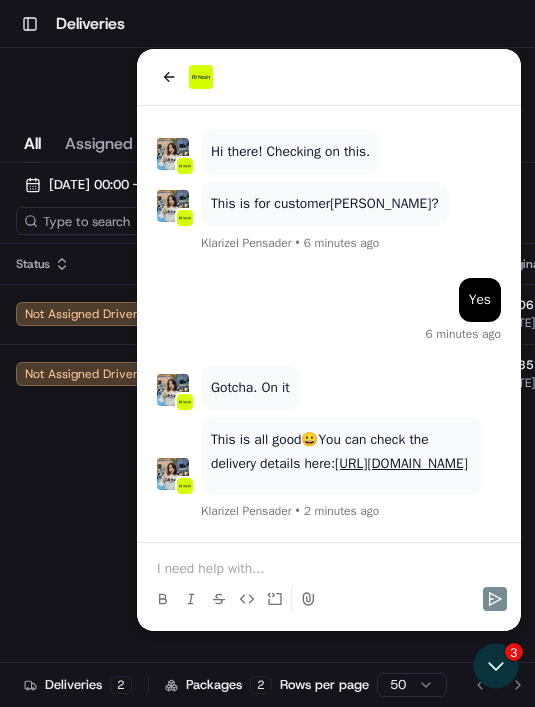 click at bounding box center (329, 569) 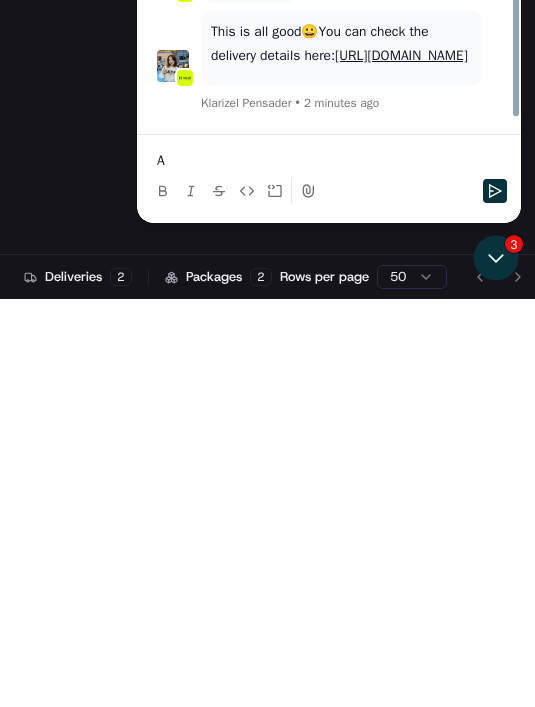 scroll, scrollTop: 280, scrollLeft: 0, axis: vertical 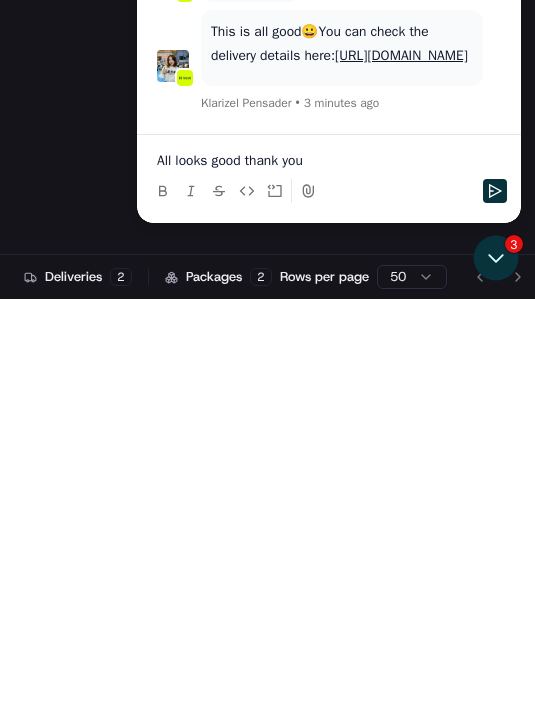 click 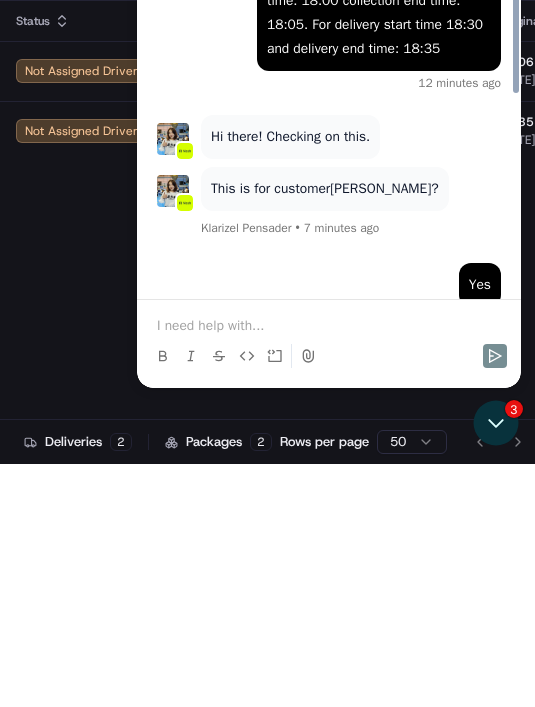 scroll, scrollTop: 0, scrollLeft: 0, axis: both 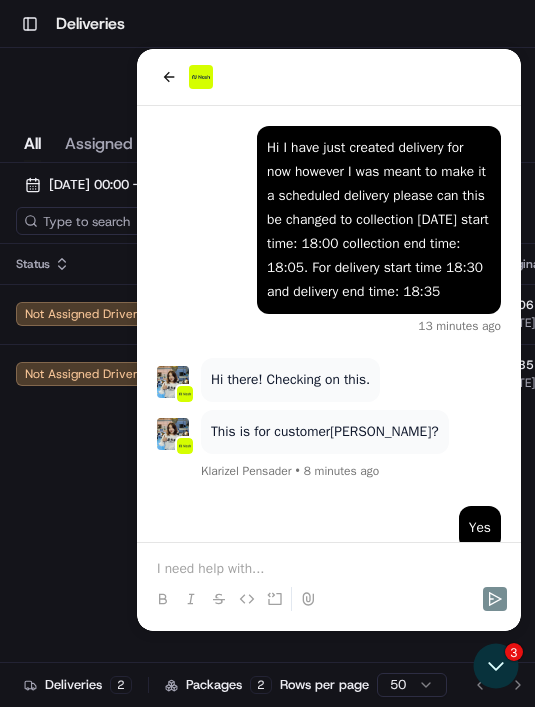 click 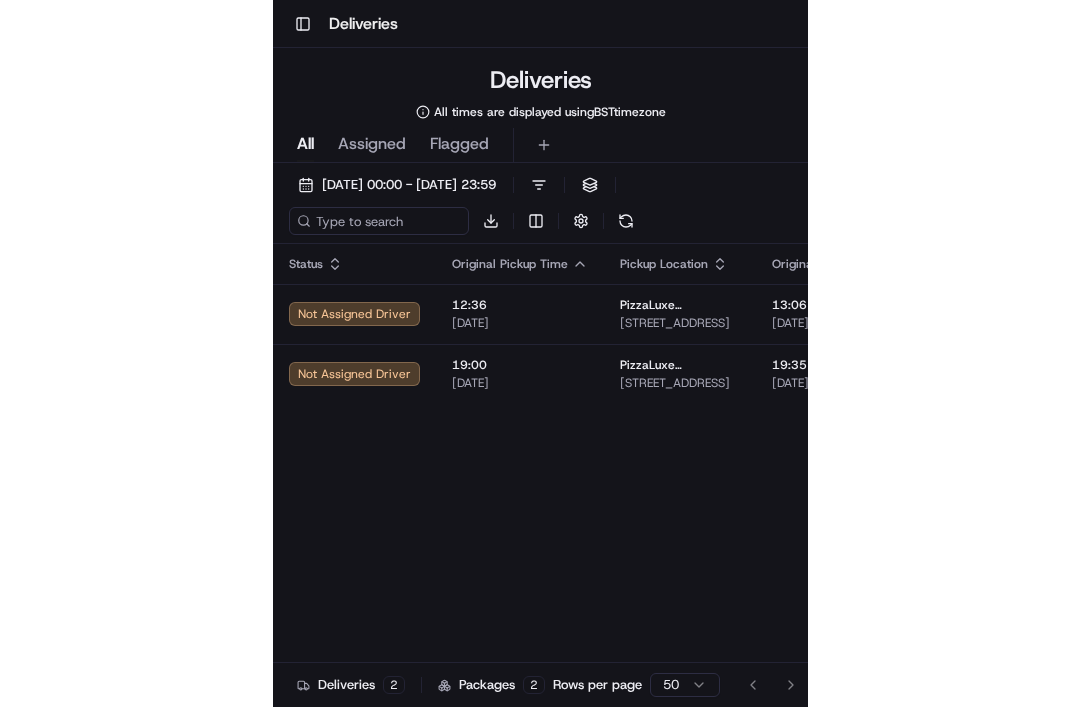 scroll, scrollTop: 0, scrollLeft: 0, axis: both 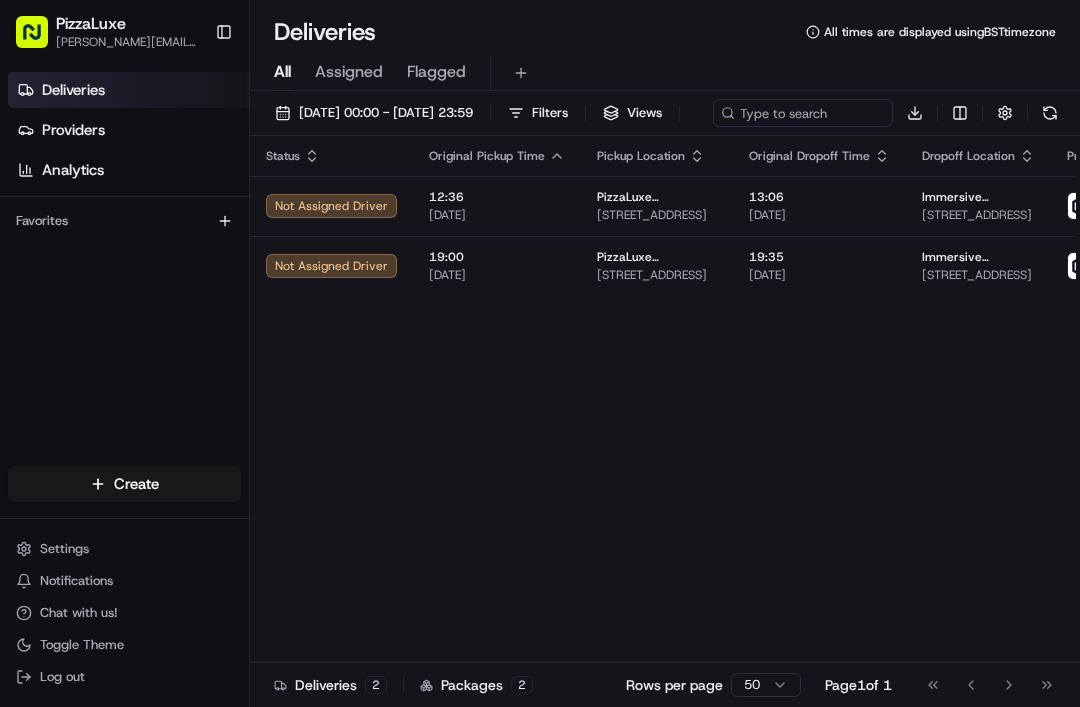 click on "Status Original Pickup Time Pickup Location Original Dropoff Time Dropoff Location Provider Action Not Assigned Driver 12:36 15/07/2025 PizzaLuxe London 2 Principal Pl, London, England EC2A 2BA, GB 13:06 15/07/2025 Immersive Gamebox 3, 83 Scoresby St, London SE1 0XN, UK Gophr + 2 Not Assigned Driver 19:00 18/07/2025 PizzaLuxe London 2 Principal Pl, London, England EC2A 2BA, GB 19:35 18/07/2025 Immersive Gamebox 3, 83 Scoresby St, London SE1 0XN, UK Gophr" at bounding box center [750, 399] 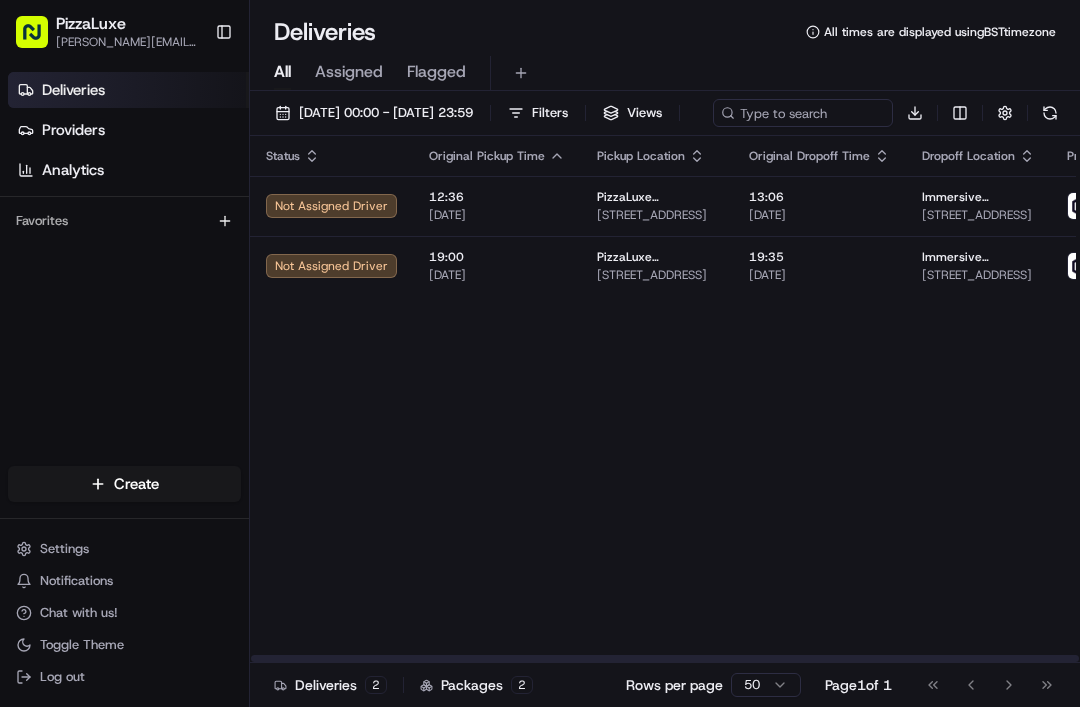 scroll, scrollTop: 0, scrollLeft: 0, axis: both 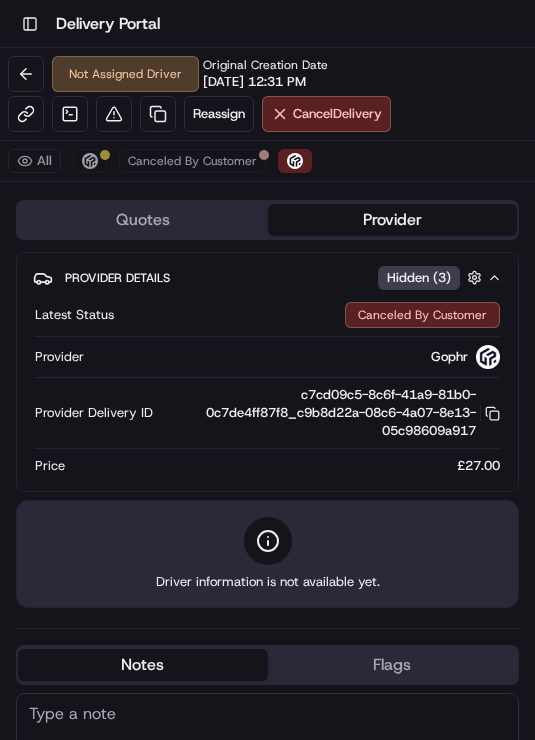 click at bounding box center [26, 74] 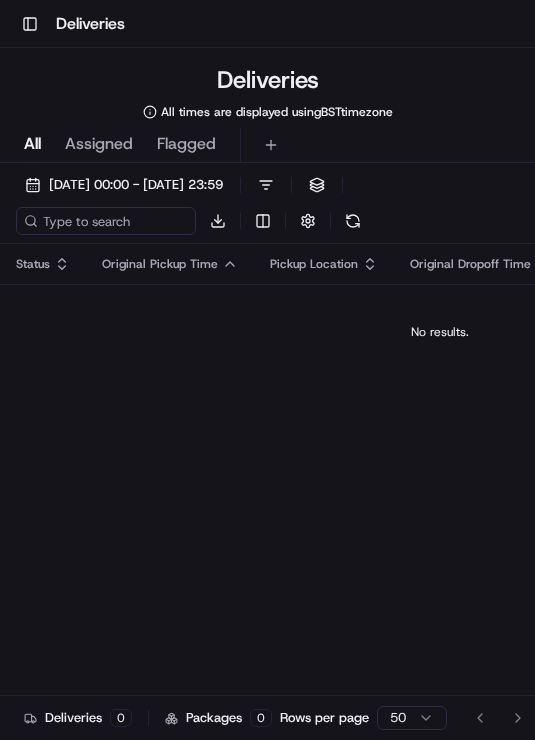 click on "15/07/2025 00:00 - 15/07/2025 23:59 Filters Views Download" at bounding box center [267, 207] 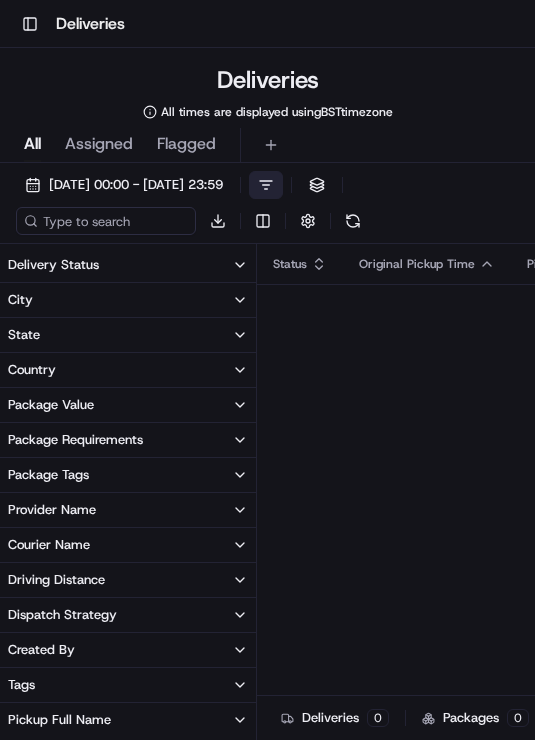 click on "Filters" at bounding box center [266, 185] 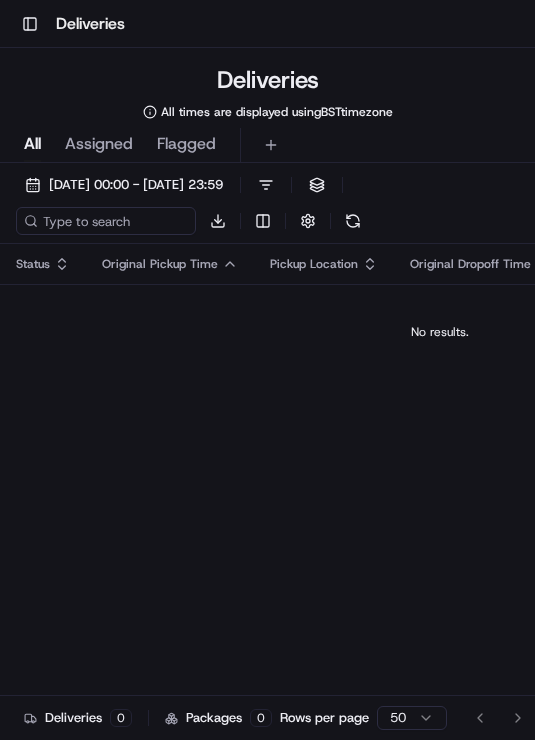 click on "[DATE] 00:00 - [DATE] 23:59" at bounding box center [124, 185] 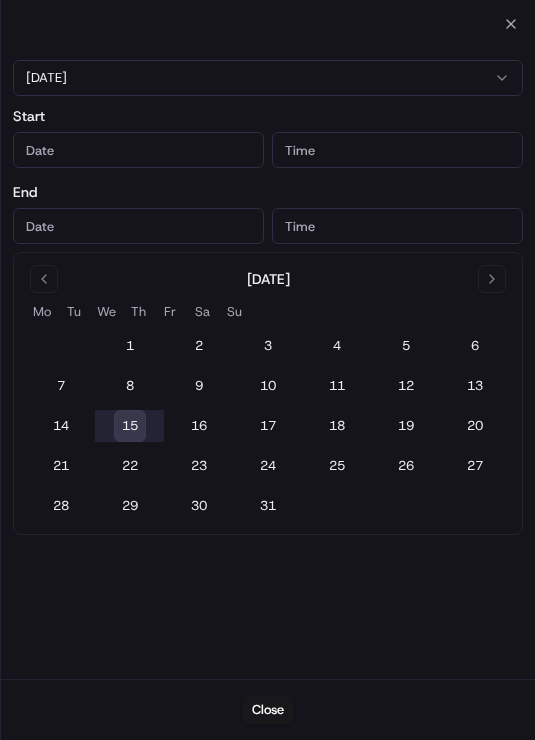 type on "[DATE]" 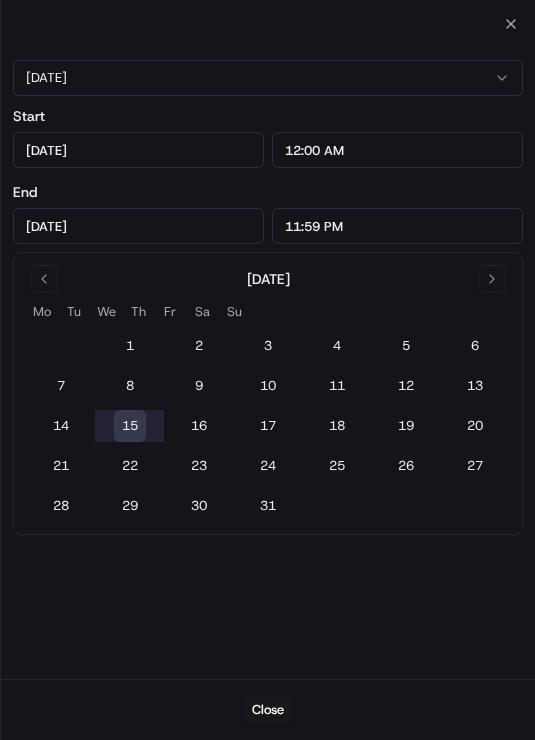 click on "17" at bounding box center (268, 426) 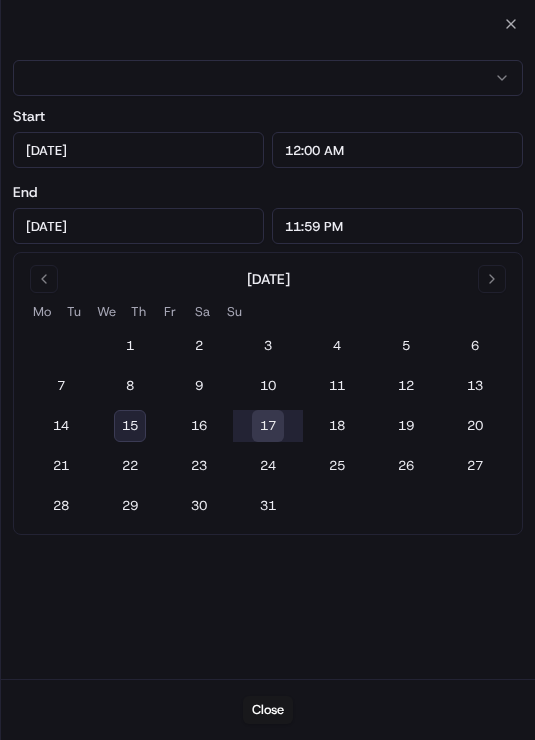 click on "17" at bounding box center (268, 426) 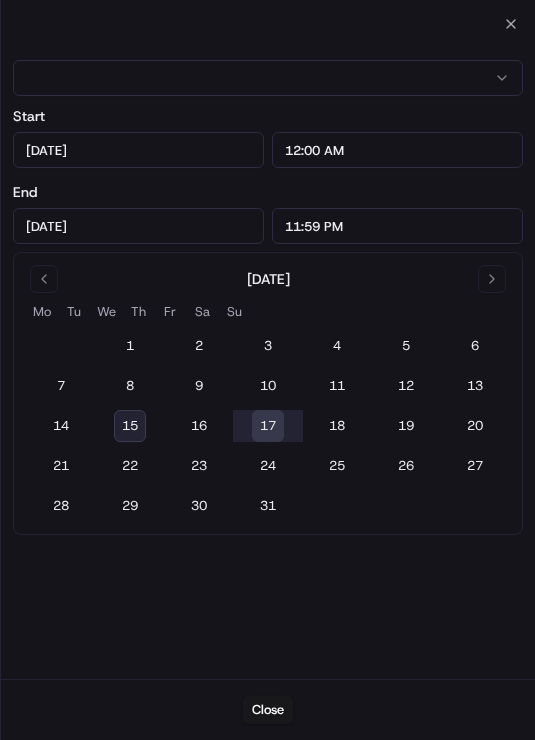 click on "Close" at bounding box center (268, 710) 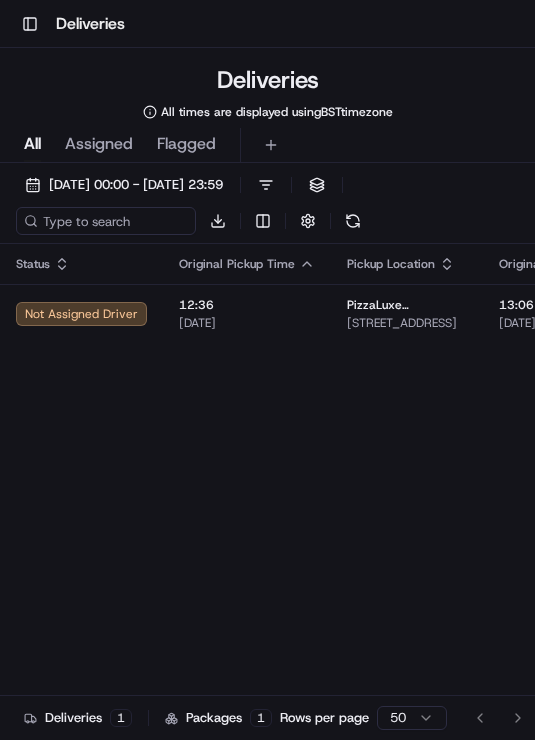 scroll, scrollTop: 0, scrollLeft: 0, axis: both 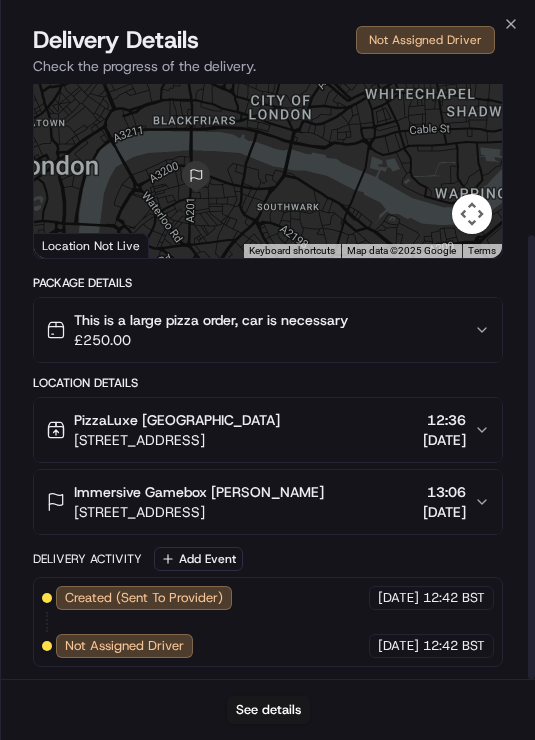 click 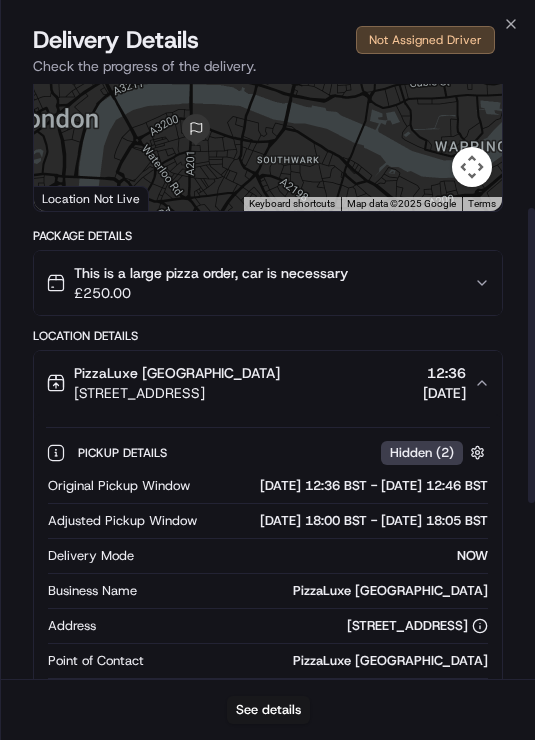 scroll, scrollTop: 259, scrollLeft: 0, axis: vertical 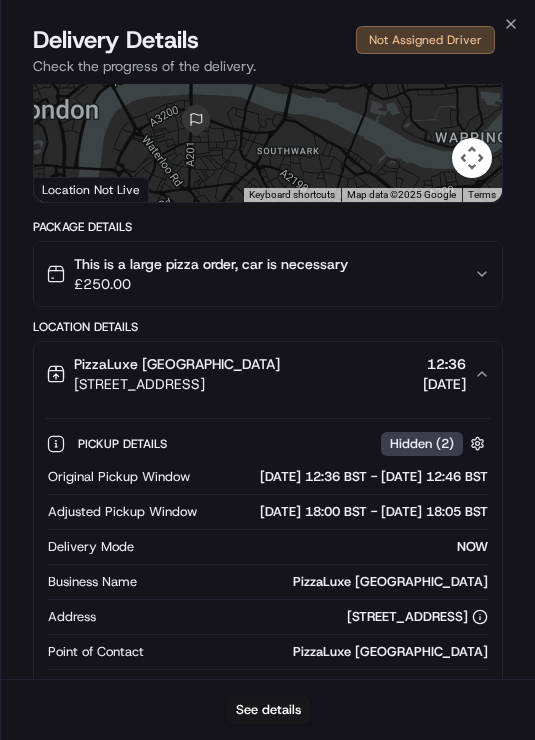 click on "PizzaLuxe London 2 Principal Pl, London, England EC2A 2BA, GB 12:36 15/07/2025" at bounding box center [260, 374] 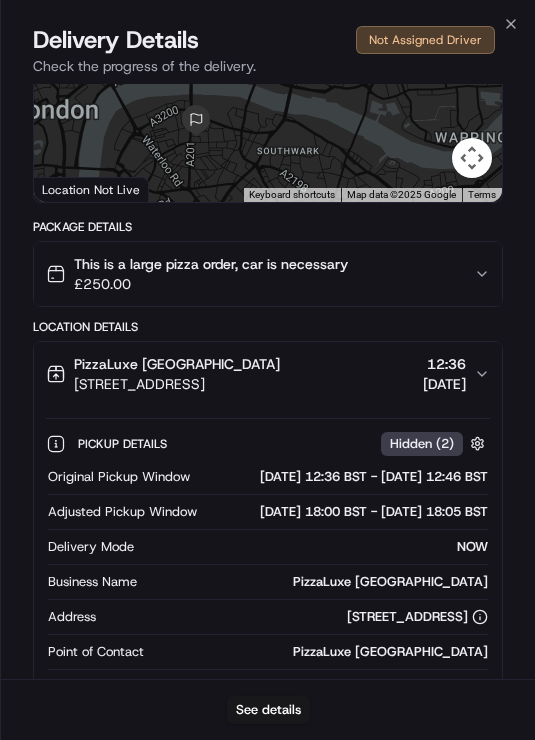 scroll, scrollTop: 203, scrollLeft: 0, axis: vertical 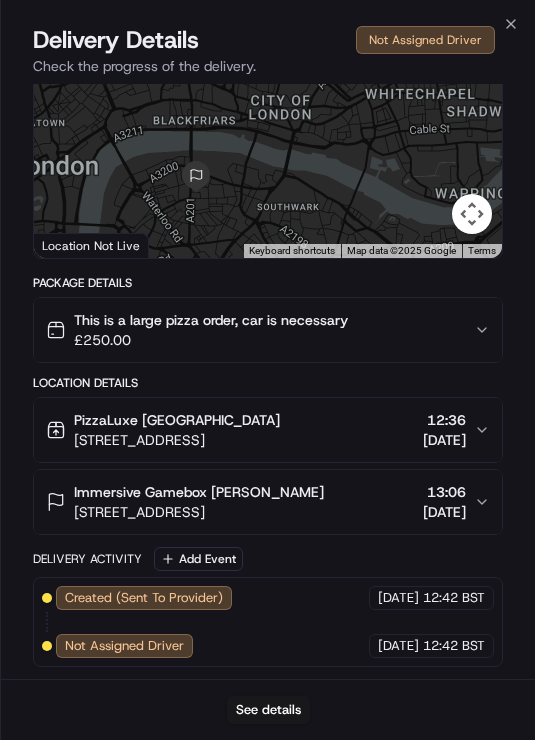 click on "PizzaLuxe London 2 Principal Pl, London, England EC2A 2BA, GB 12:36 15/07/2025" at bounding box center [268, 430] 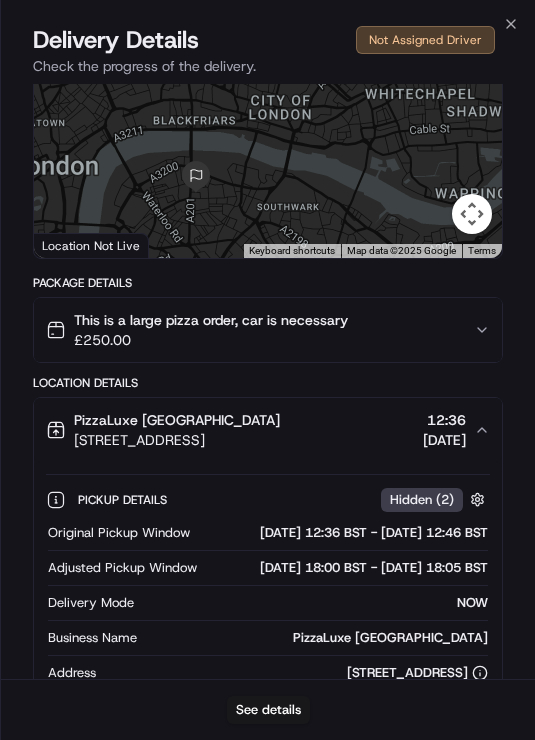 click on "PizzaLuxe London 2 Principal Pl, London, England EC2A 2BA, GB 12:36 15/07/2025" at bounding box center [268, 430] 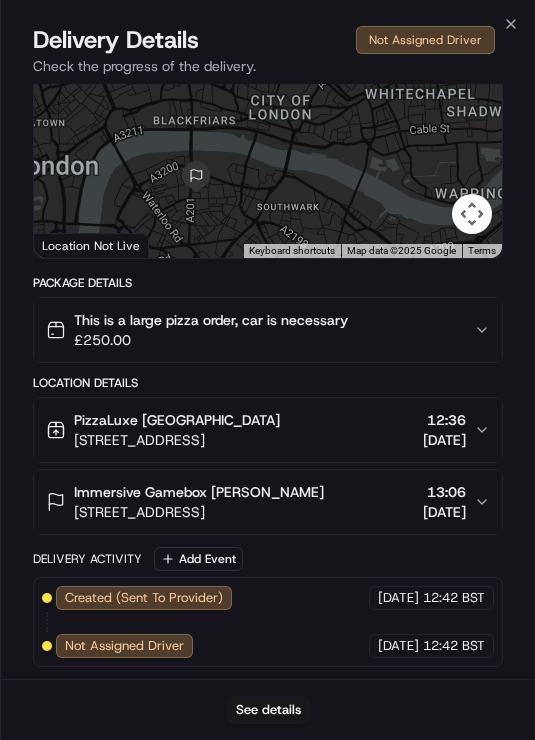 click on "15/07/2025" at bounding box center [444, 512] 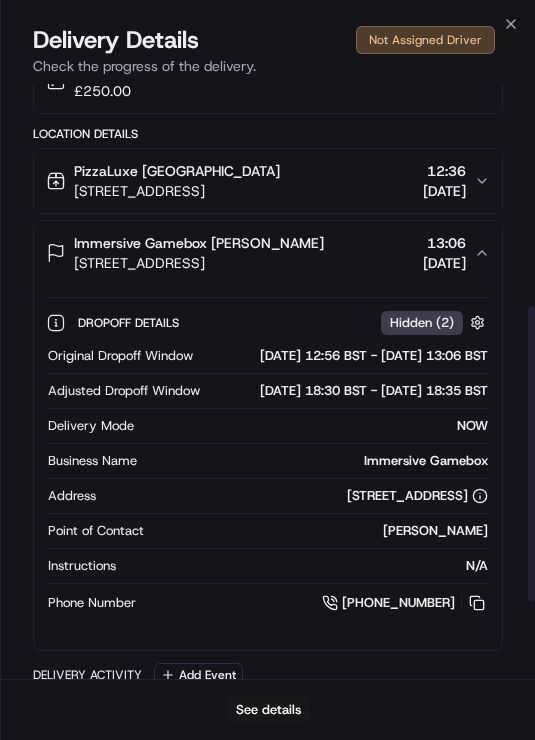 scroll, scrollTop: 448, scrollLeft: 0, axis: vertical 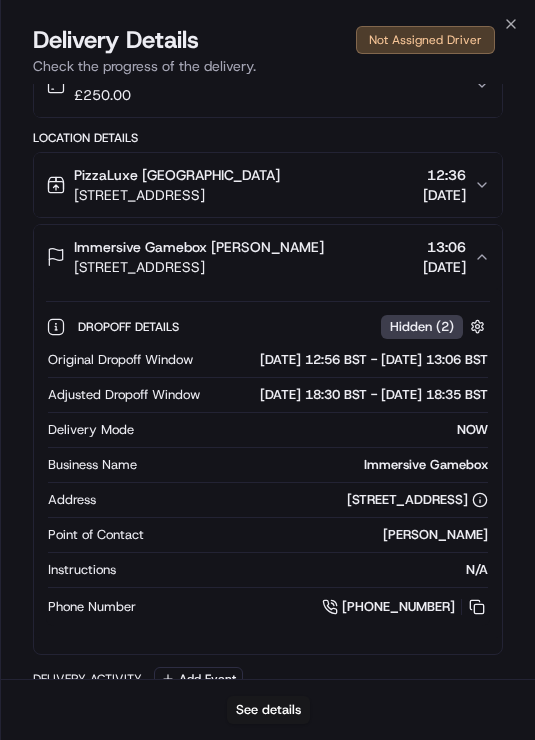 click on "PizzaLuxe London 2 Principal Pl, London, England EC2A 2BA, GB 12:36 15/07/2025" at bounding box center [260, 185] 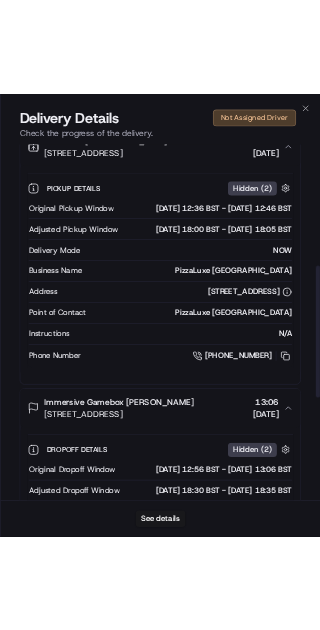 scroll, scrollTop: 546, scrollLeft: 0, axis: vertical 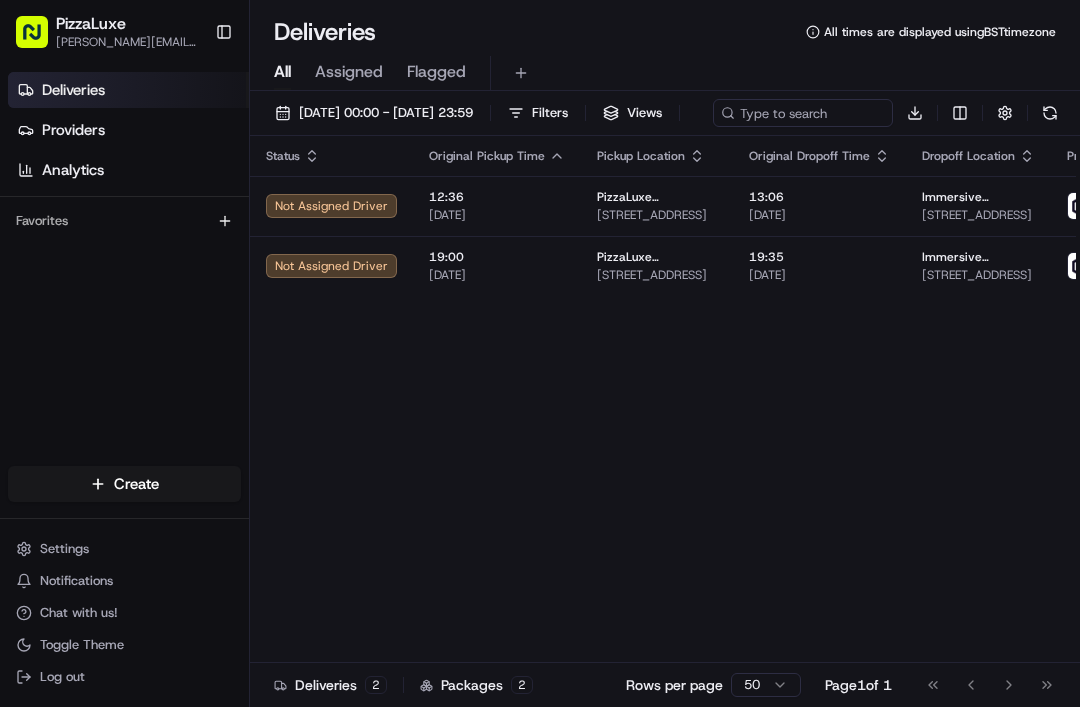 click on "Chat with us!" at bounding box center [124, 613] 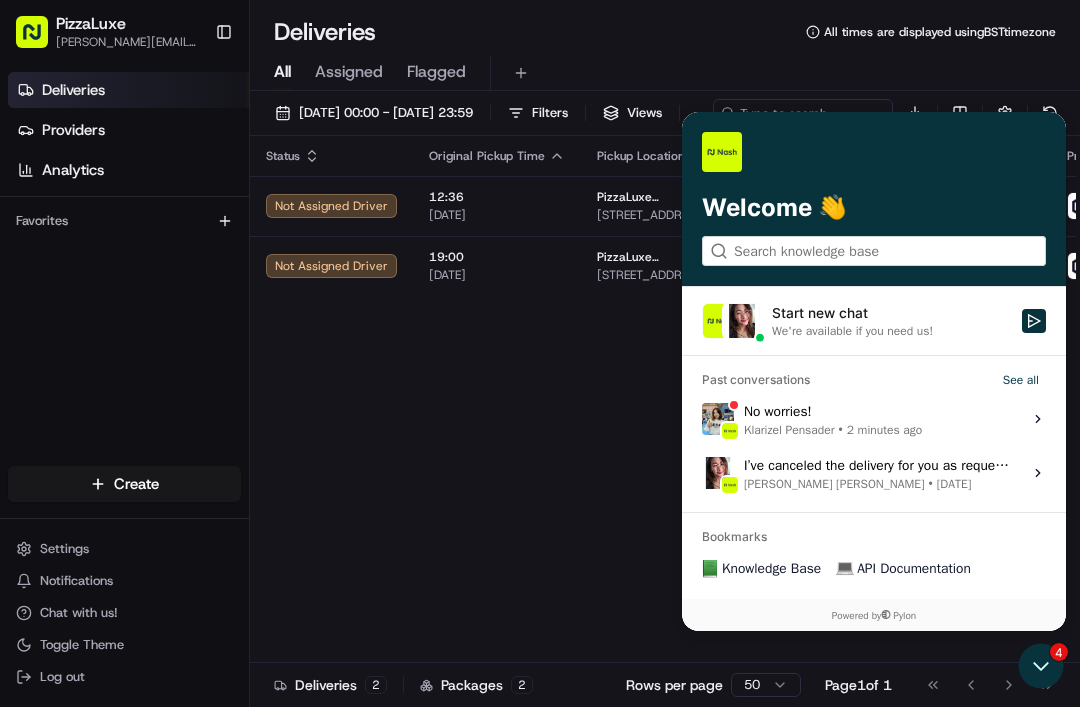 click on "We're available if you need us!" at bounding box center (852, 331) 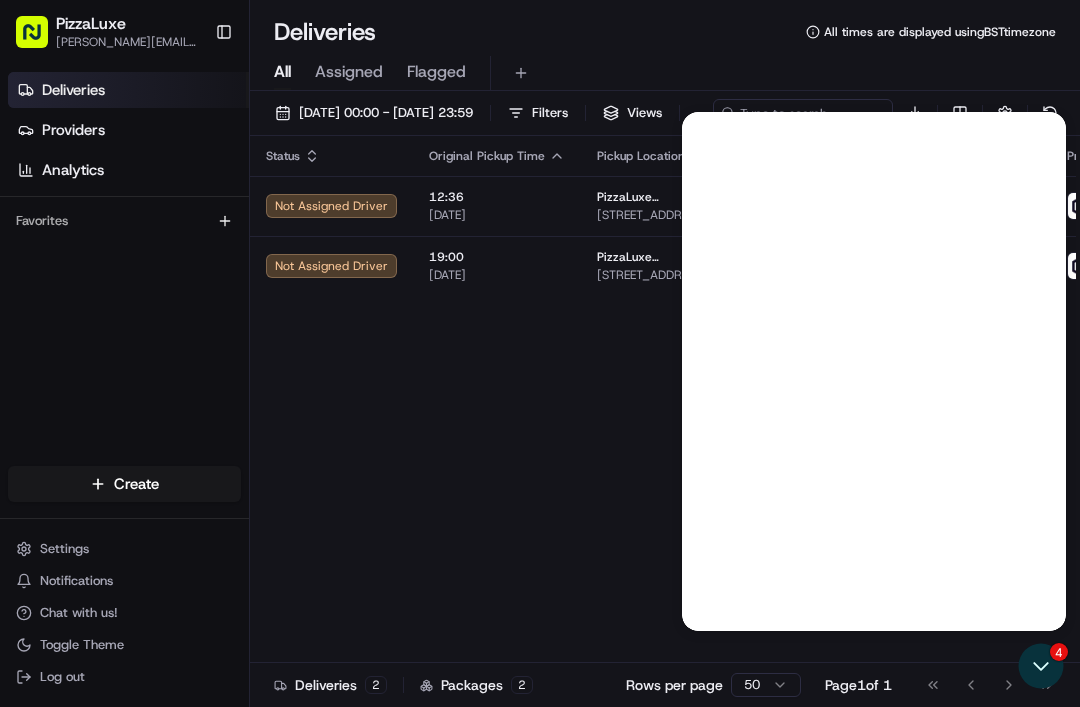 scroll, scrollTop: 0, scrollLeft: 0, axis: both 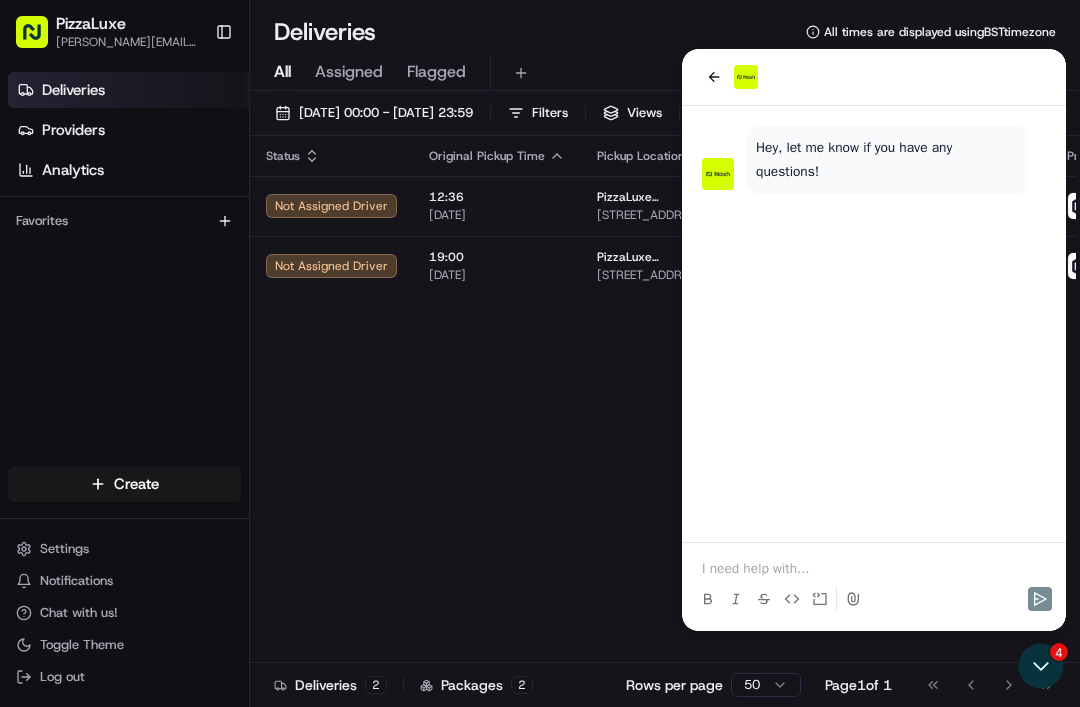 click on "Hey, let me know if you have any questions!" at bounding box center [887, 160] 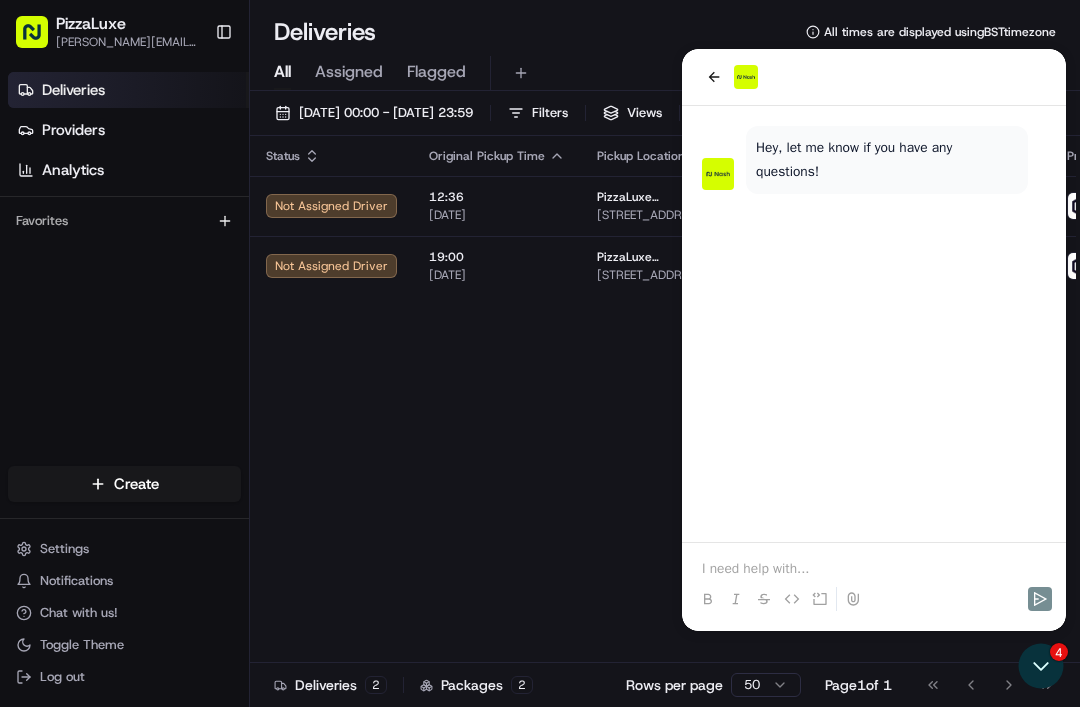click 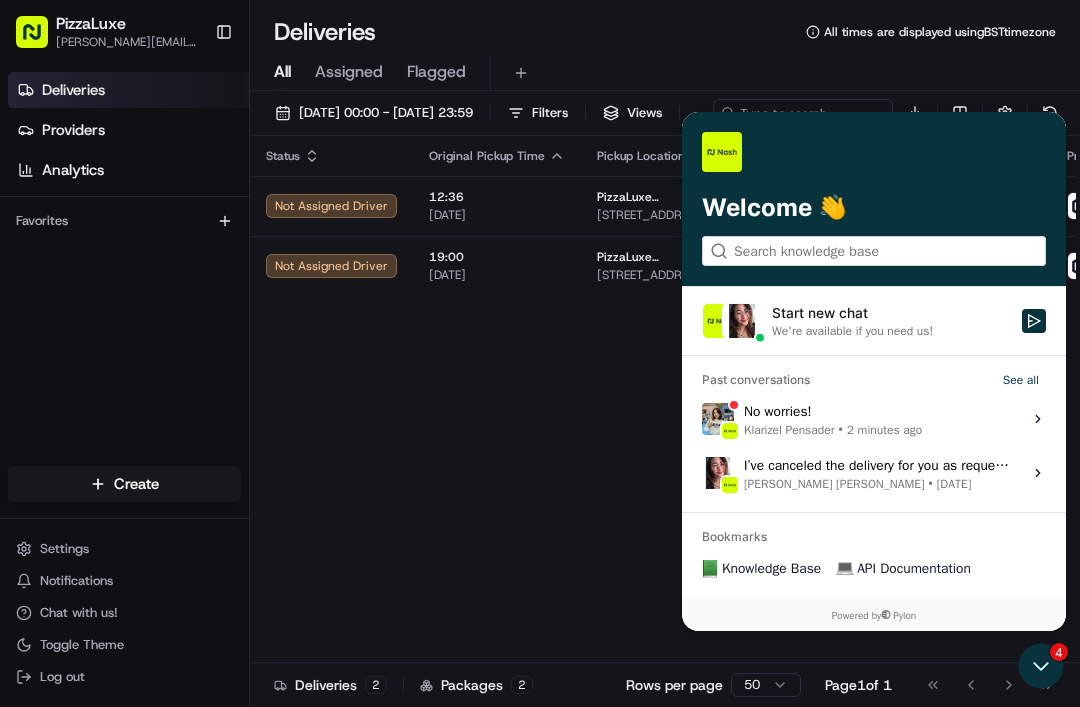 click on "2 minutes ago" at bounding box center [885, 430] 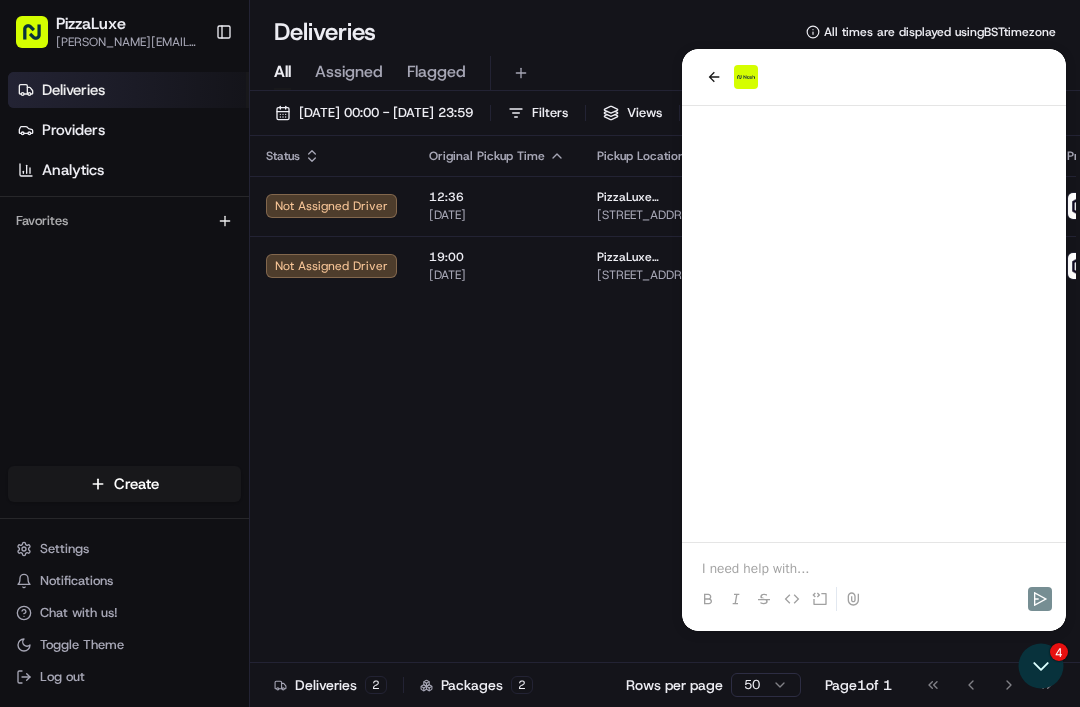 scroll, scrollTop: 0, scrollLeft: 0, axis: both 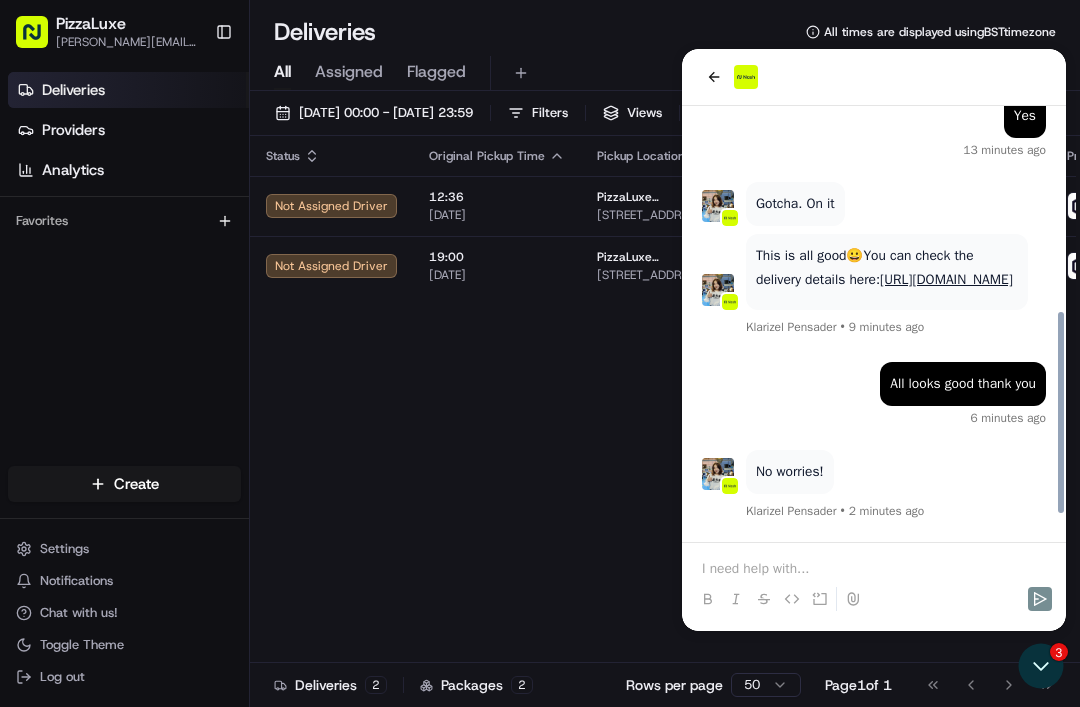 click on "[URL][DOMAIN_NAME]" at bounding box center (946, 279) 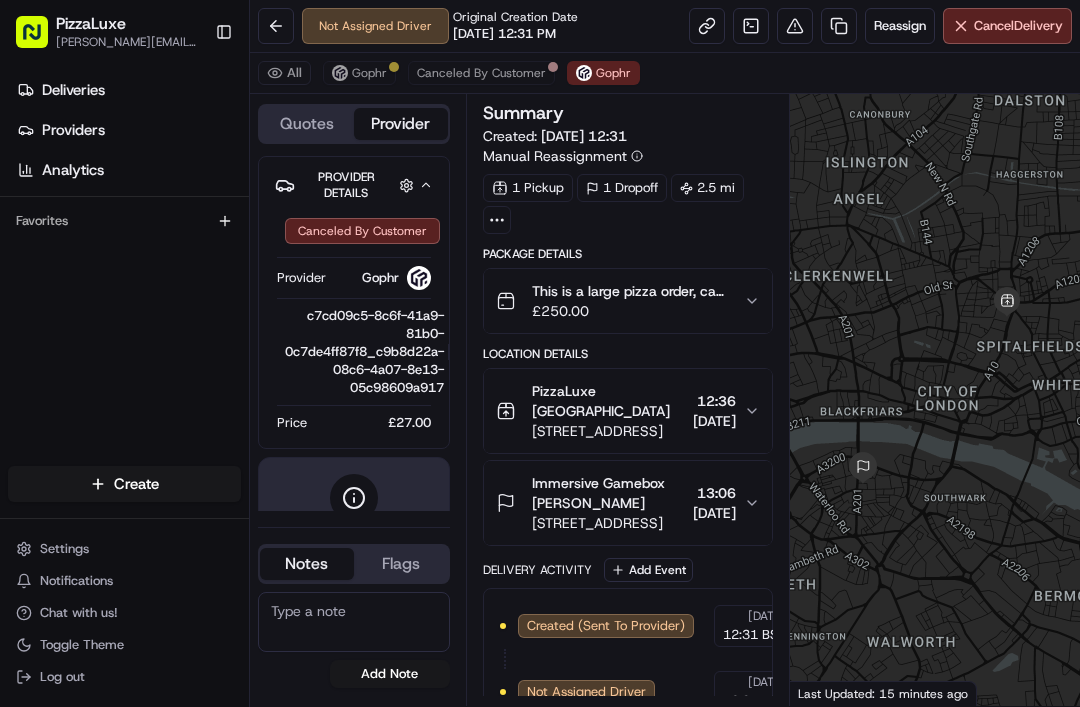 scroll, scrollTop: 0, scrollLeft: 0, axis: both 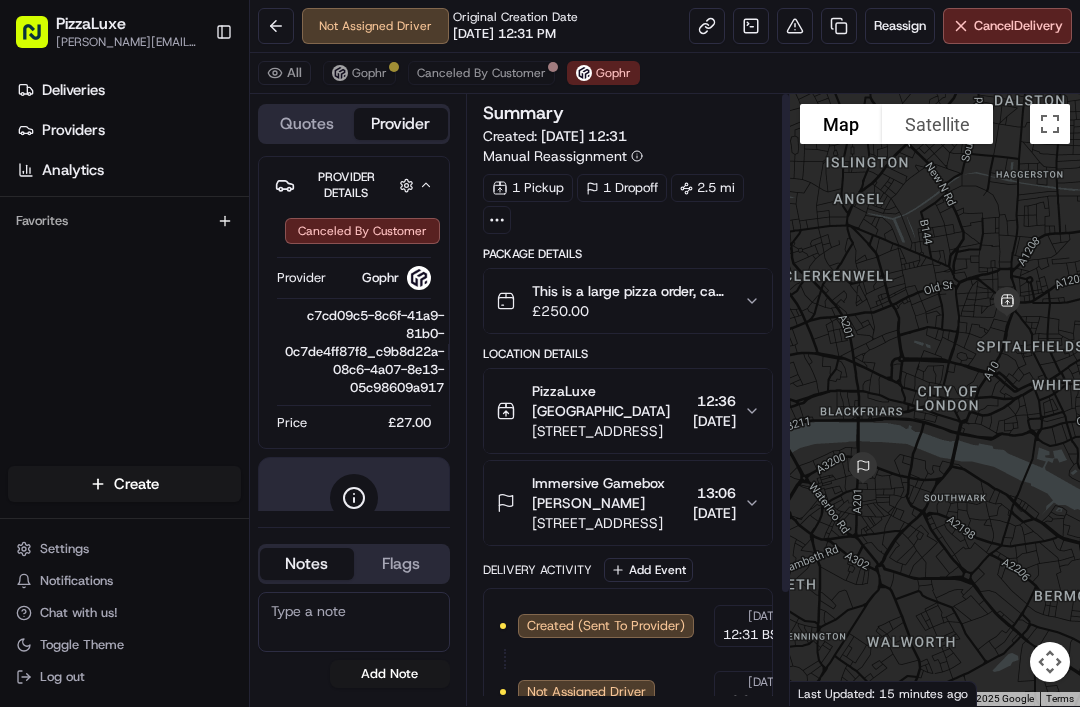 click at bounding box center (276, 26) 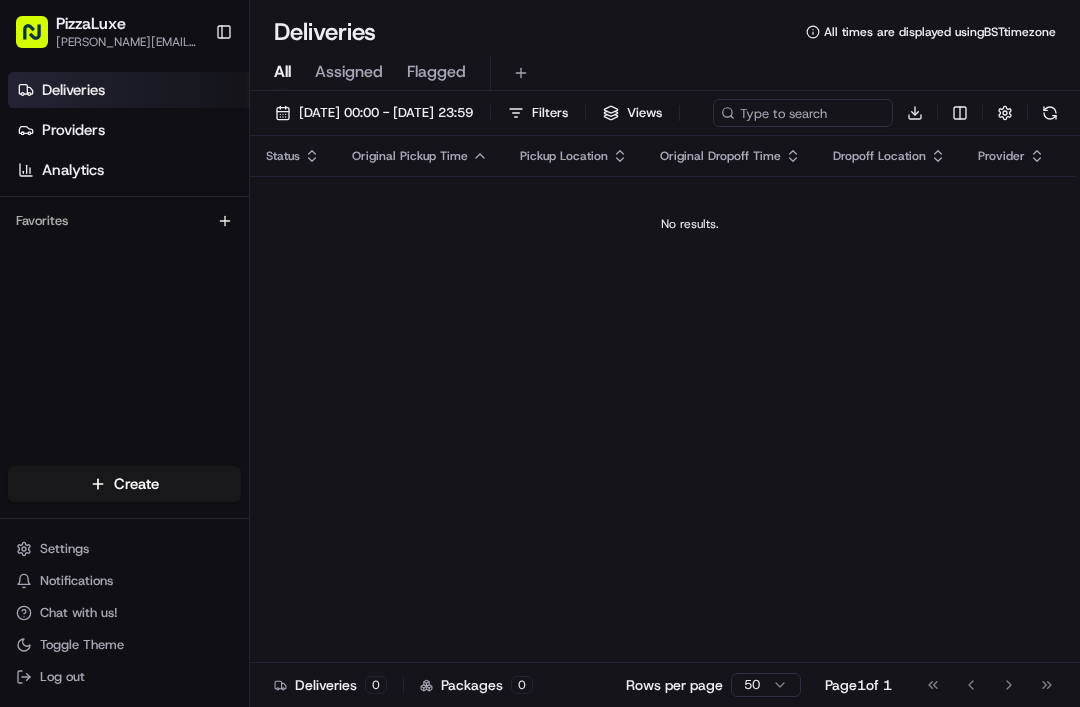 click on "15/07/2025 00:00 - 15/07/2025 23:59" at bounding box center [374, 113] 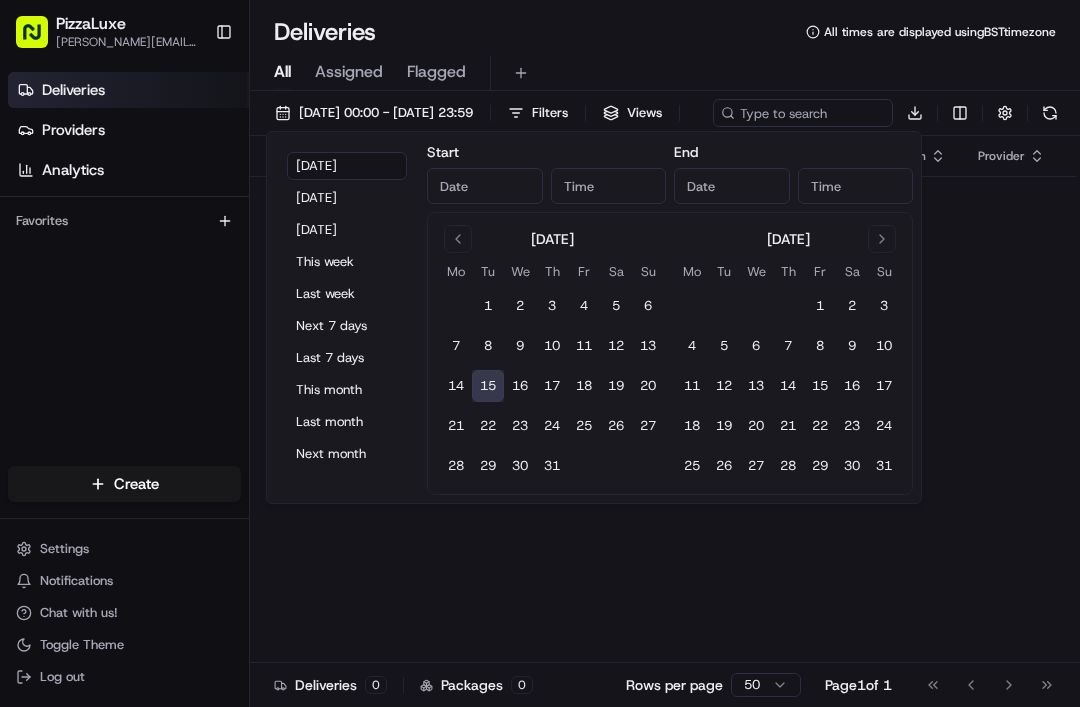 type on "Jul 15, 2025" 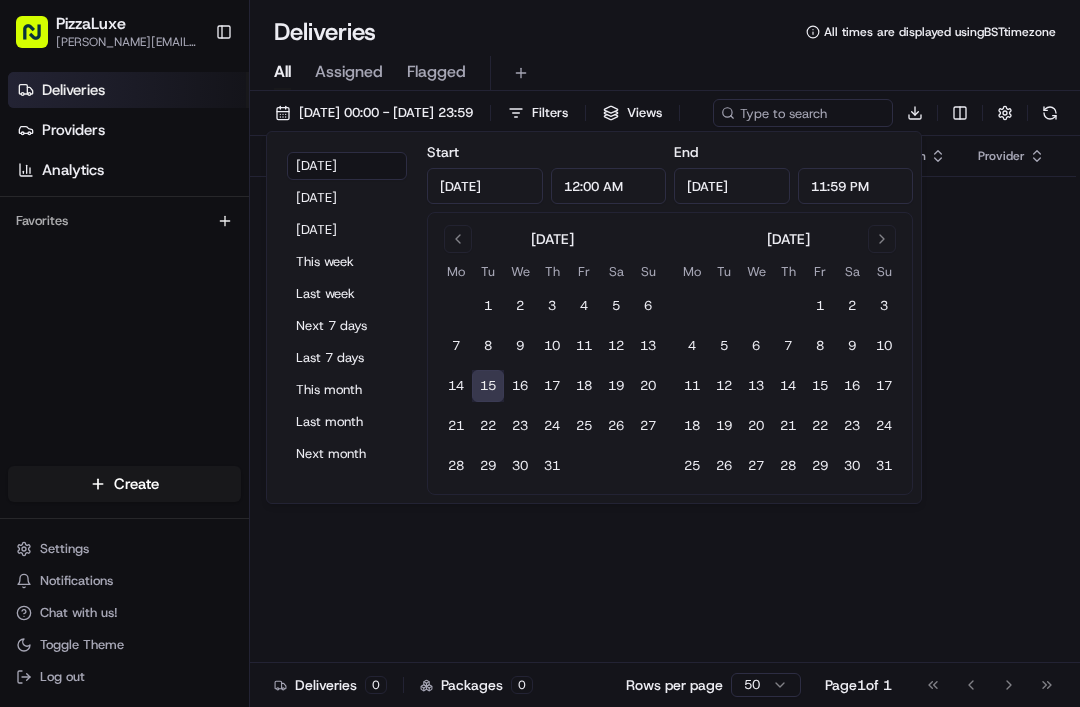 click on "This week" at bounding box center [347, 262] 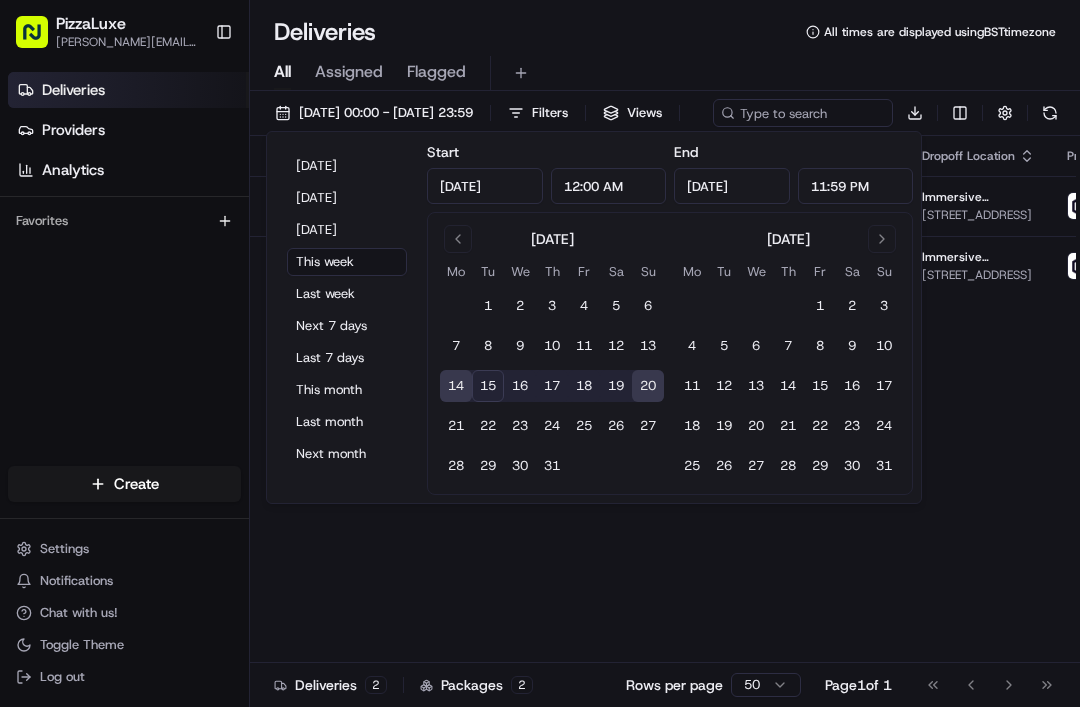 click on "All Assigned Flagged" at bounding box center (665, 73) 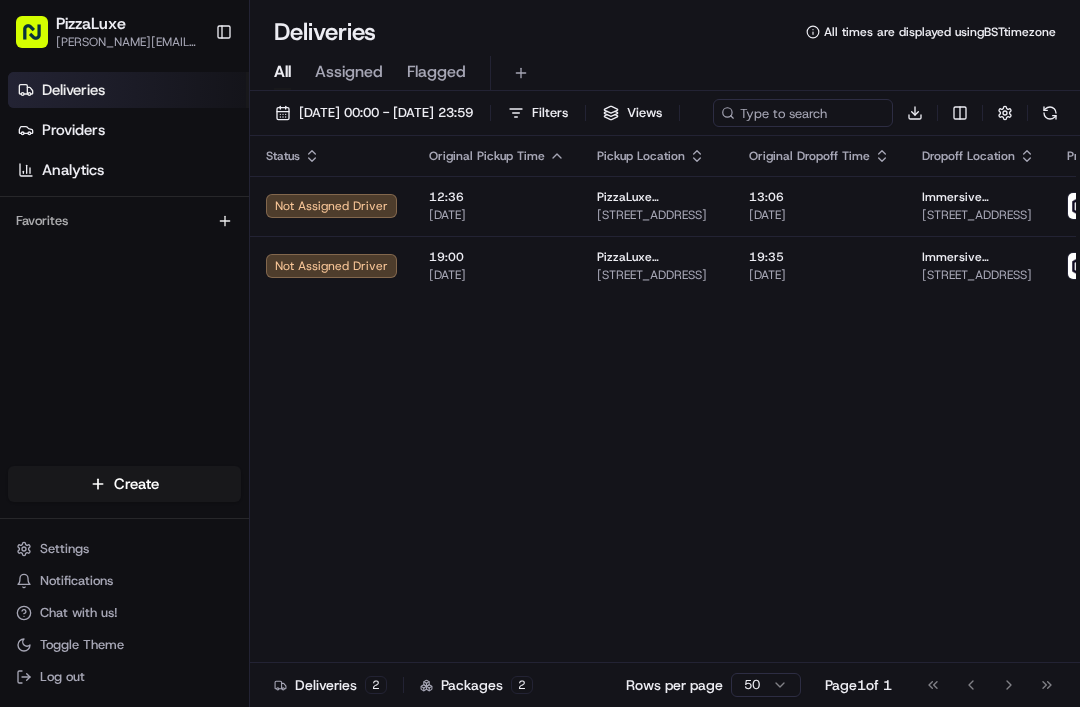 click on "12:36 15/07/2025" at bounding box center (497, 206) 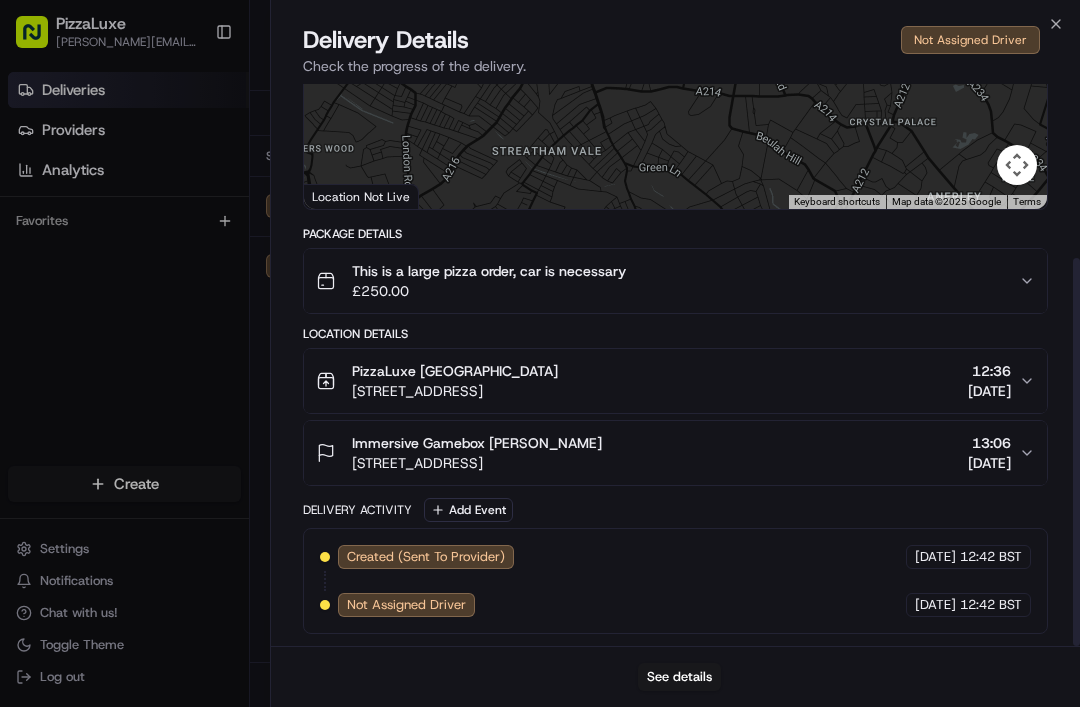 scroll, scrollTop: 252, scrollLeft: 0, axis: vertical 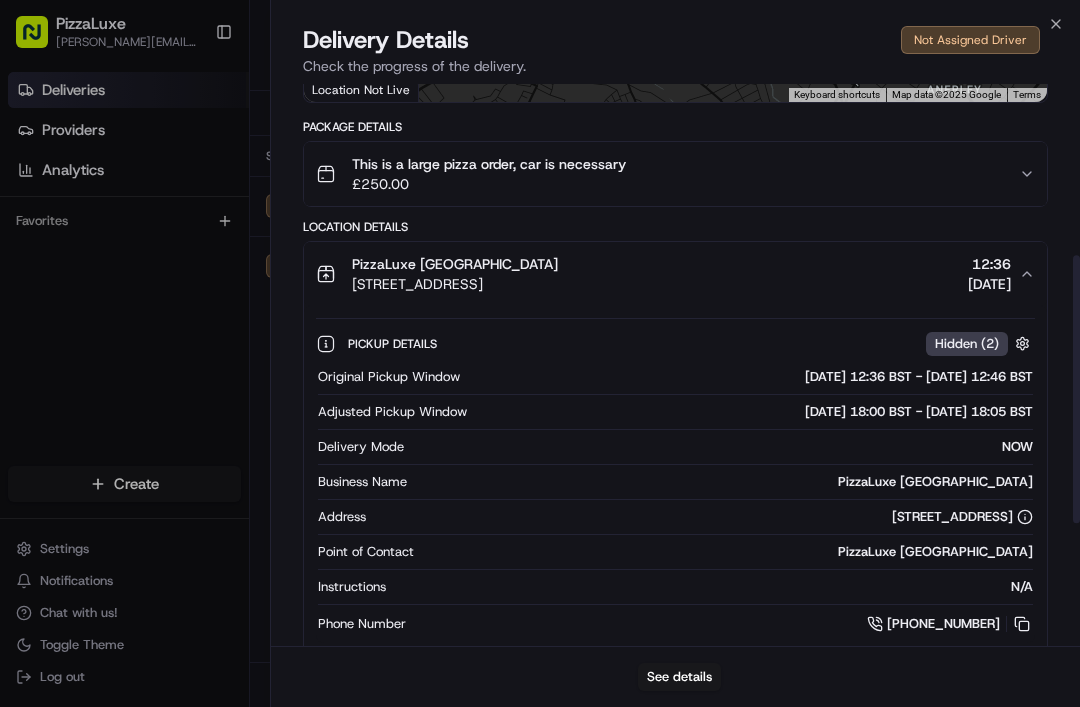 click at bounding box center [1022, 343] 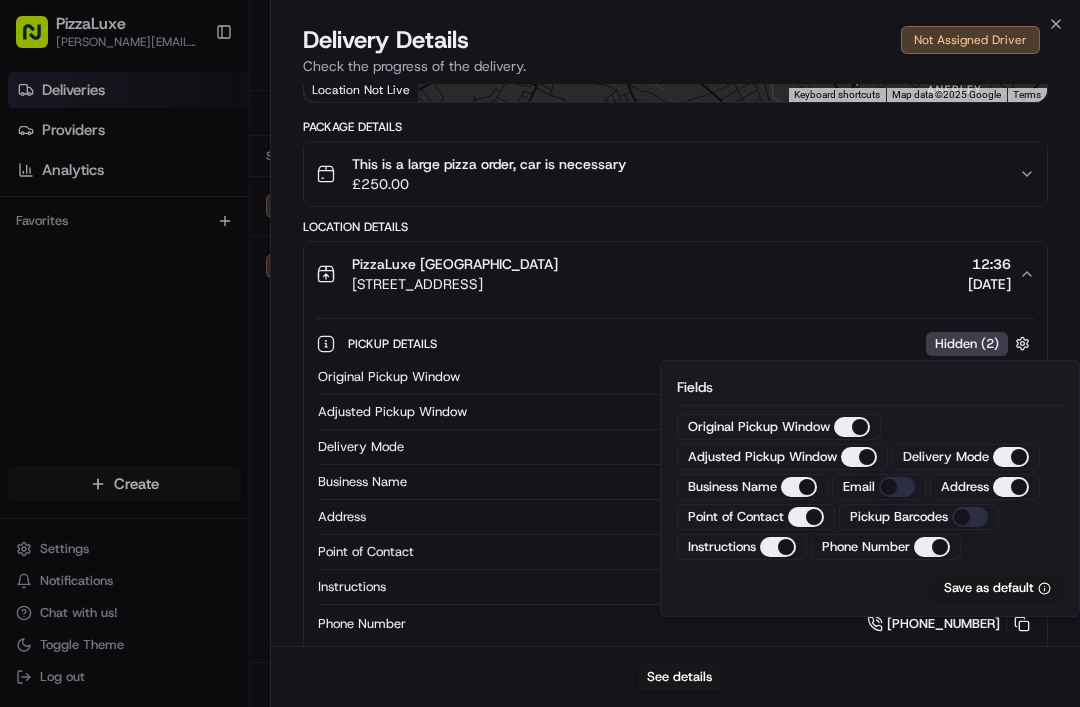 click on "PizzaLuxe London 2 Principal Pl, London, England EC2A 2BA, GB 12:36 15/07/2025" at bounding box center (675, 274) 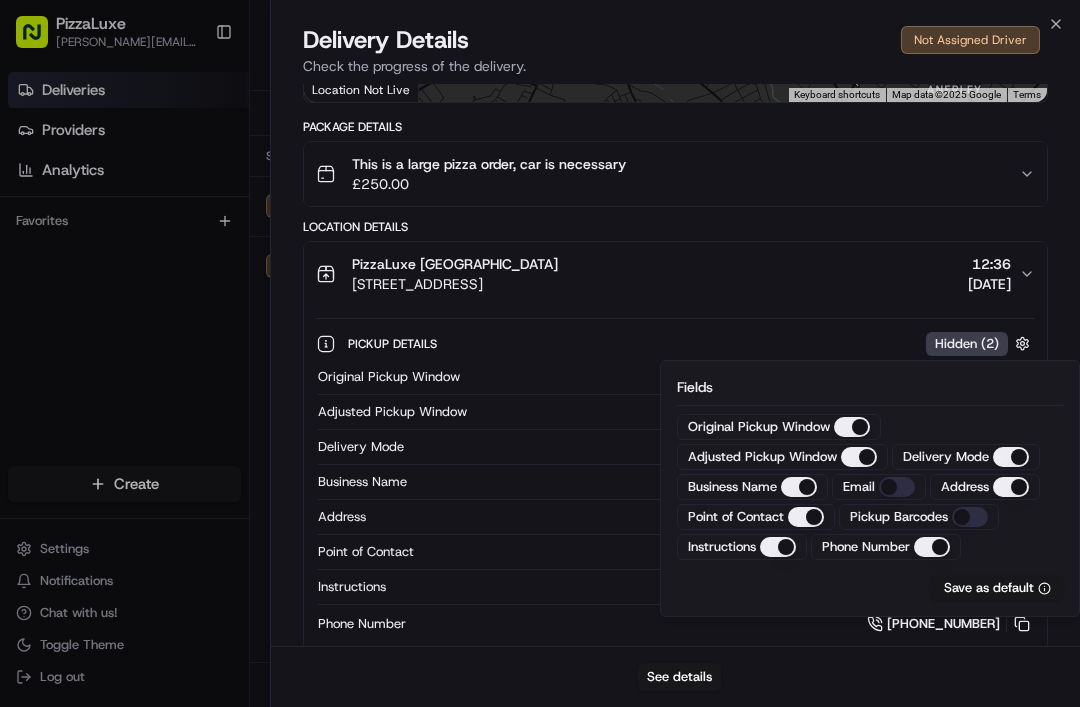 scroll, scrollTop: 252, scrollLeft: 0, axis: vertical 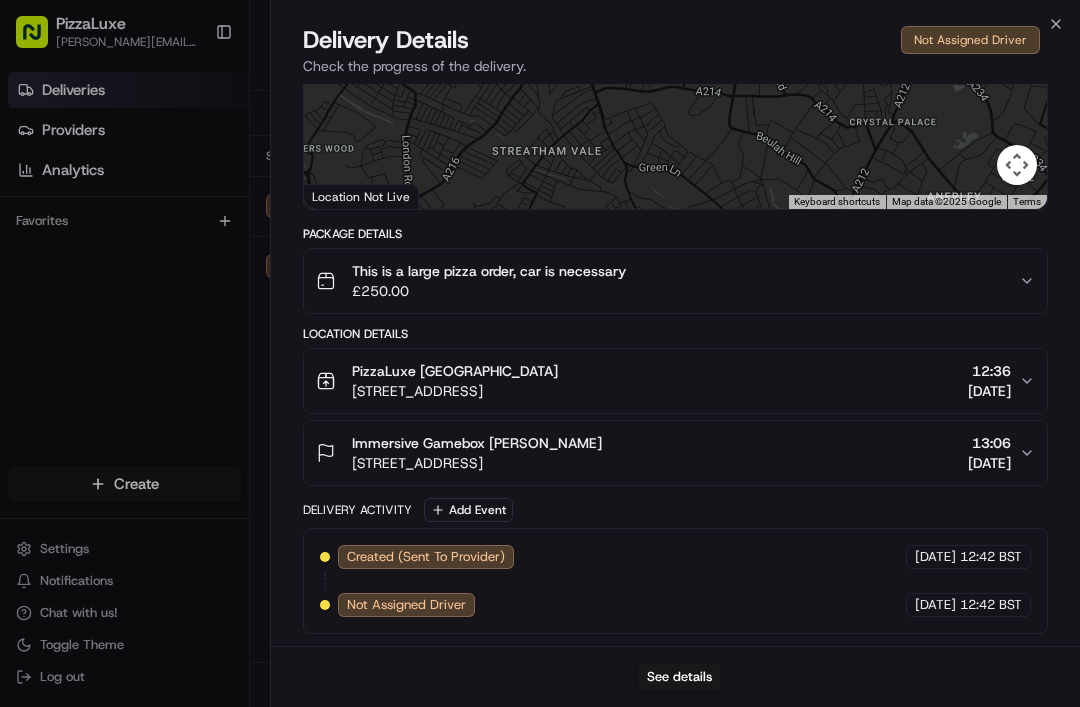 click 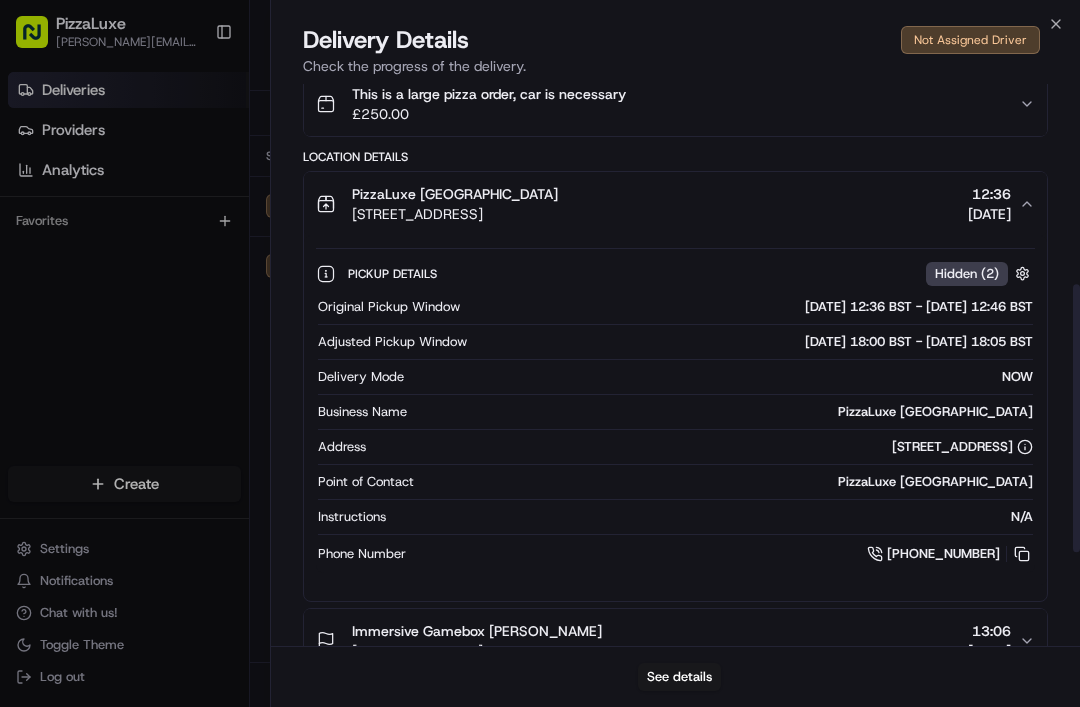 scroll, scrollTop: 430, scrollLeft: 0, axis: vertical 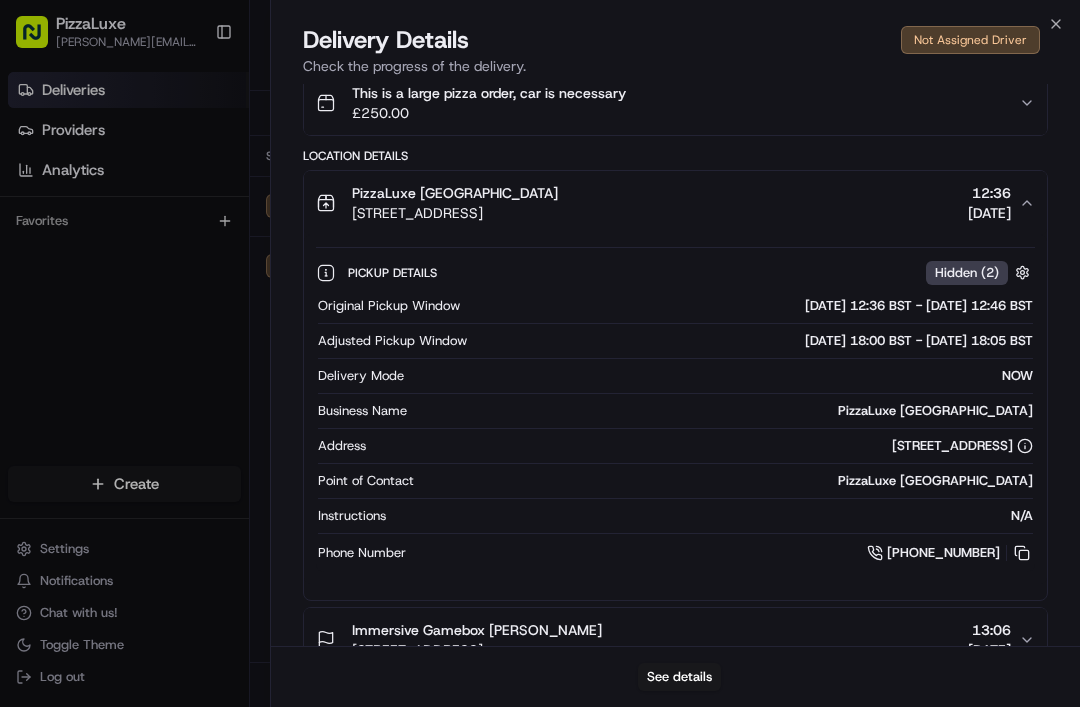 click on "15/07/2025 12:36 BST - 15/07/2025 12:46 BST" at bounding box center [750, 306] 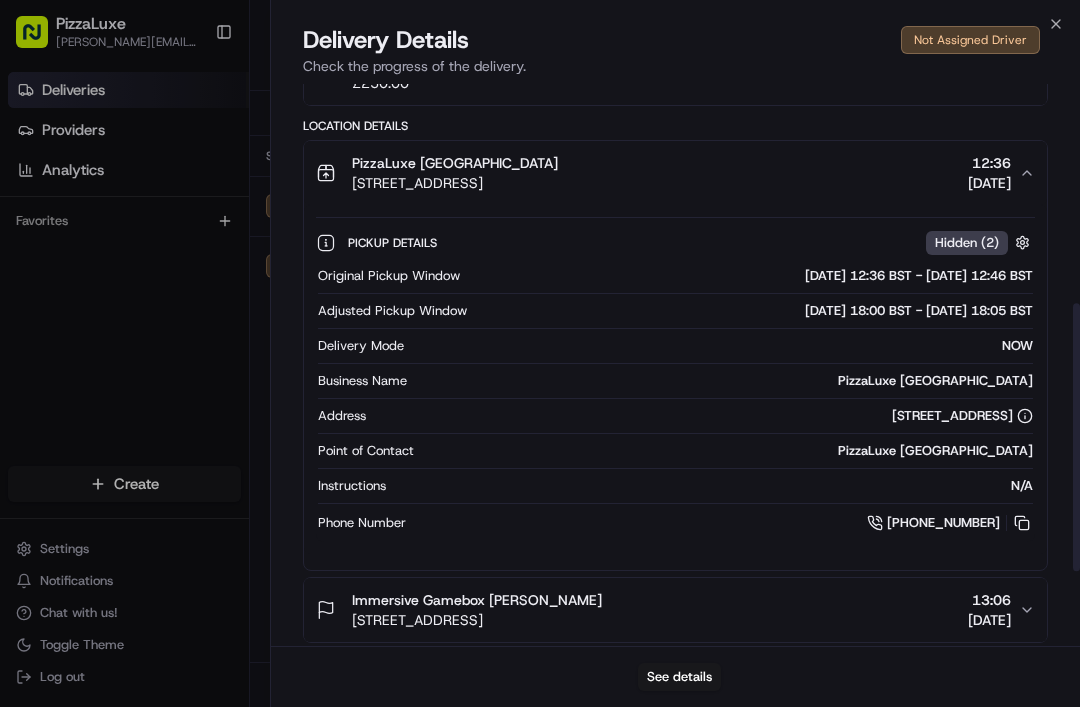 click 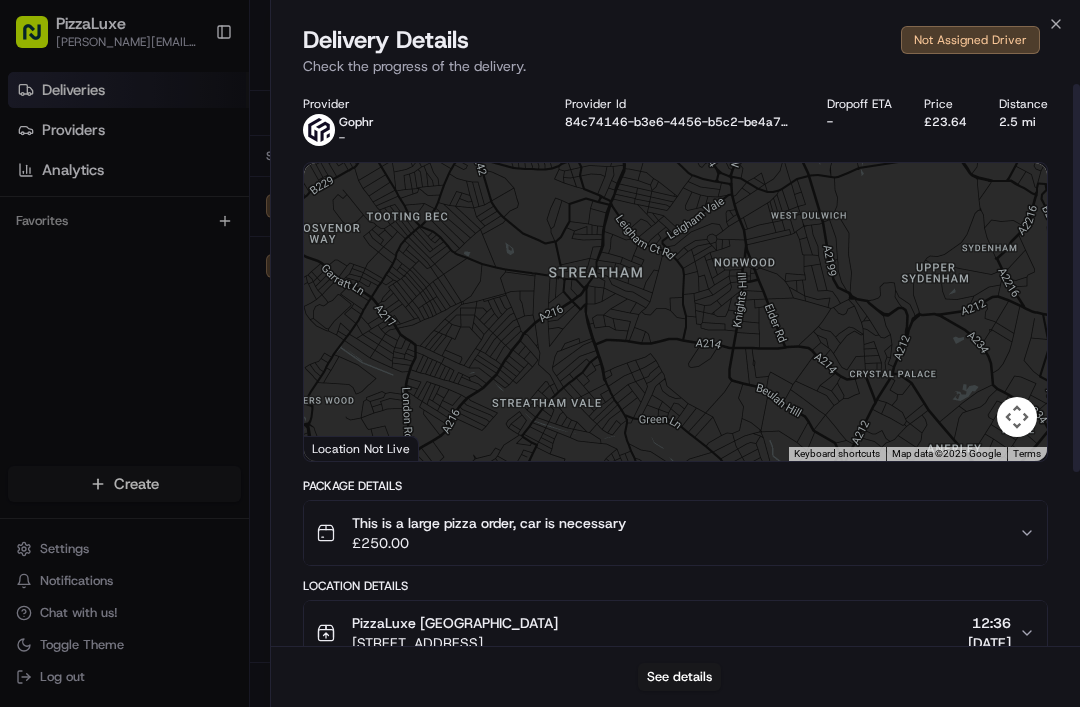 scroll, scrollTop: 0, scrollLeft: 0, axis: both 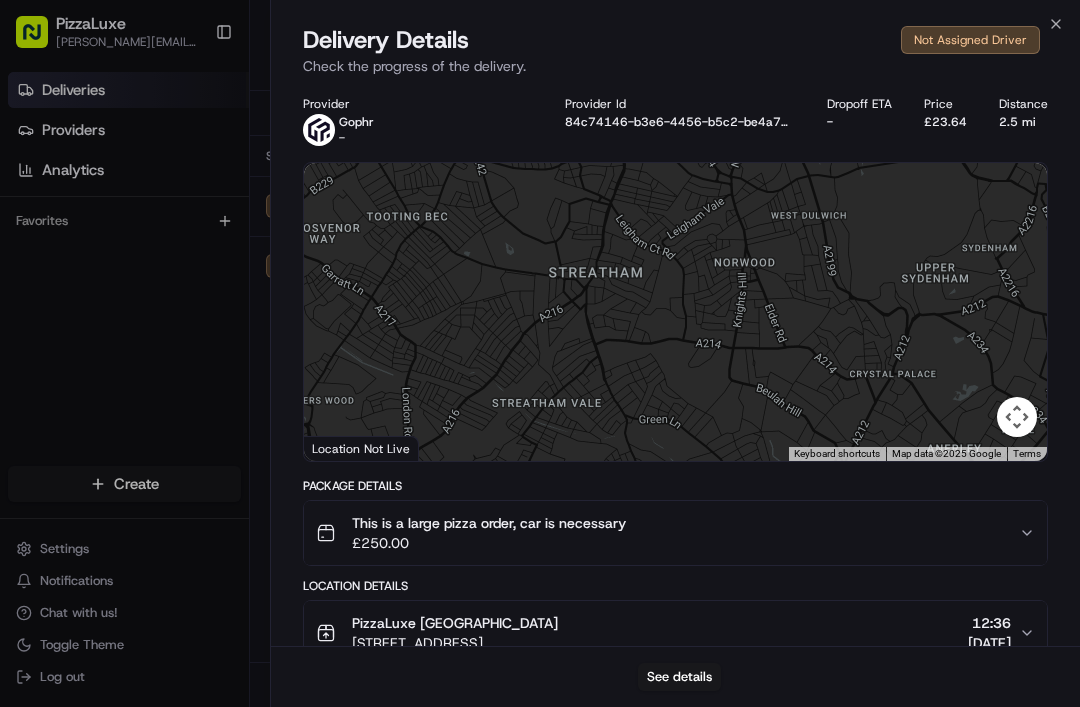 click 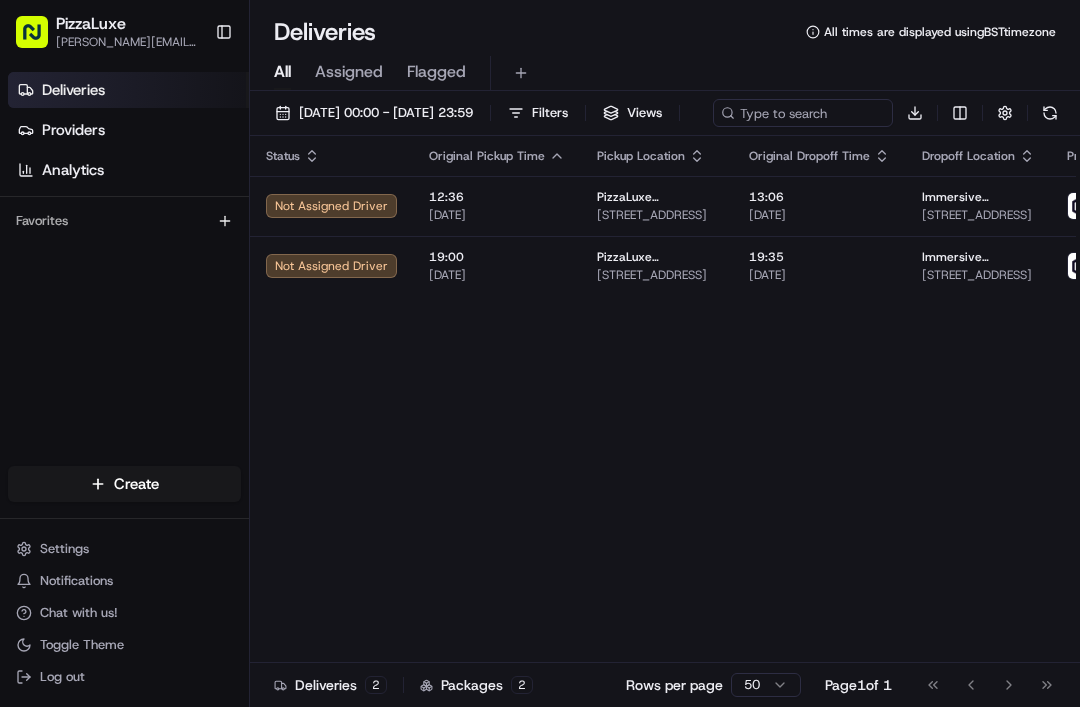 click on "15/07/2025" at bounding box center (819, 215) 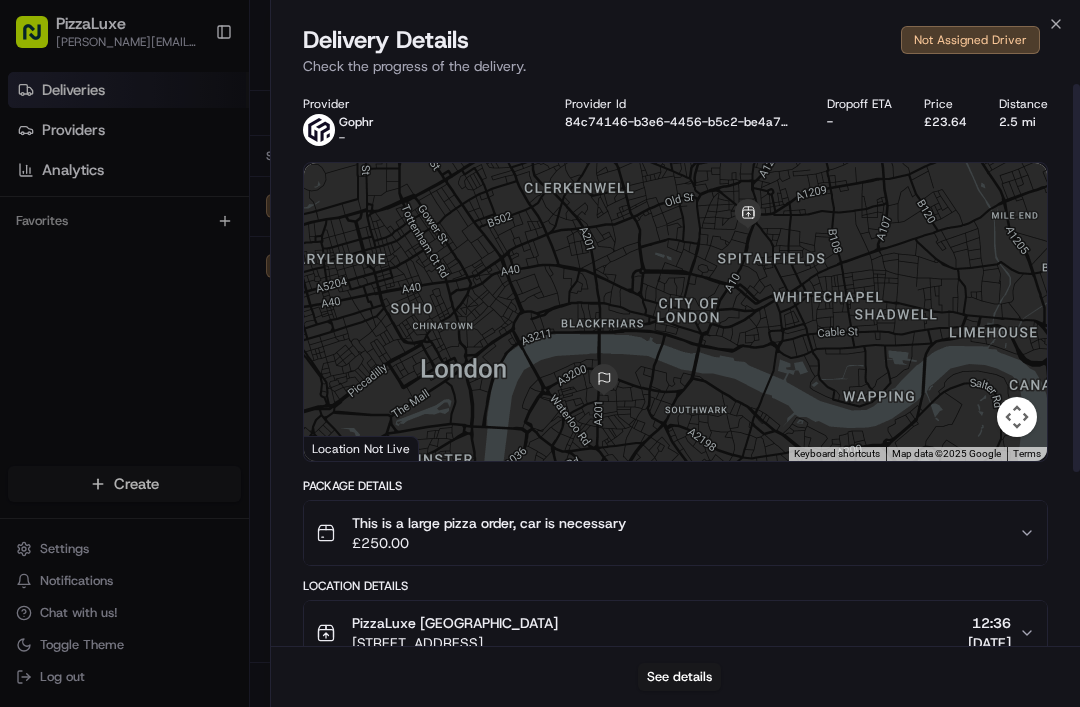 scroll, scrollTop: -1, scrollLeft: 0, axis: vertical 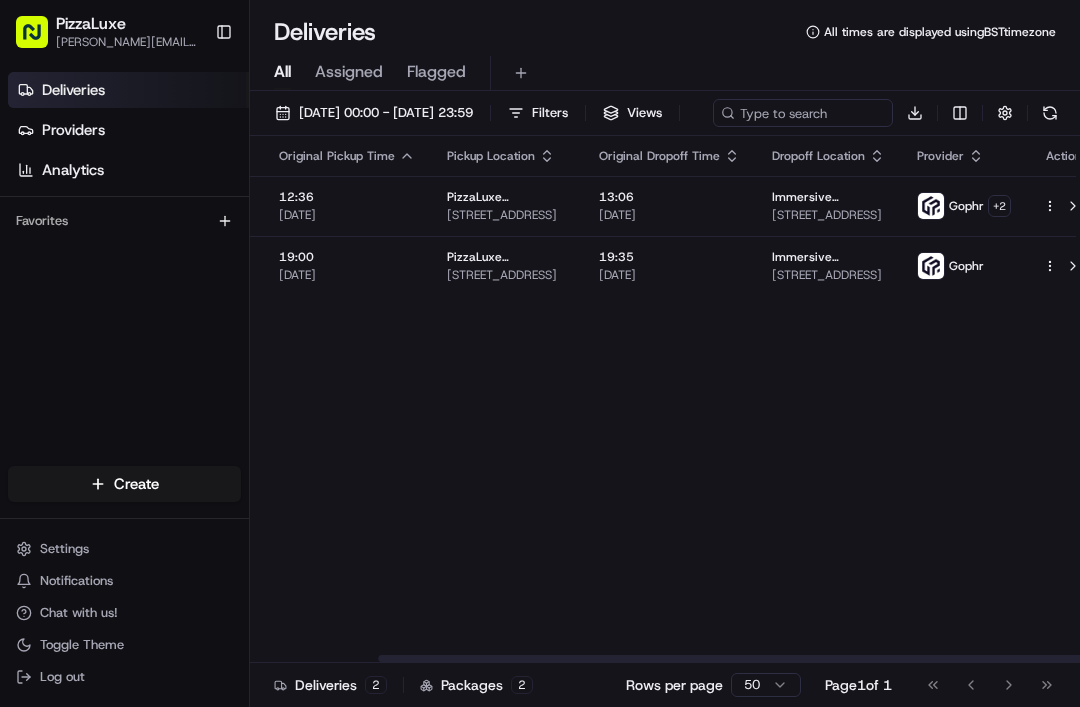 click 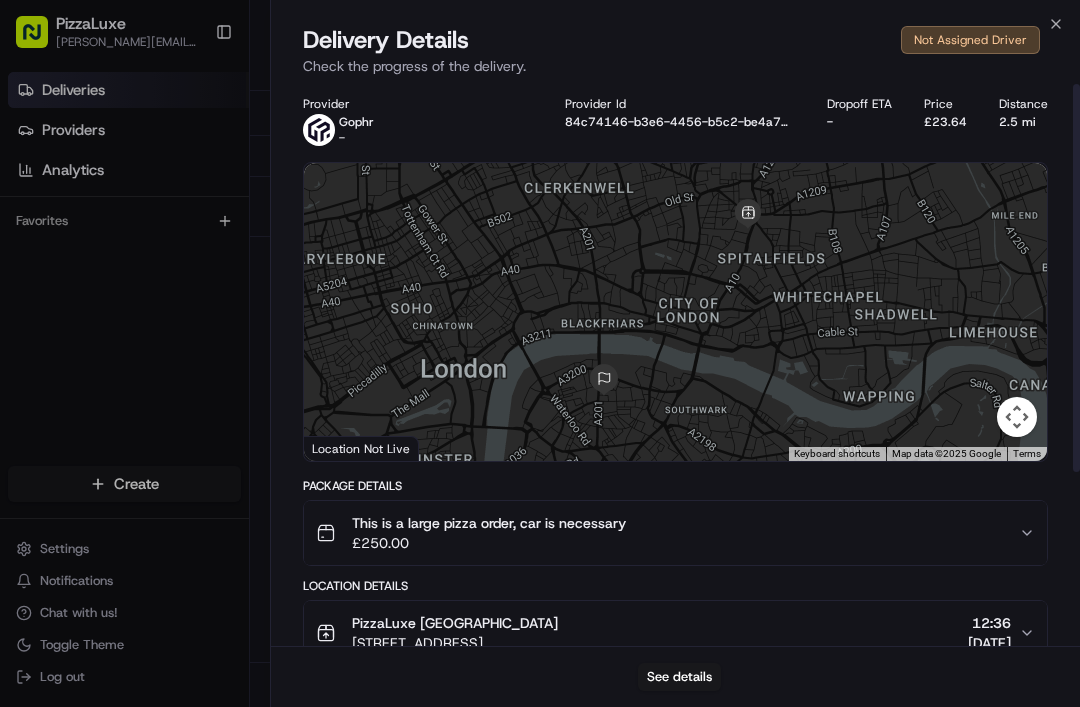 scroll, scrollTop: -4, scrollLeft: 0, axis: vertical 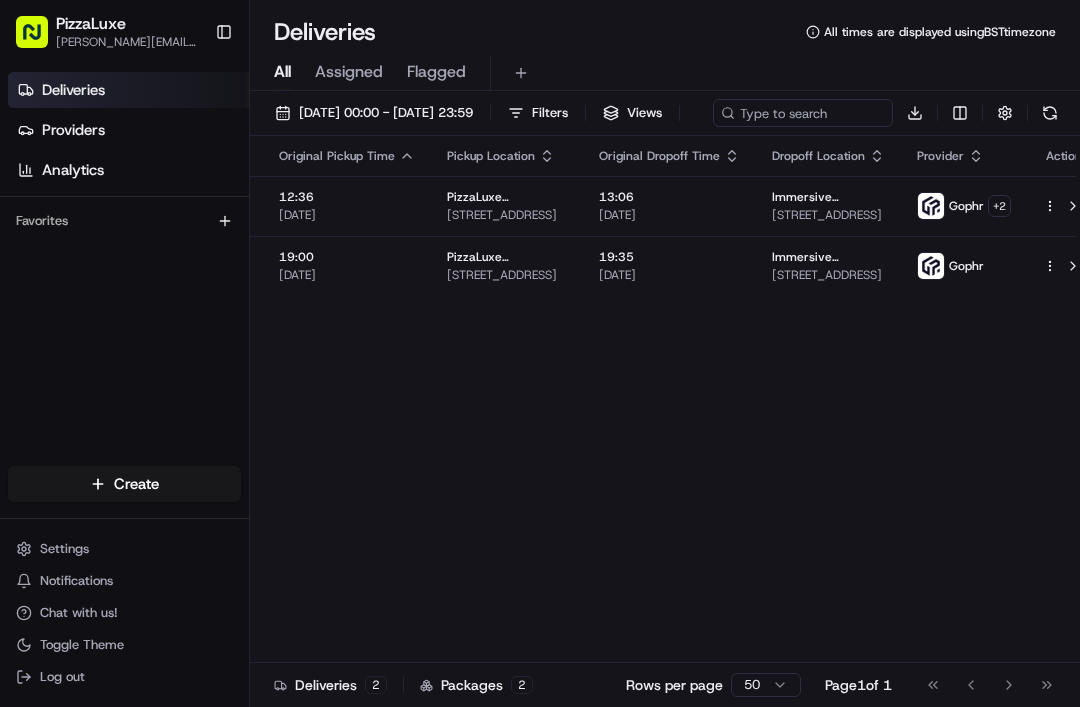 click at bounding box center (1073, 206) 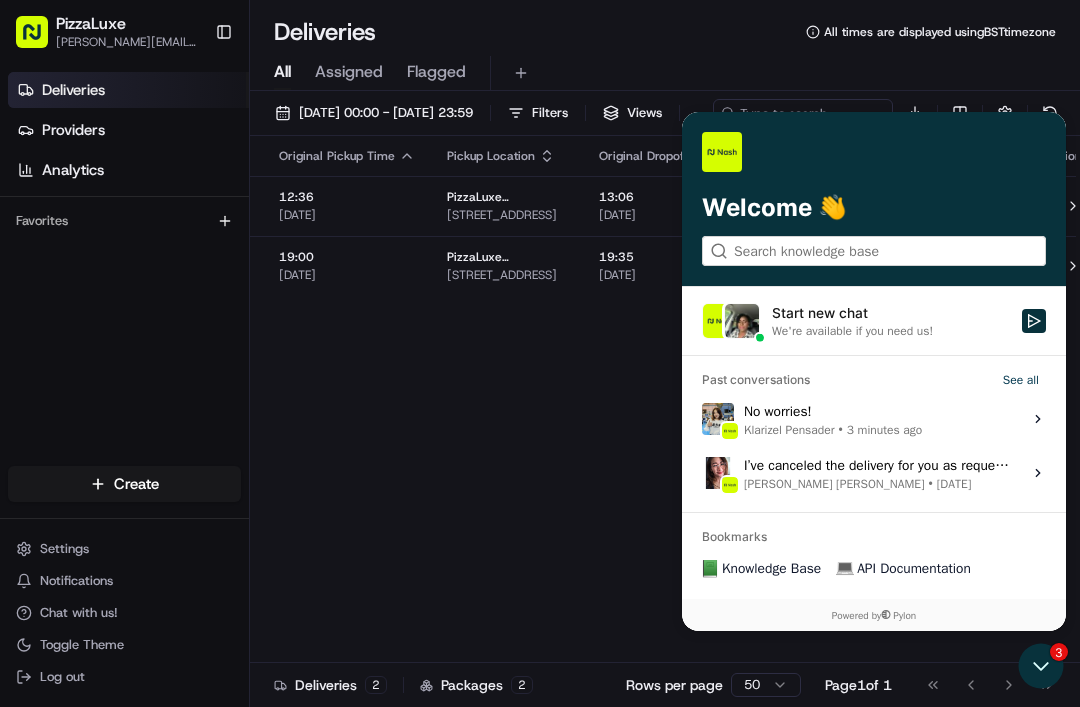 click on "3 minutes ago" at bounding box center (885, 430) 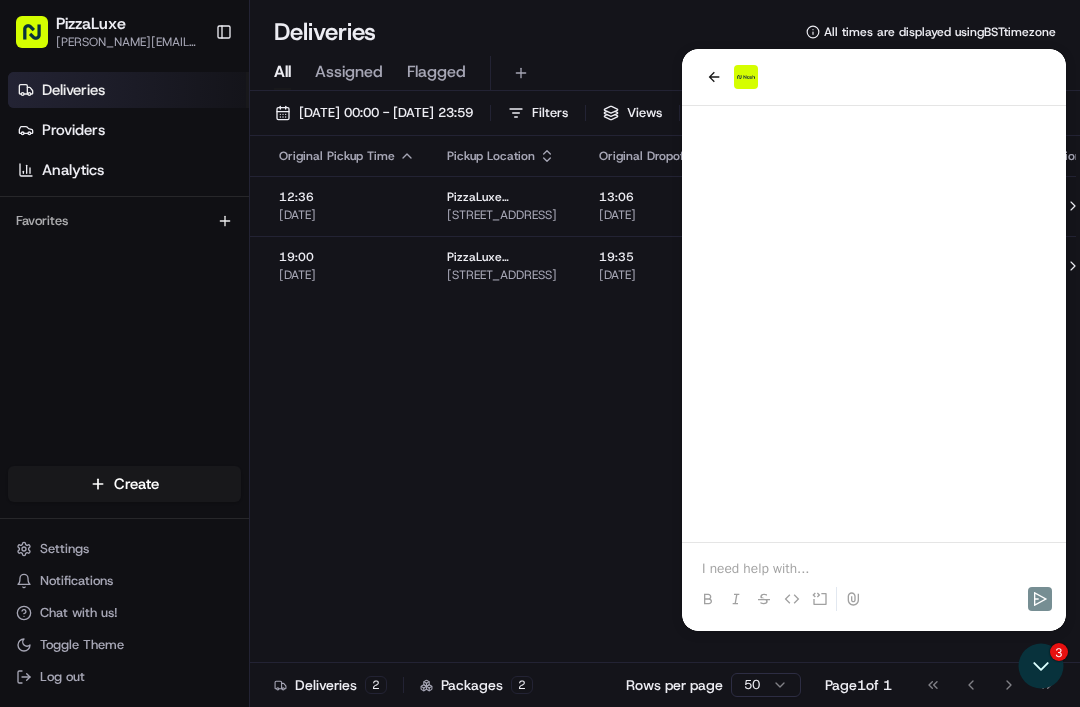 scroll, scrollTop: 0, scrollLeft: 0, axis: both 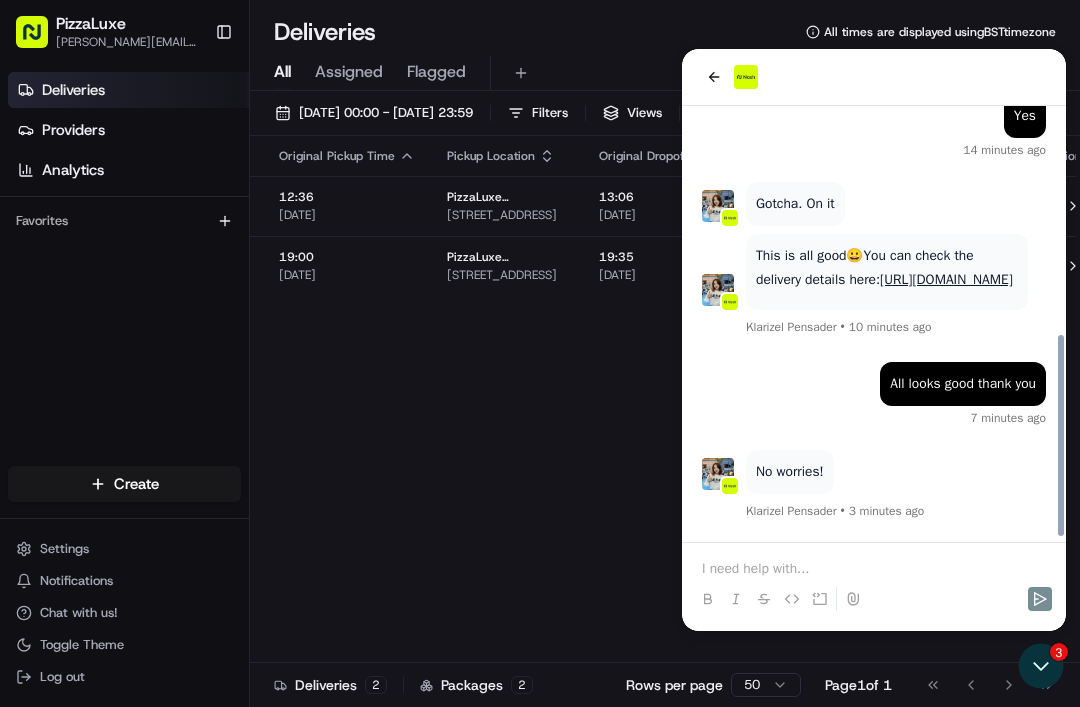 click at bounding box center (874, 581) 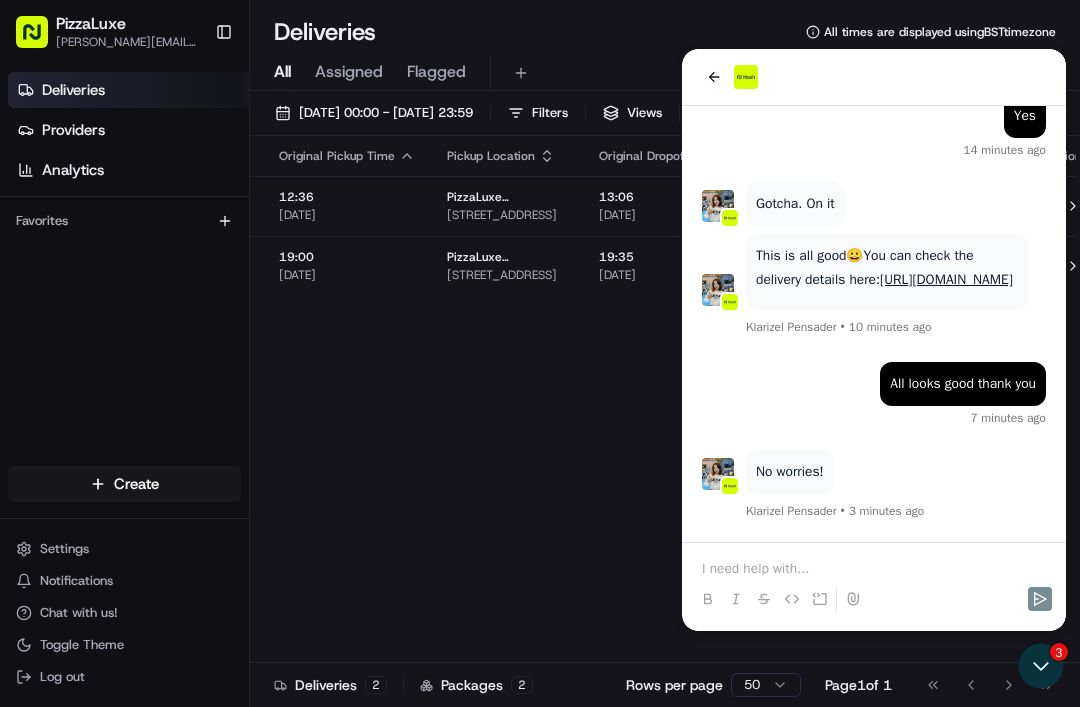 click at bounding box center (874, 569) 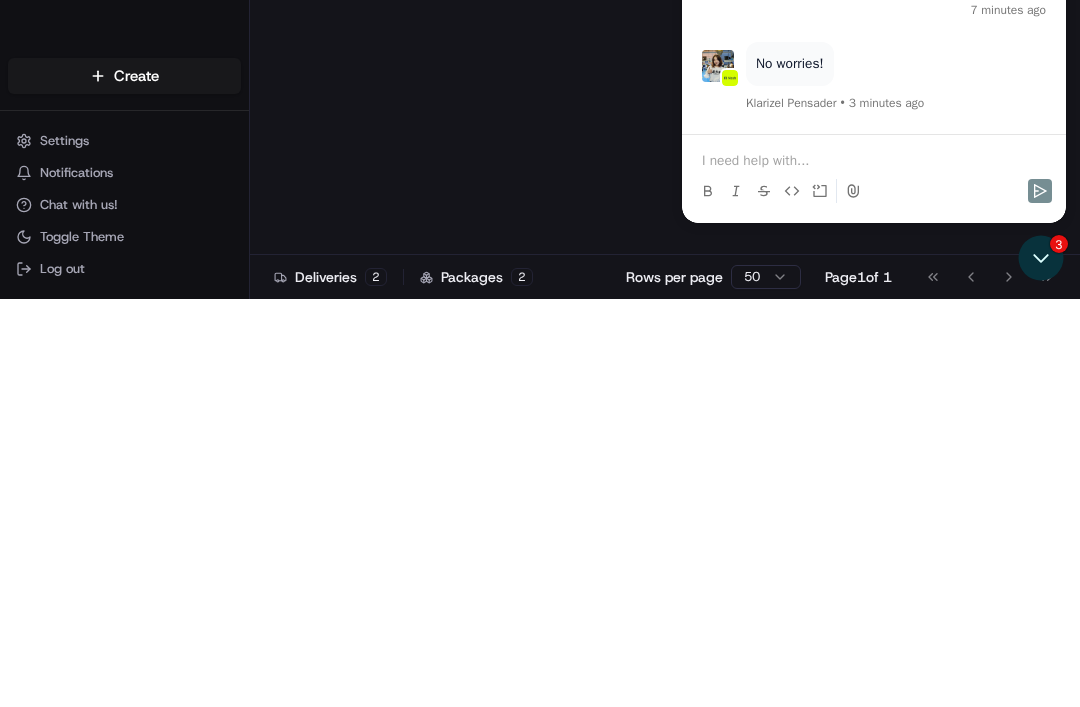 type 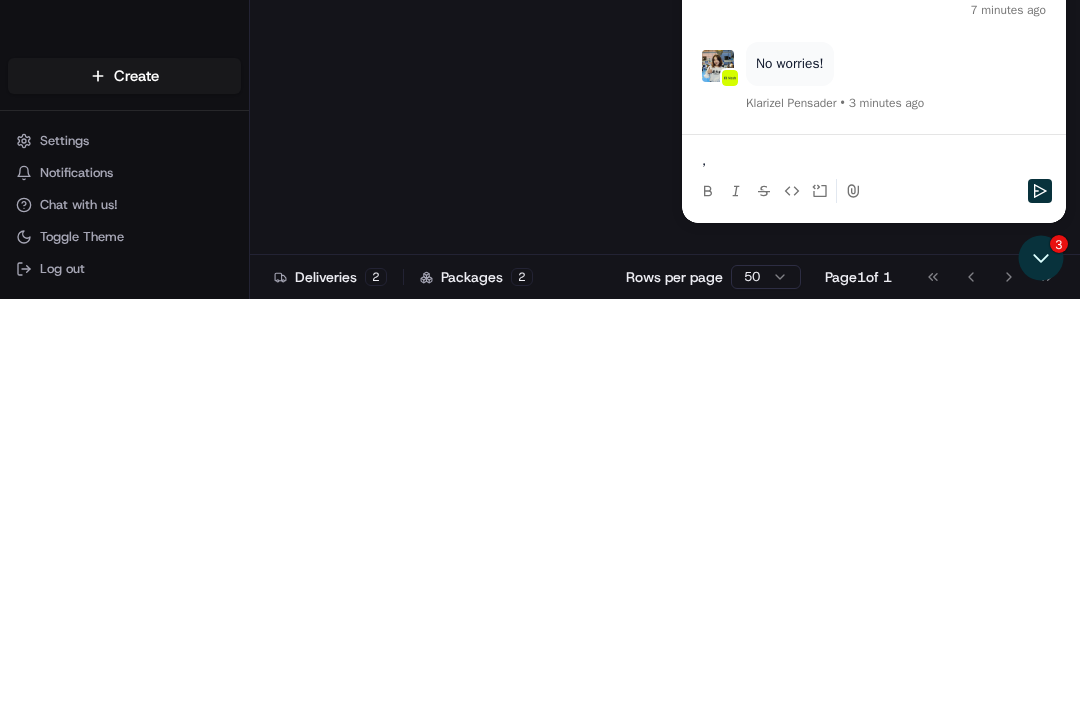 scroll, scrollTop: 464, scrollLeft: 0, axis: vertical 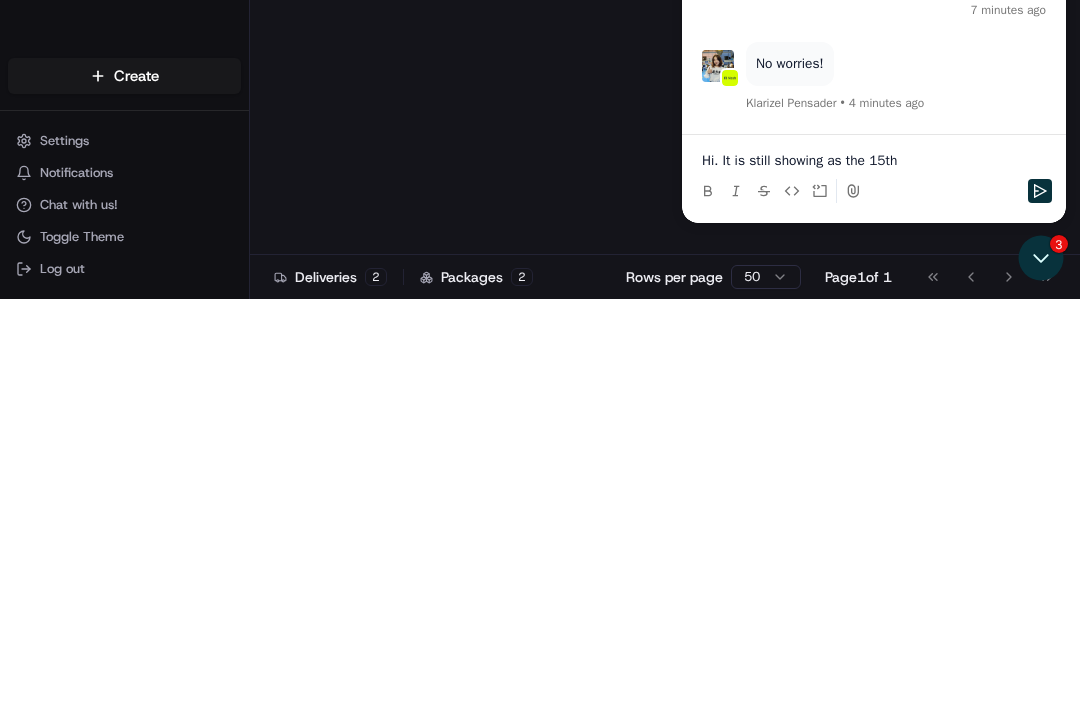 click 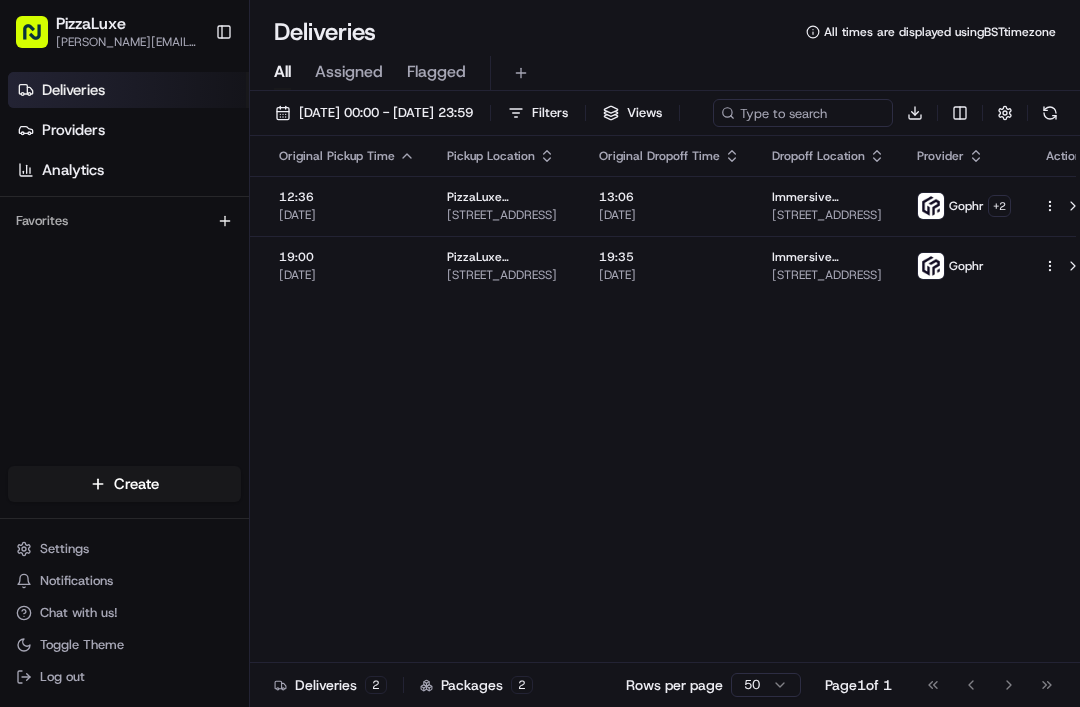click on "Chat with us!" at bounding box center (124, 613) 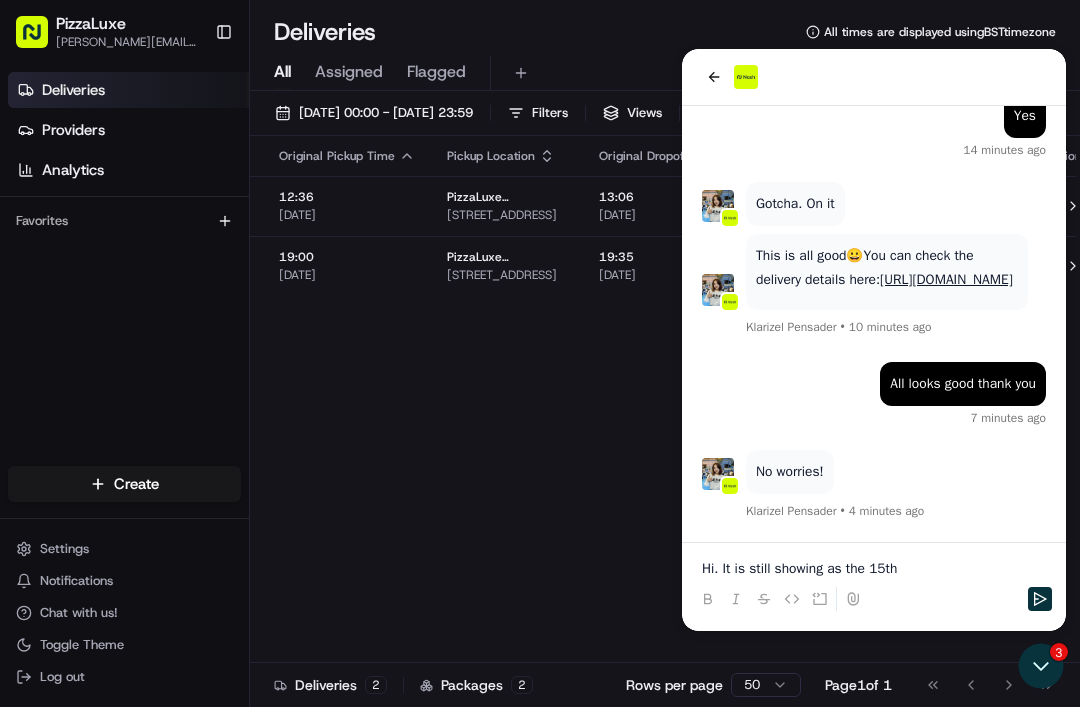 click on "Hi. It is still showing as the 15th" at bounding box center (874, 569) 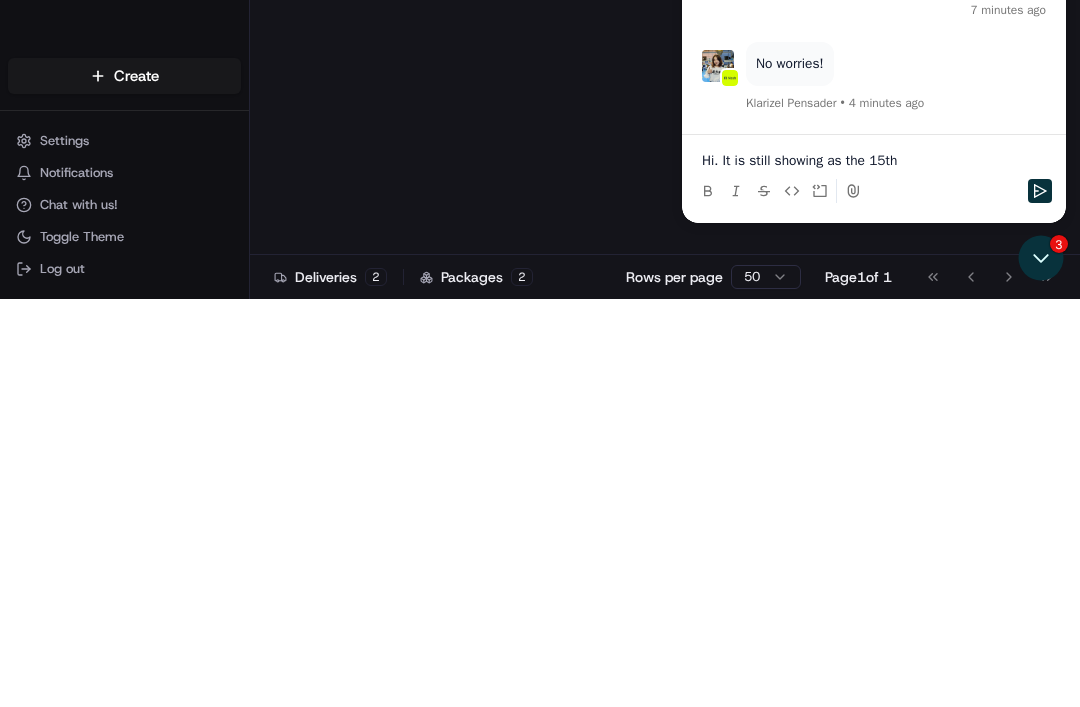 click at bounding box center [1040, 191] 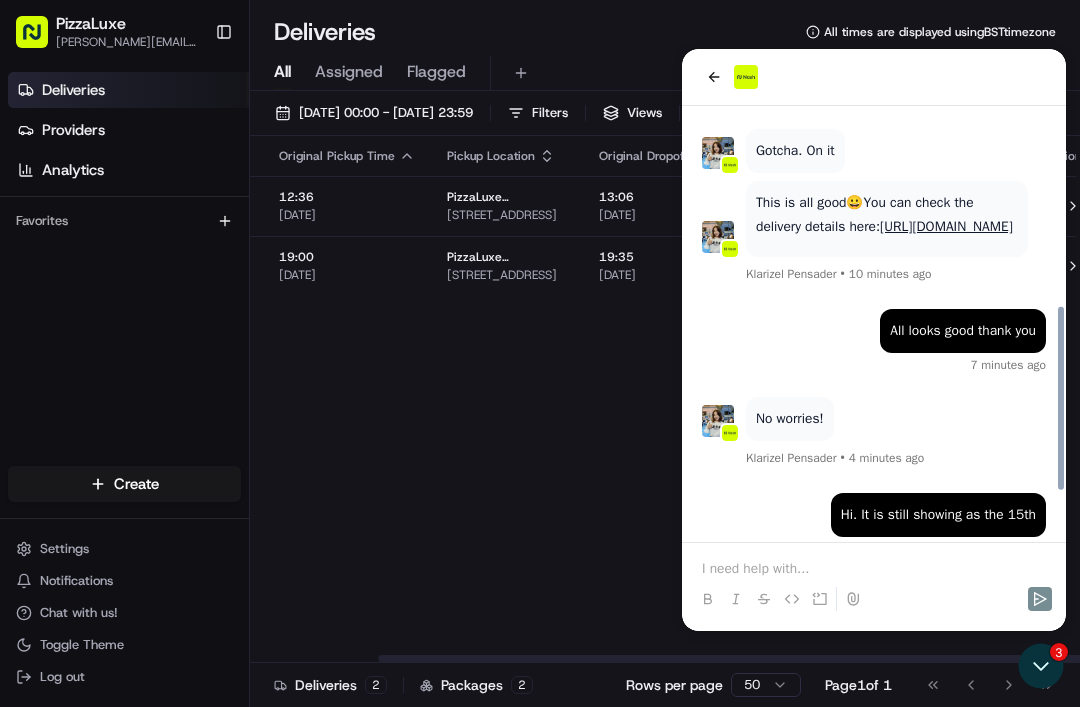 scroll, scrollTop: 463, scrollLeft: 0, axis: vertical 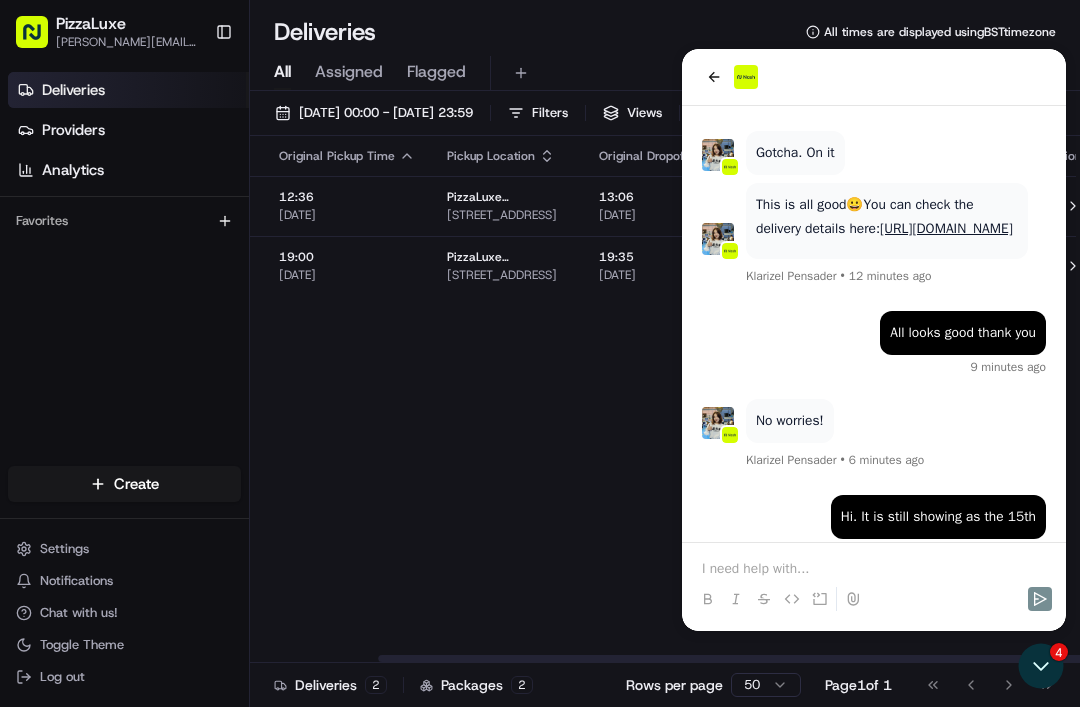 click on "Status Original Pickup Time Pickup Location Original Dropoff Time Dropoff Location Provider Action Not Assigned Driver 12:36 15/07/2025 PizzaLuxe London 2 Principal Pl, London, England EC2A 2BA, GB 13:06 15/07/2025 Immersive Gamebox 3, 83 Scoresby St, London SE1 0XN, UK Gophr + 2 Not Assigned Driver 19:00 18/07/2025 PizzaLuxe London 2 Principal Pl, London, England EC2A 2BA, GB 19:35 18/07/2025 Immersive Gamebox 3, 83 Scoresby St, London SE1 0XN, UK Gophr" at bounding box center [600, 399] 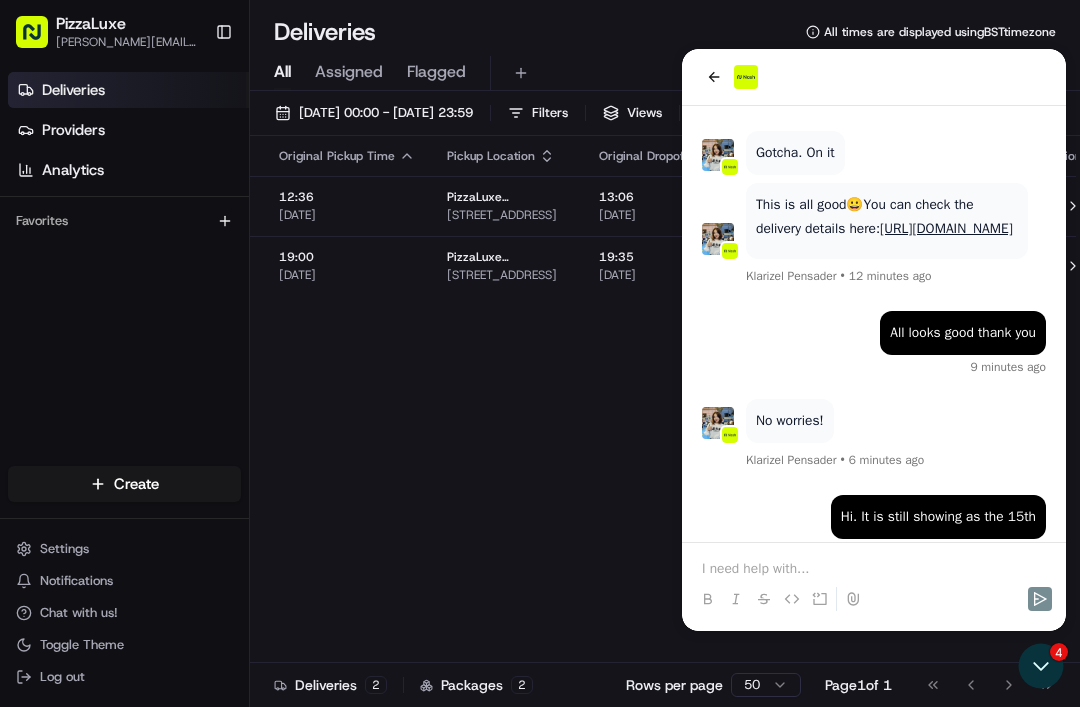 click 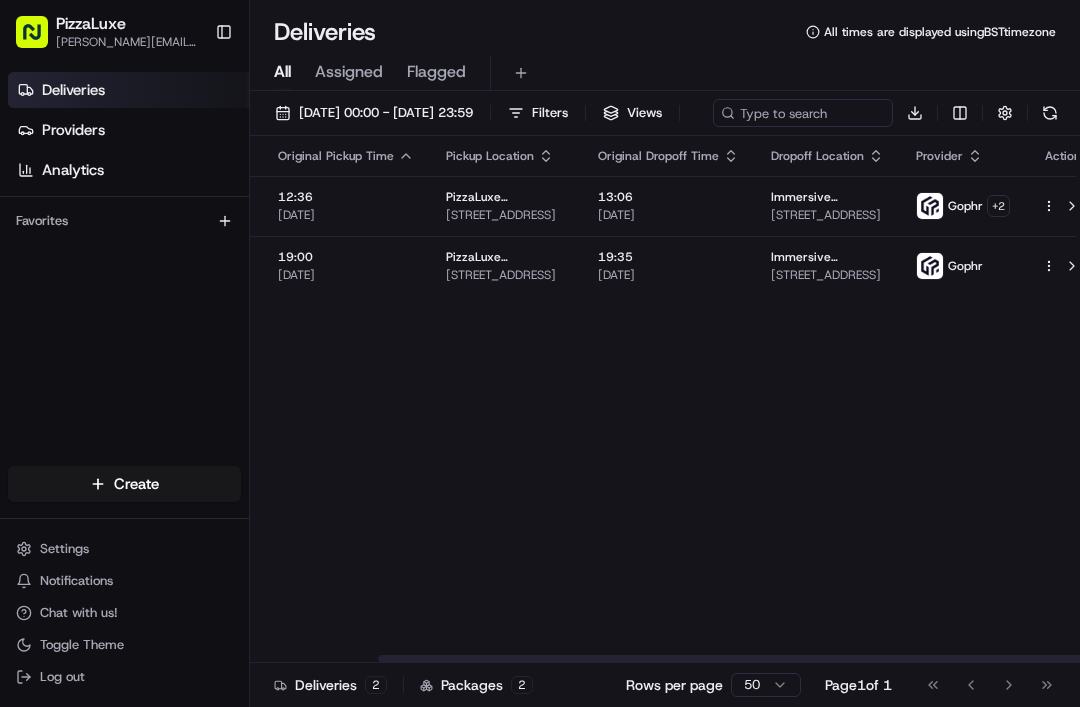 scroll, scrollTop: 0, scrollLeft: 150, axis: horizontal 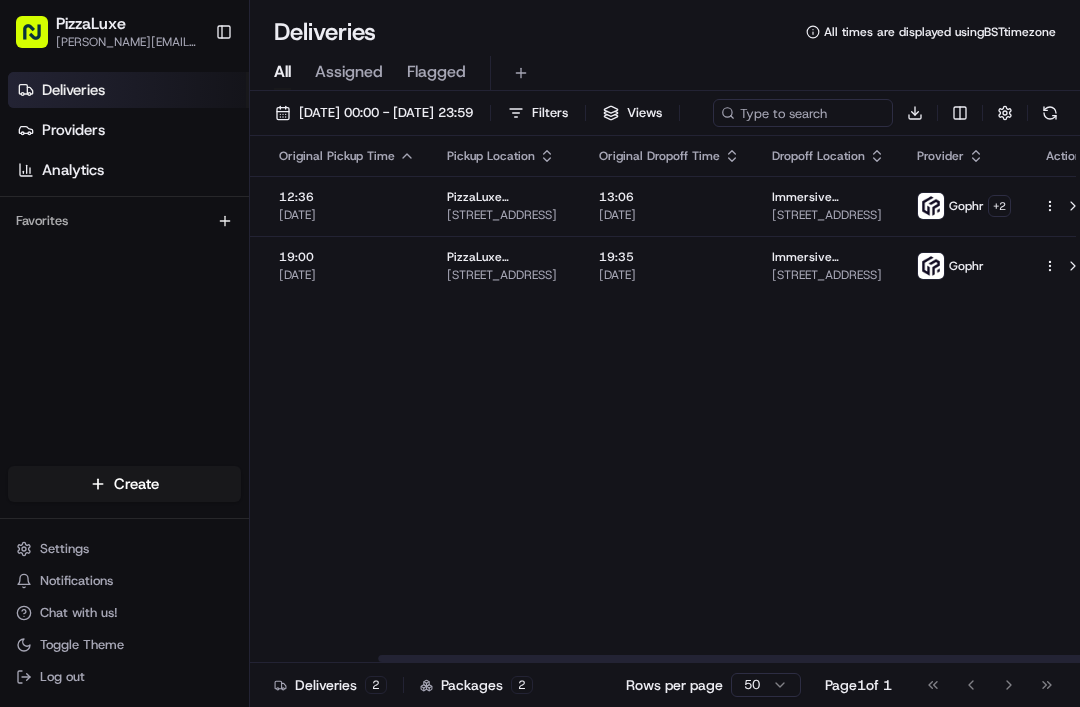 click on "15/07/2025" at bounding box center [669, 215] 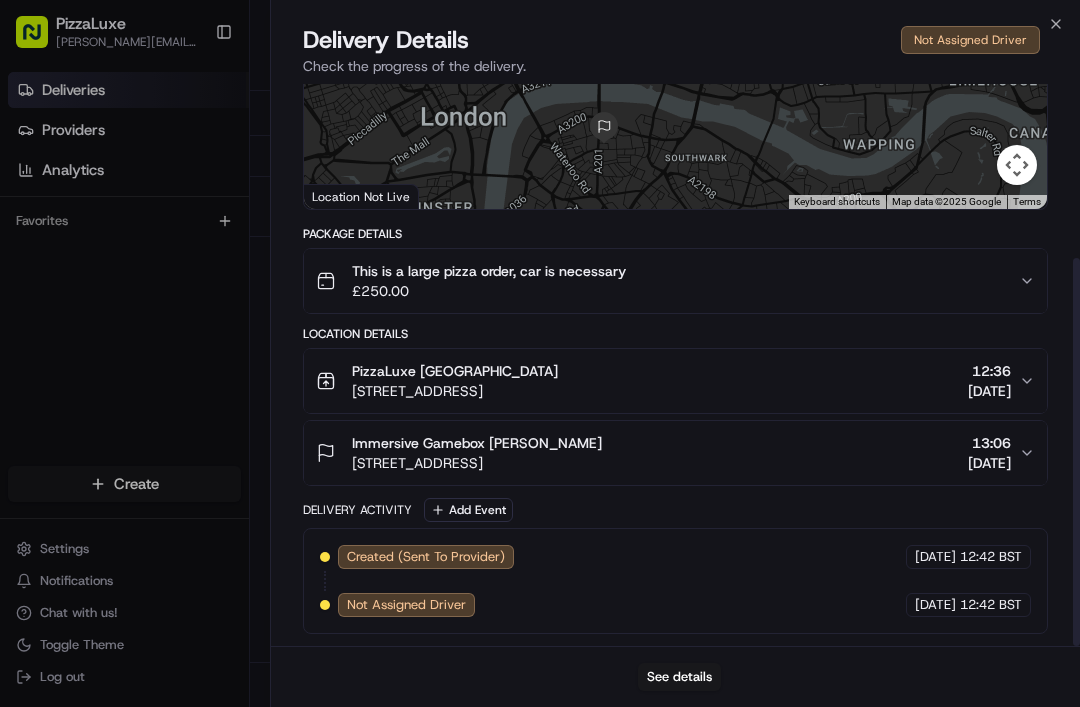 scroll, scrollTop: 252, scrollLeft: 0, axis: vertical 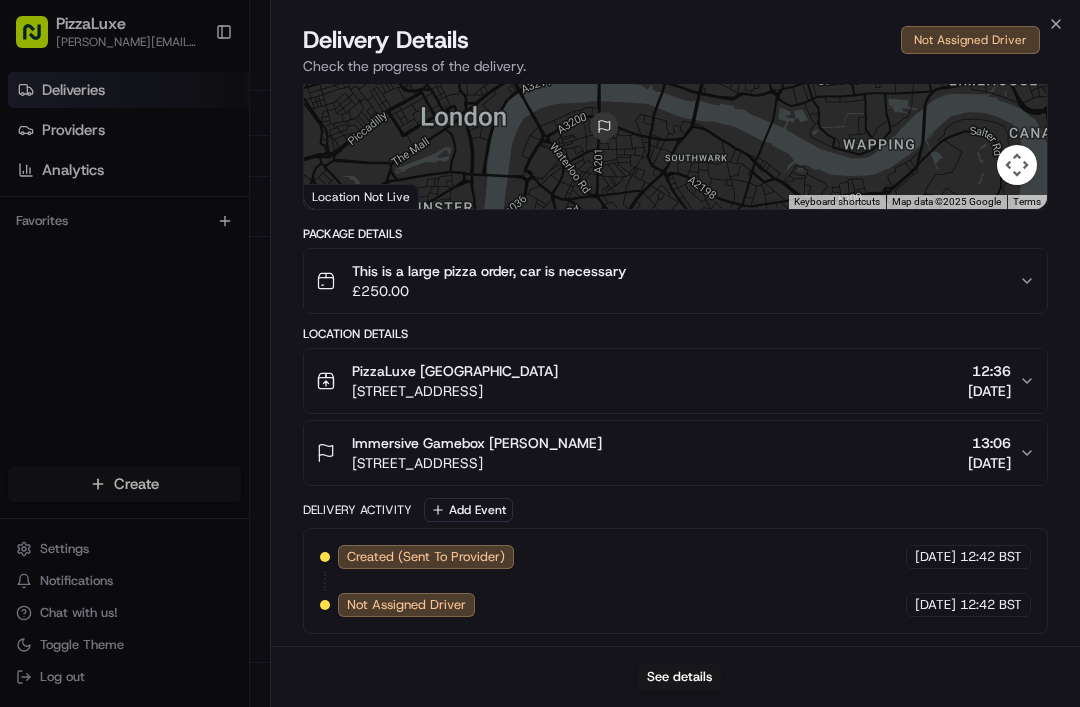 click on "PizzaLuxe London 2 Principal Pl, London, England EC2A 2BA, GB 12:36 15/07/2025" at bounding box center [667, 381] 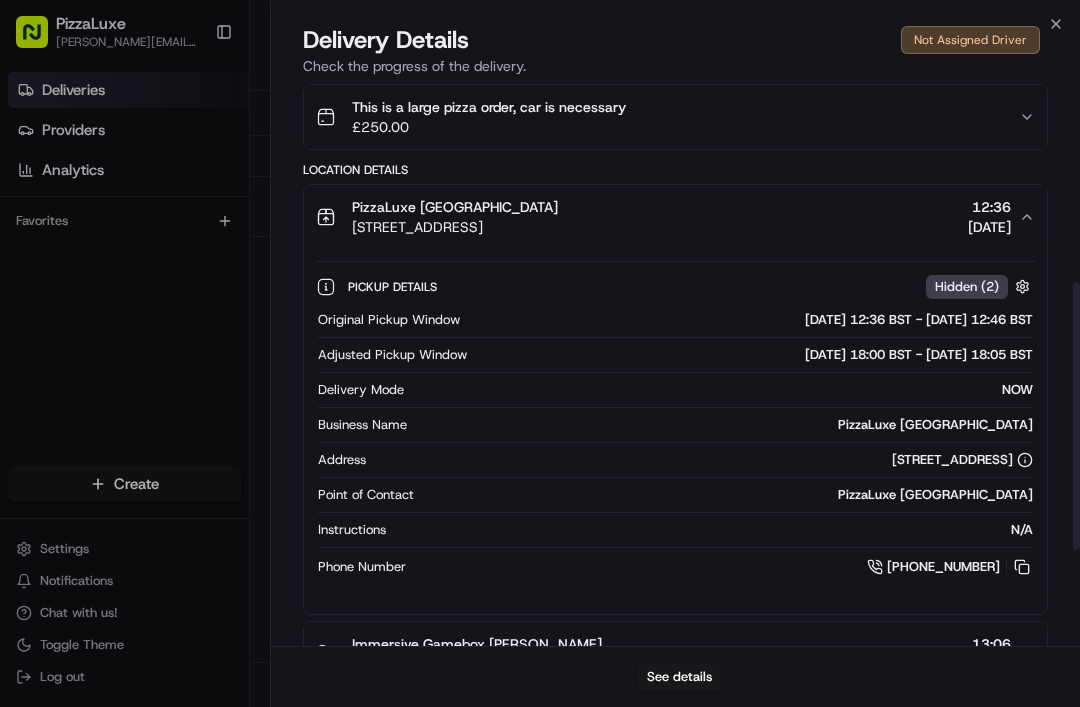 scroll, scrollTop: 415, scrollLeft: 0, axis: vertical 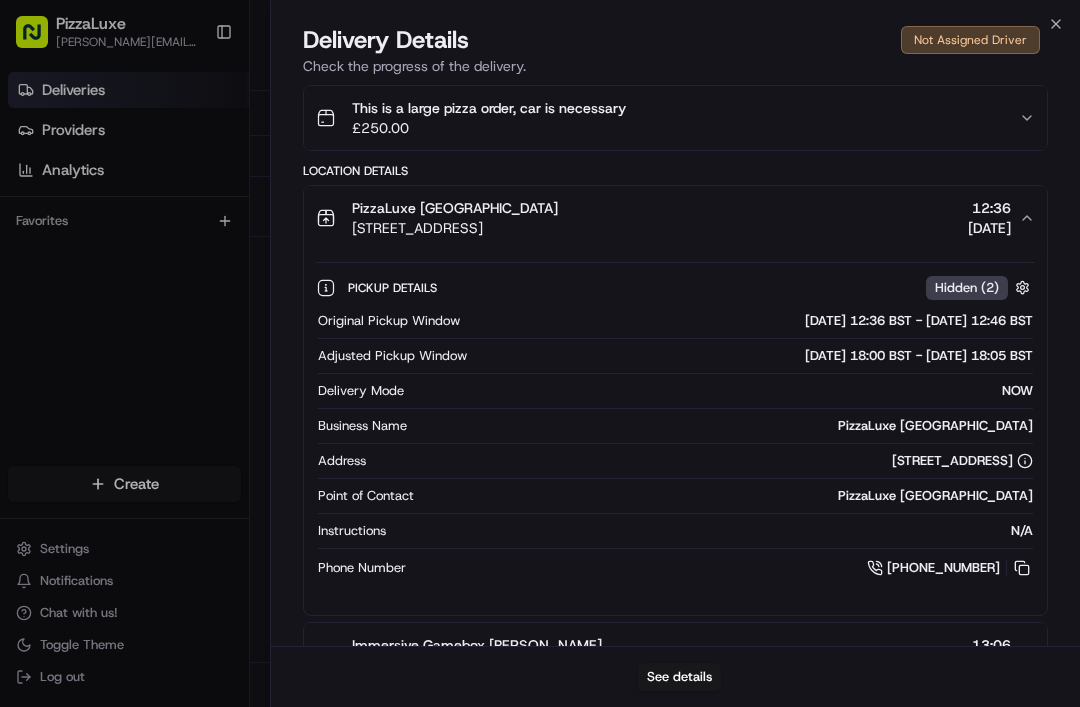 click 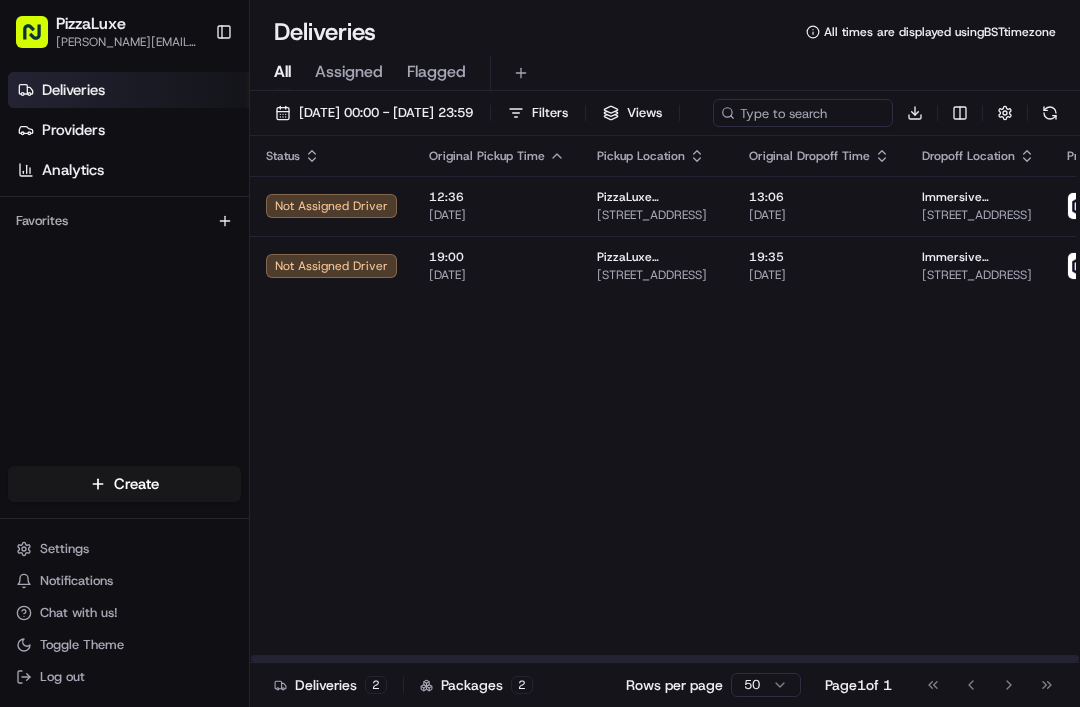 scroll, scrollTop: 0, scrollLeft: 0, axis: both 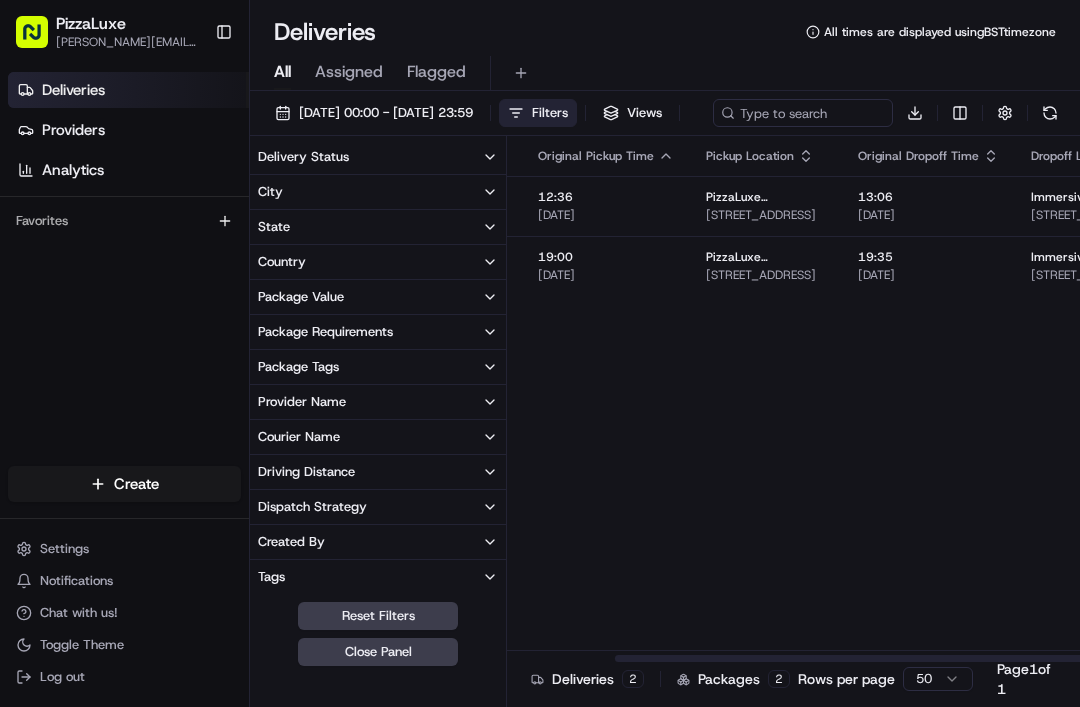 click on "Filters" at bounding box center (550, 113) 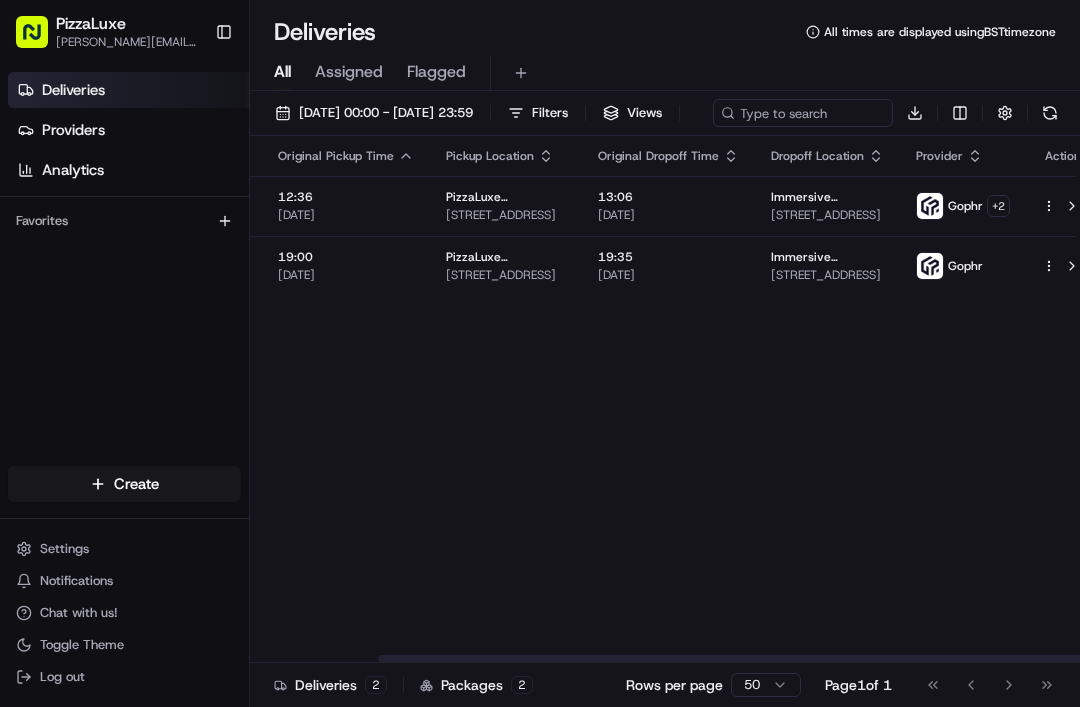 scroll, scrollTop: 0, scrollLeft: 150, axis: horizontal 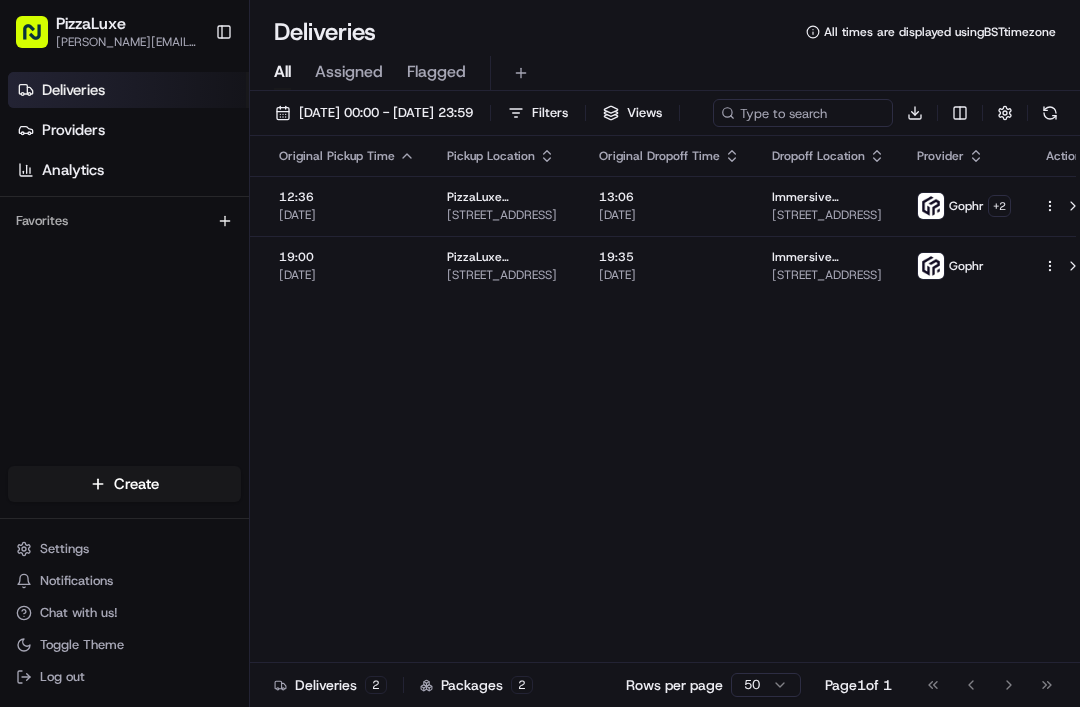 click on "15/07/2025" at bounding box center [669, 215] 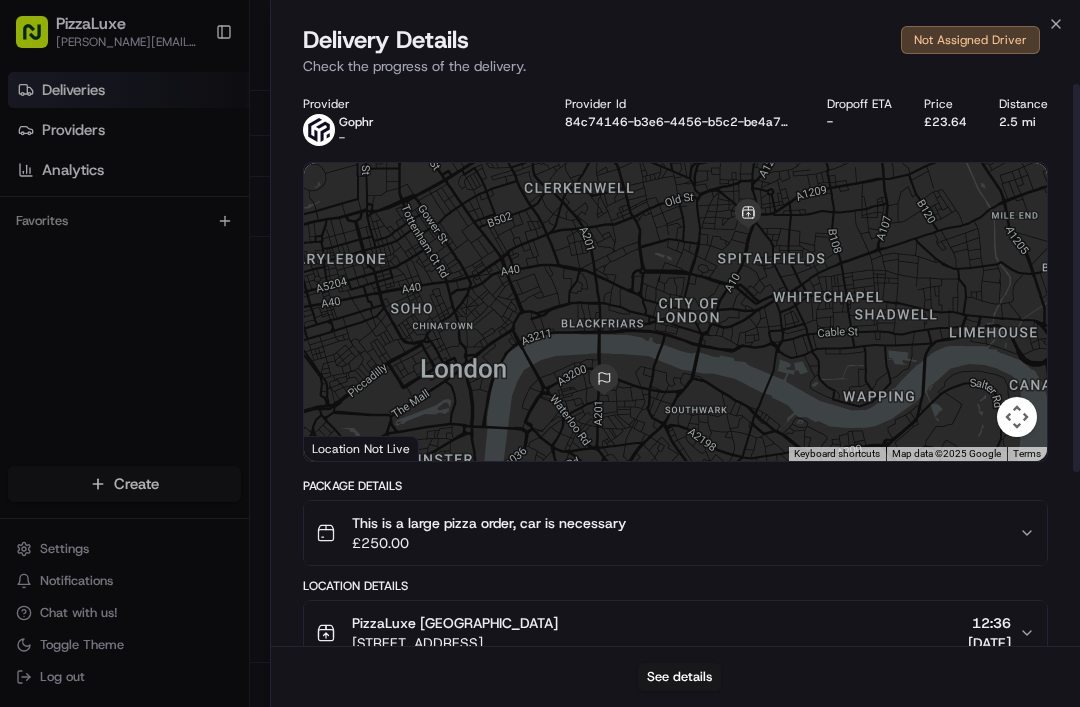 scroll, scrollTop: 0, scrollLeft: 0, axis: both 